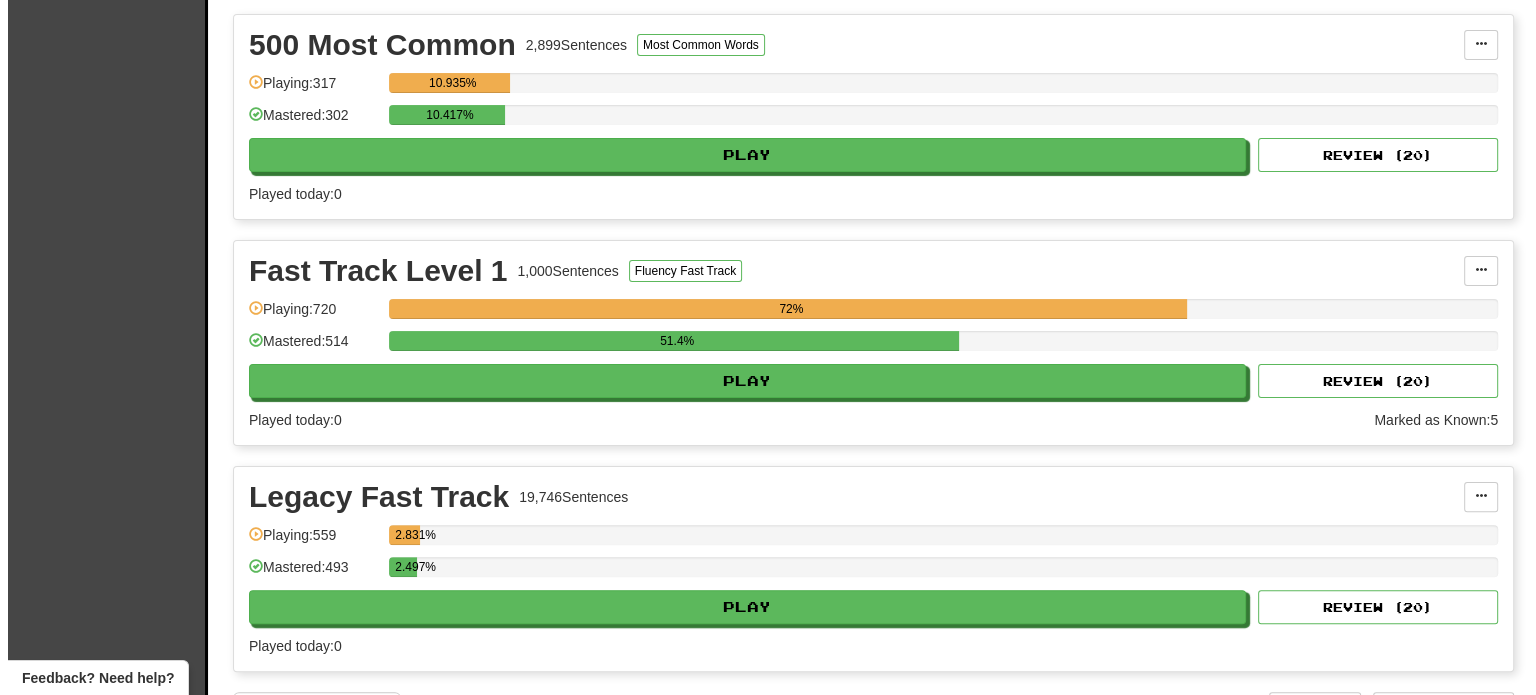 scroll, scrollTop: 448, scrollLeft: 0, axis: vertical 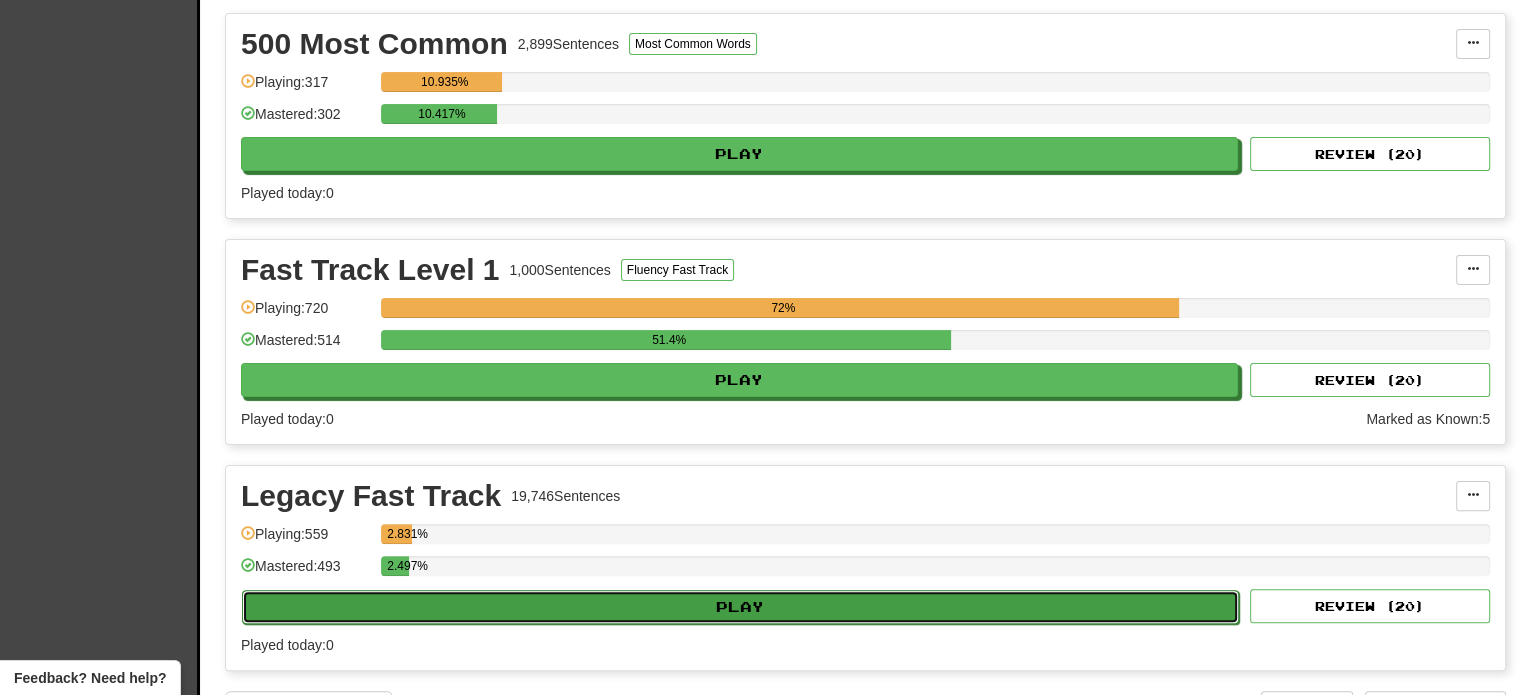 click on "Play" at bounding box center [740, 607] 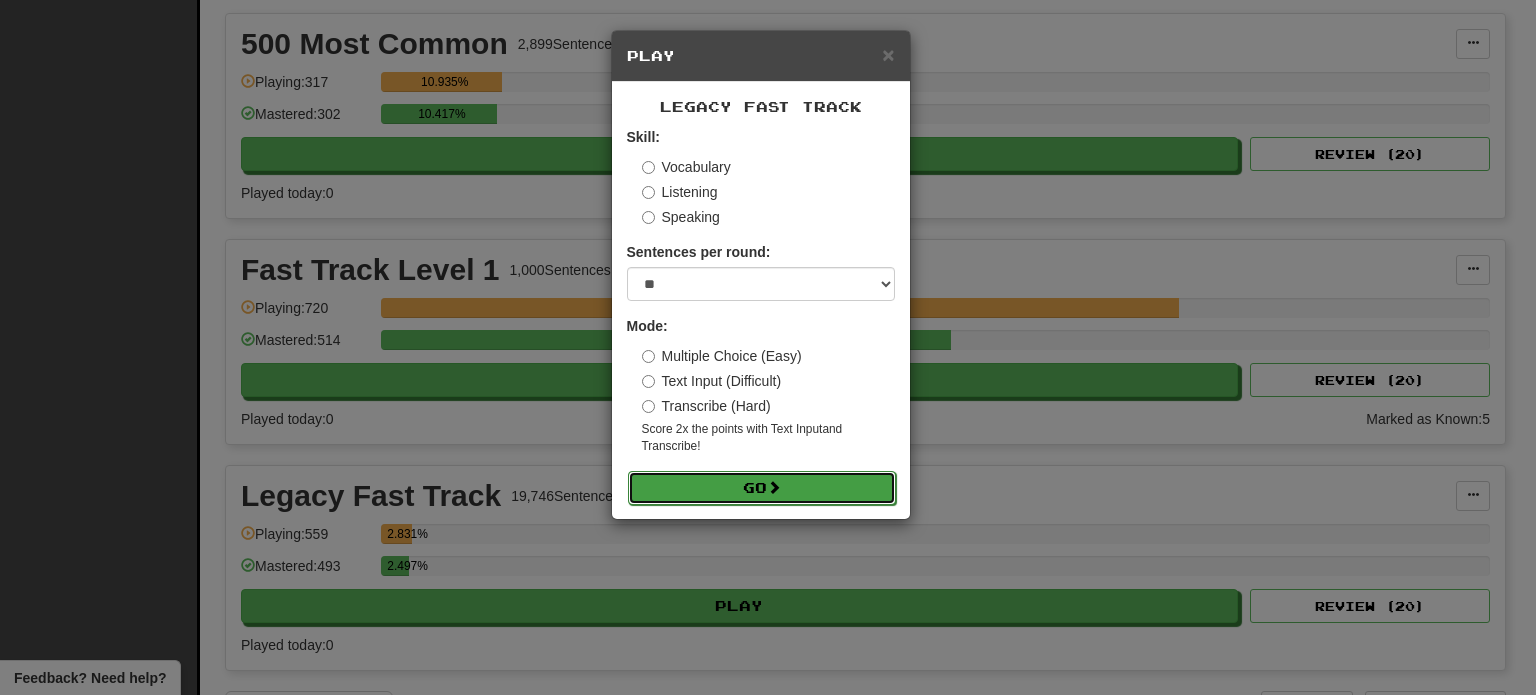 click on "Go" at bounding box center [762, 488] 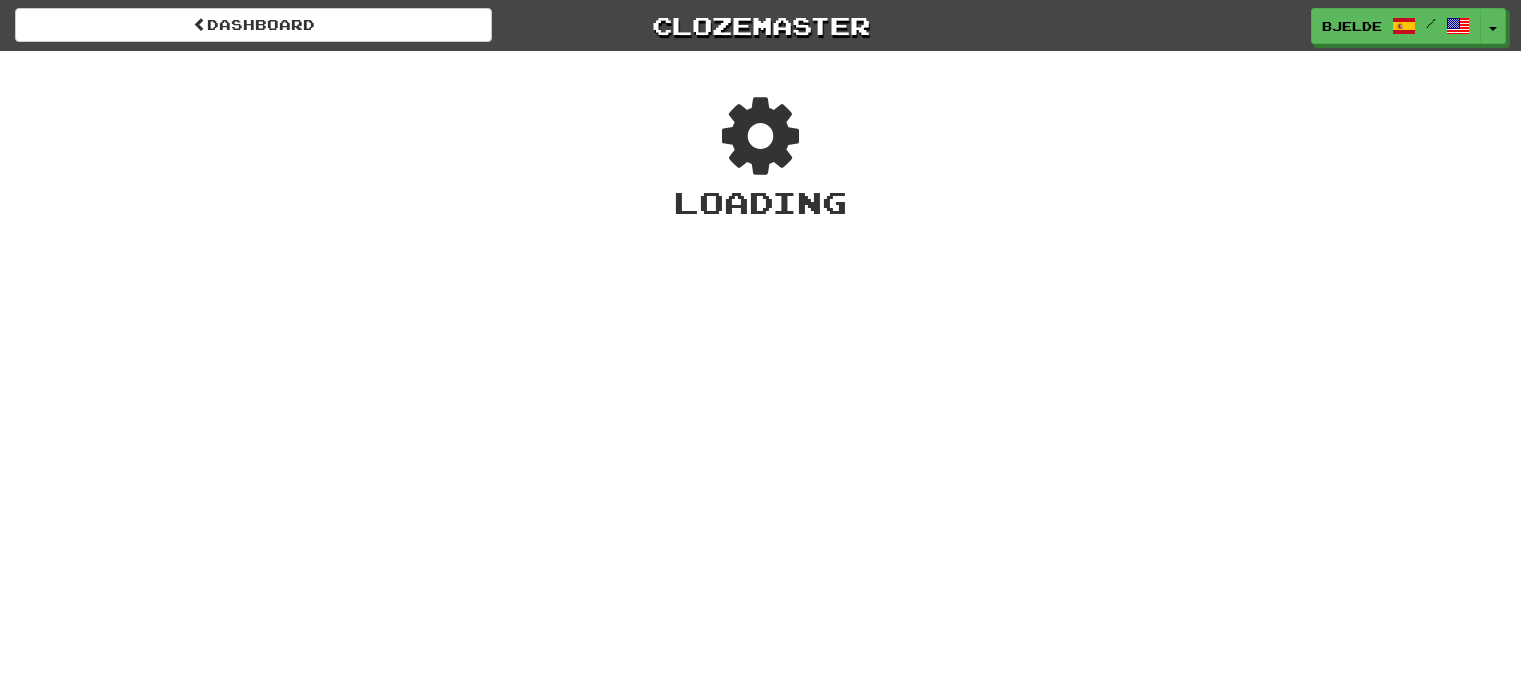 scroll, scrollTop: 0, scrollLeft: 0, axis: both 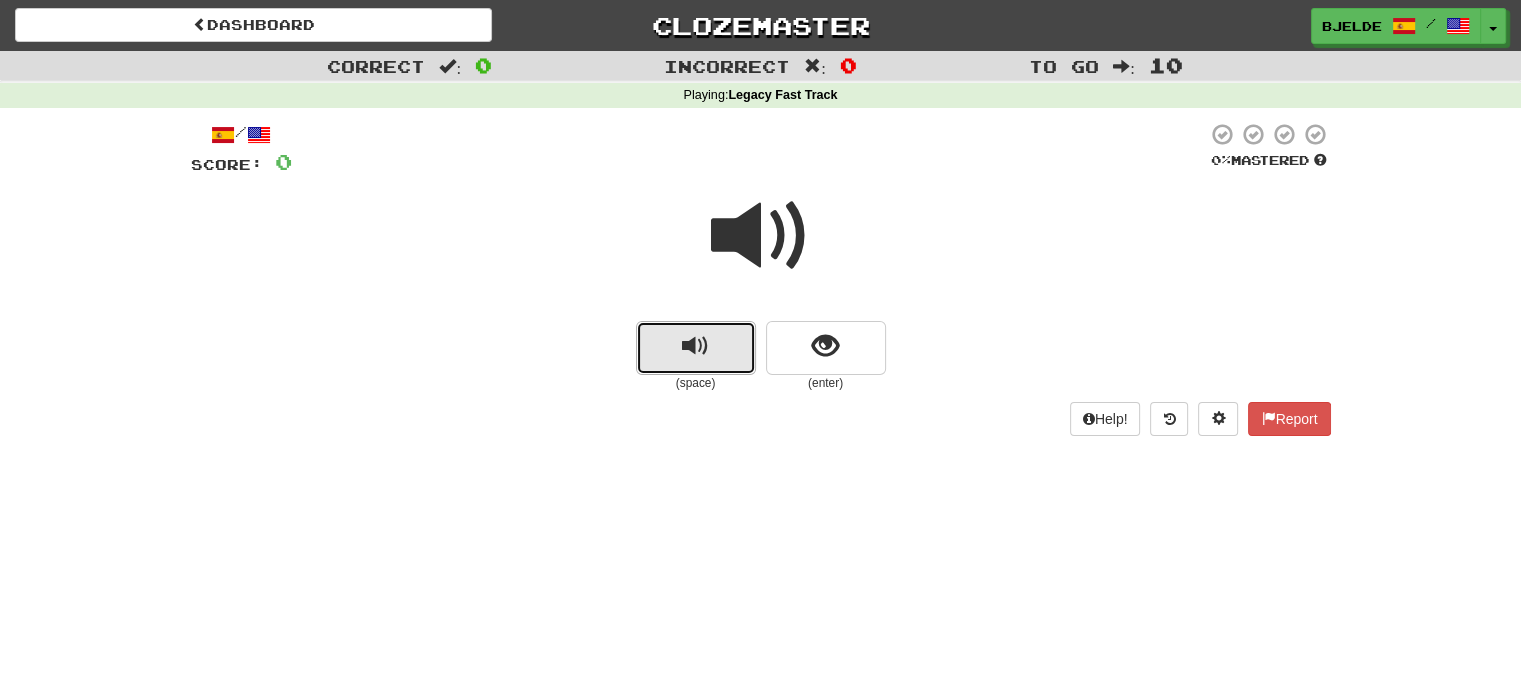 click at bounding box center (695, 346) 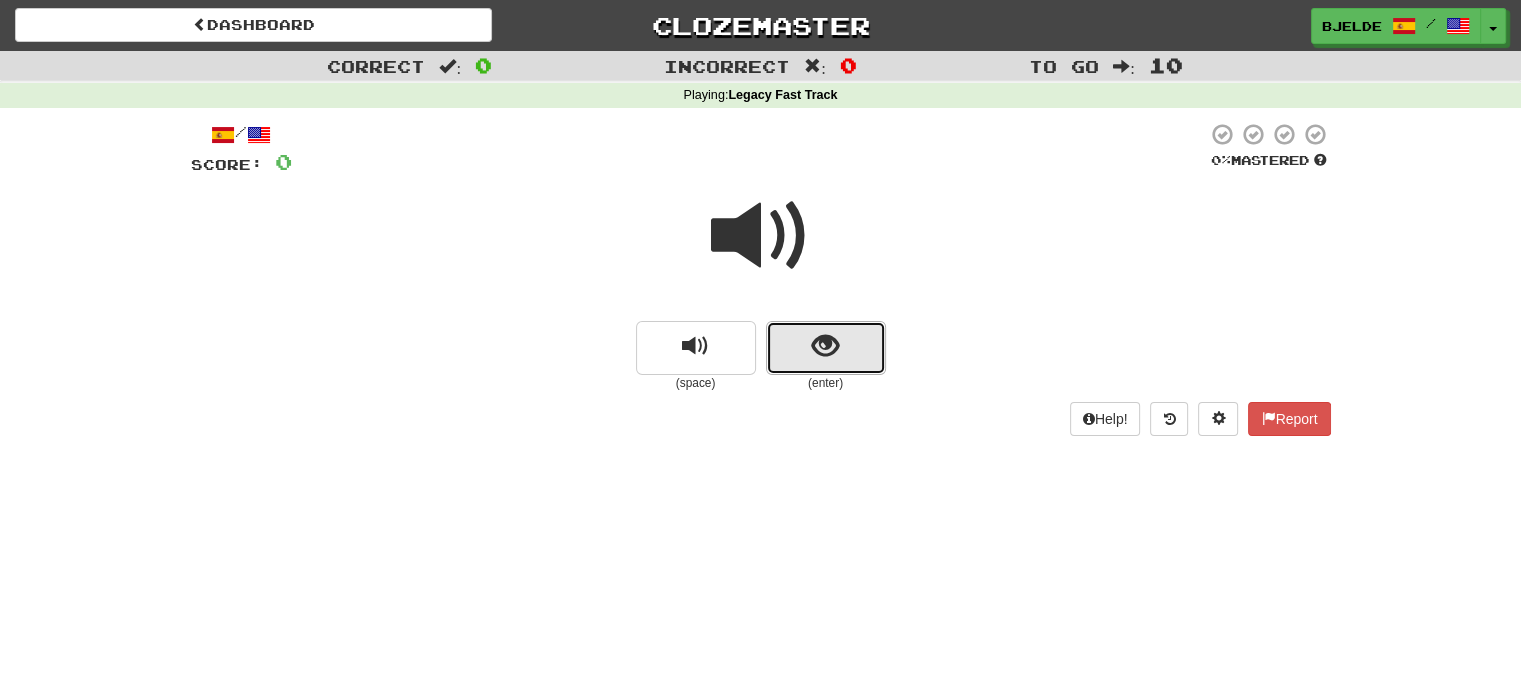 click at bounding box center [825, 346] 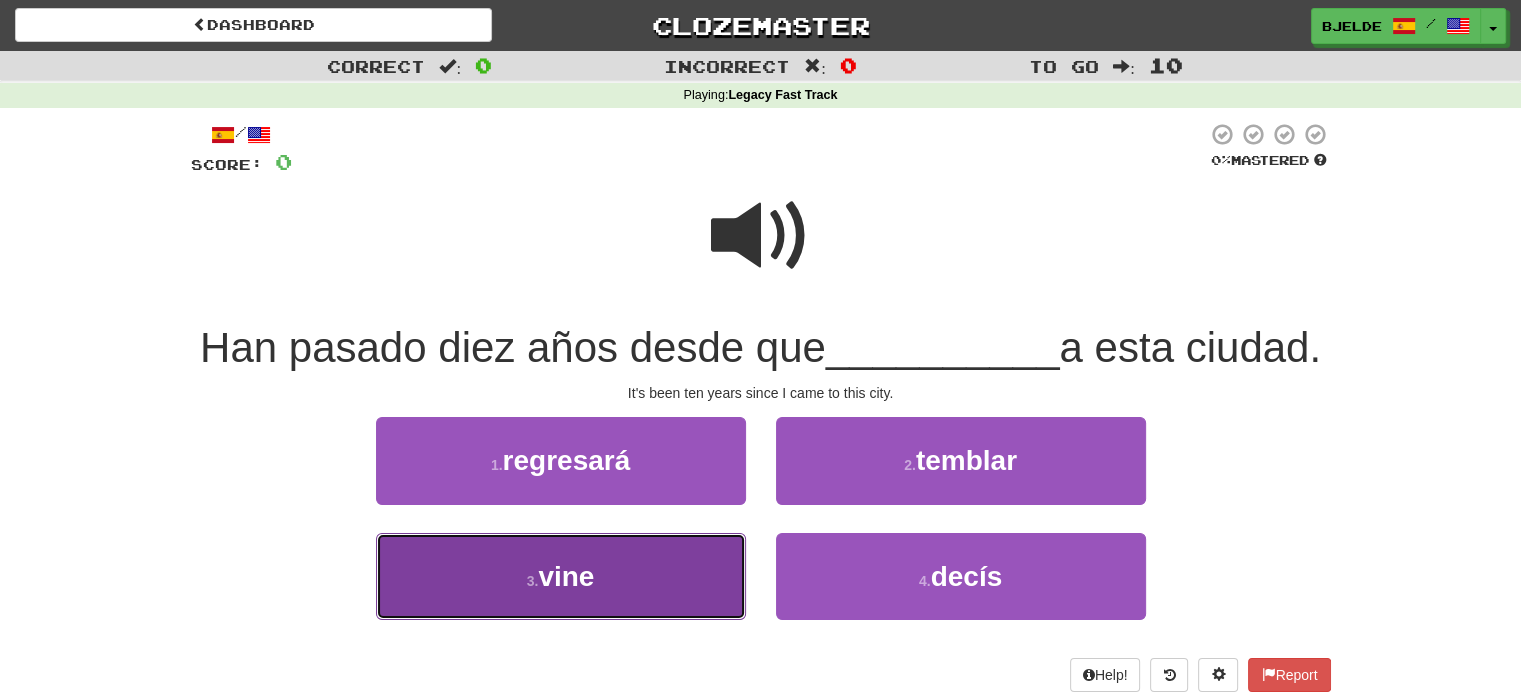 click on "3 .  vine" at bounding box center (561, 576) 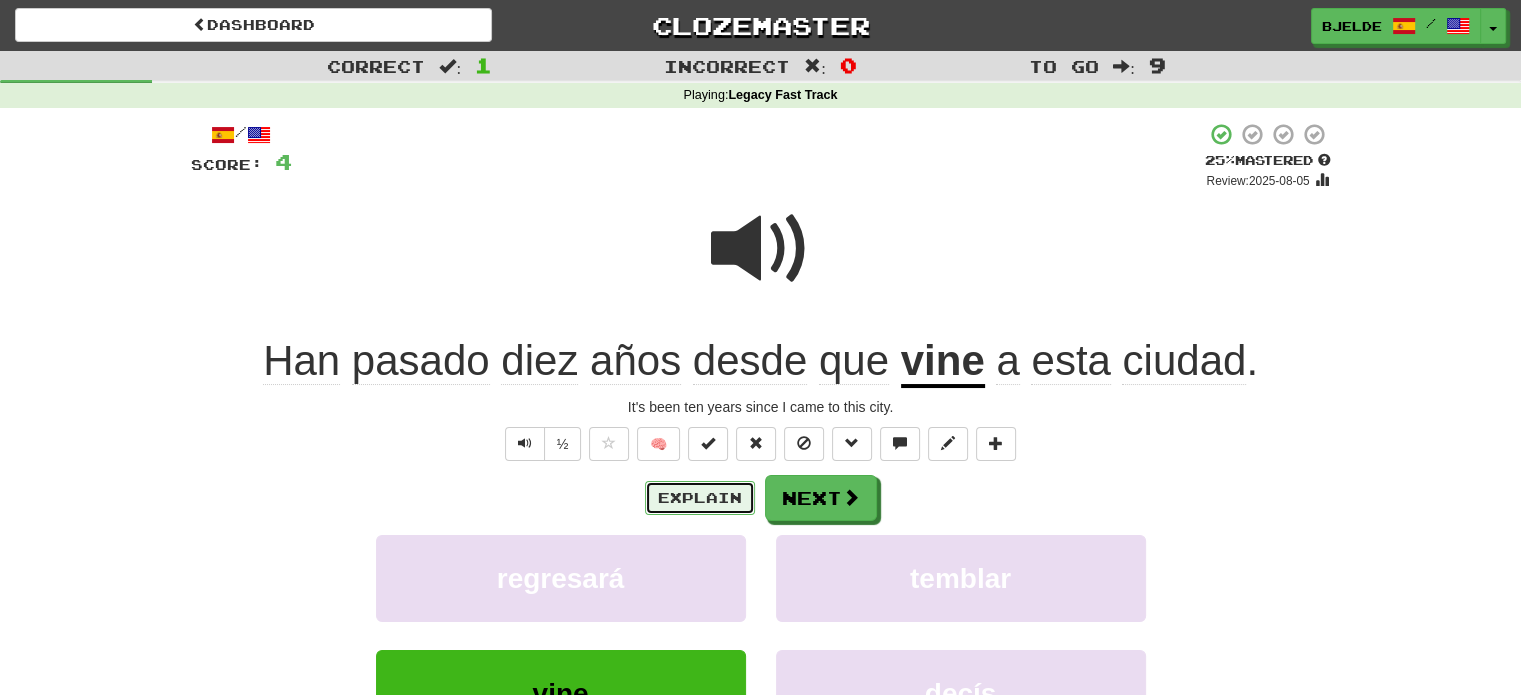 click on "Explain" at bounding box center [700, 498] 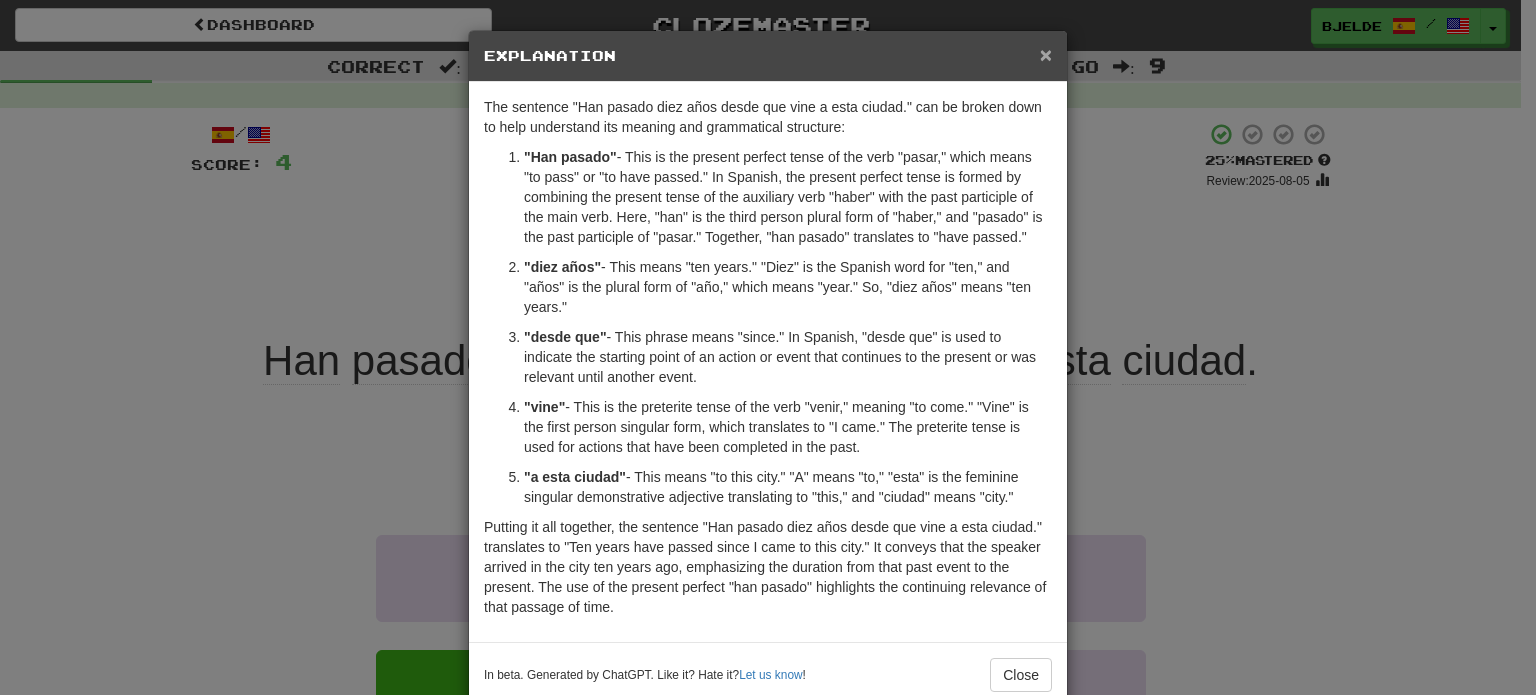 click on "×" at bounding box center [1046, 54] 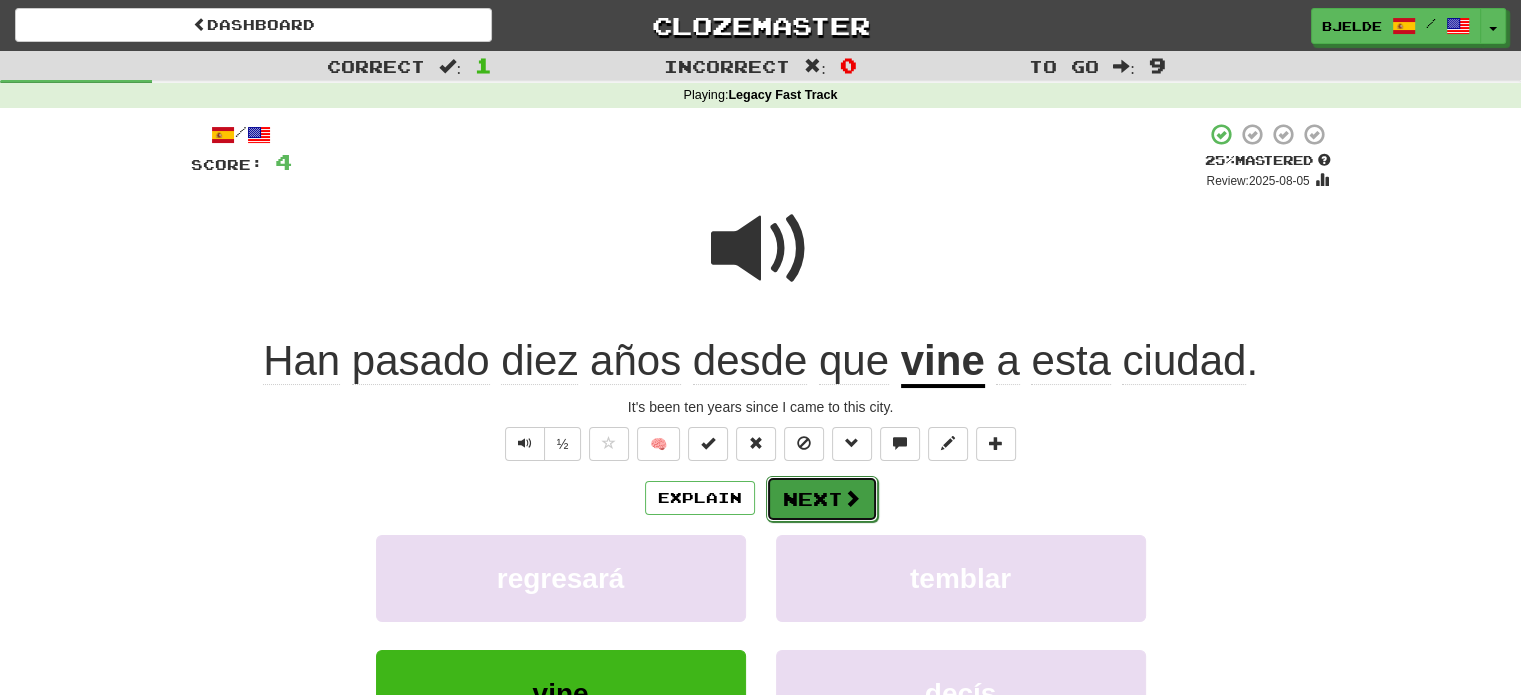 click on "Next" at bounding box center [822, 499] 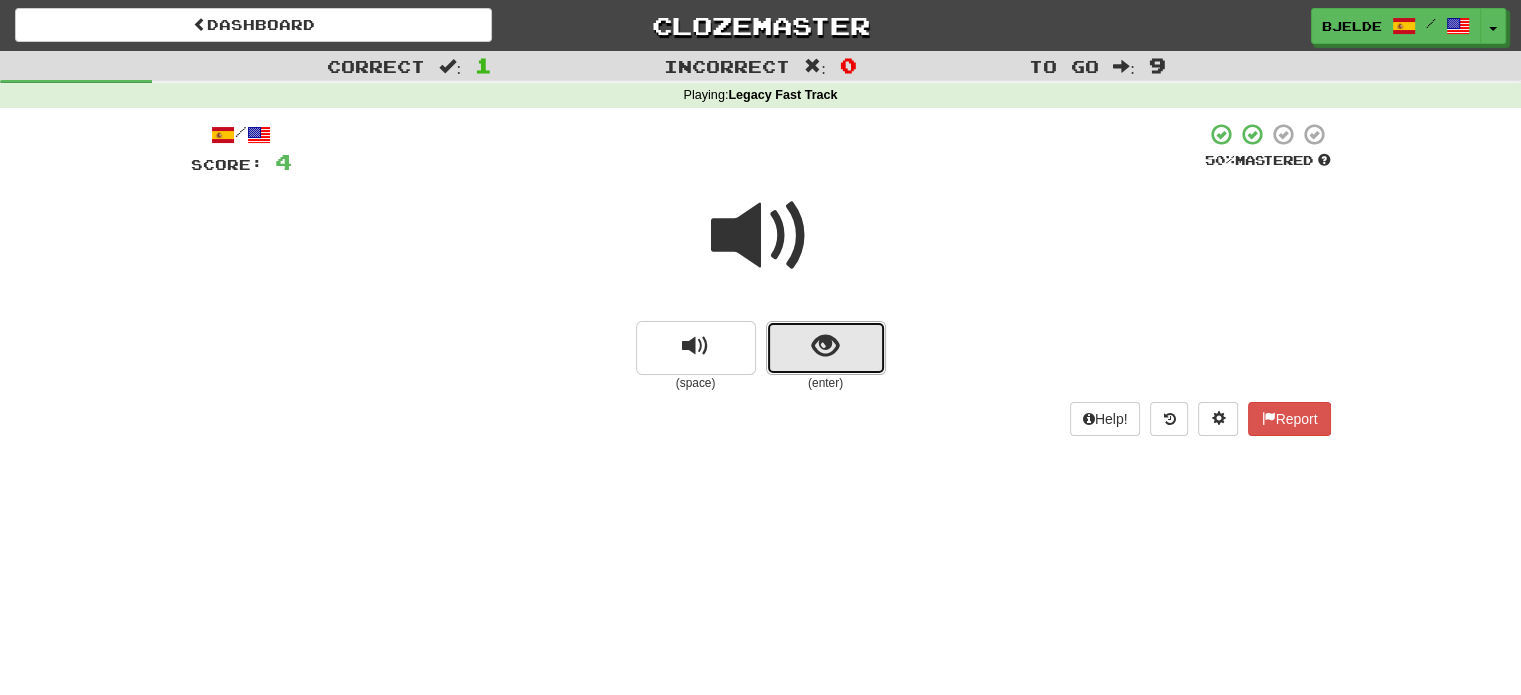 click at bounding box center (825, 346) 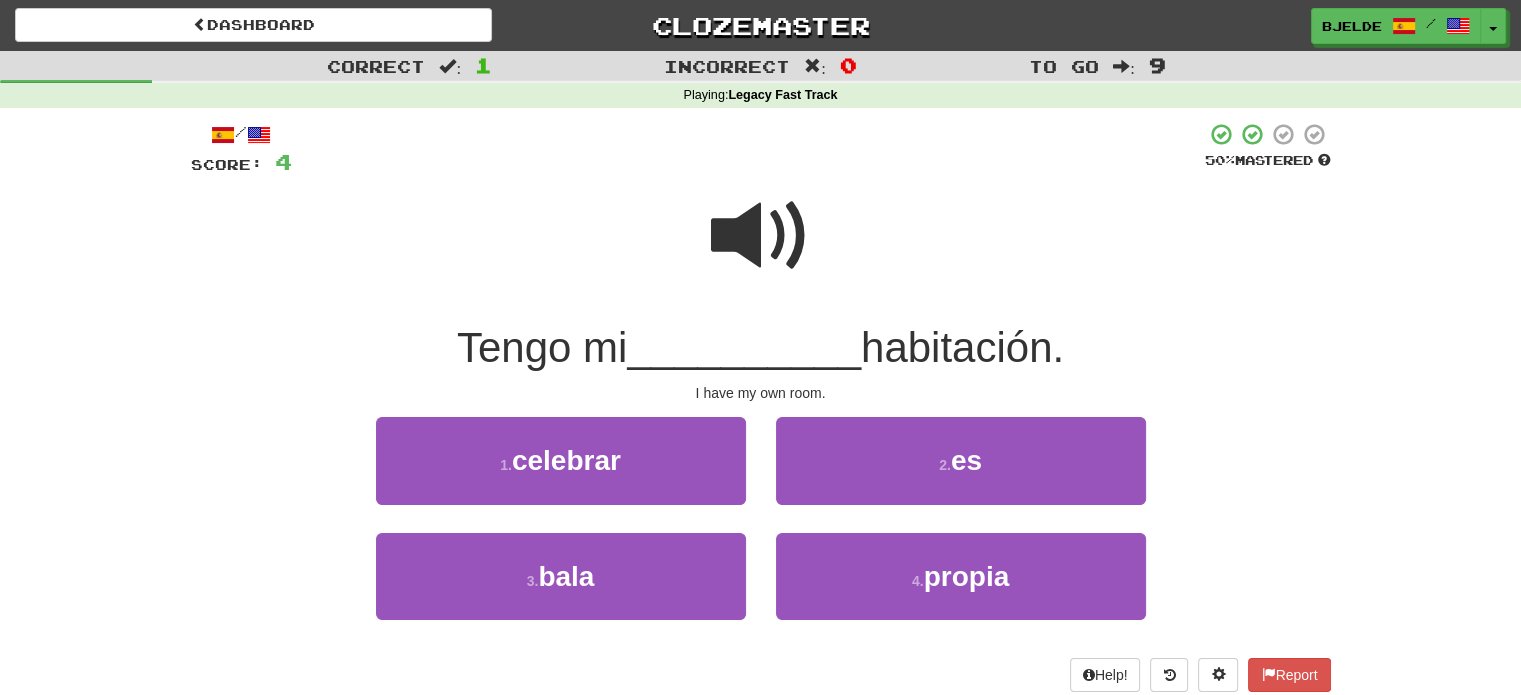 click on "4 .  propia" at bounding box center [961, 590] 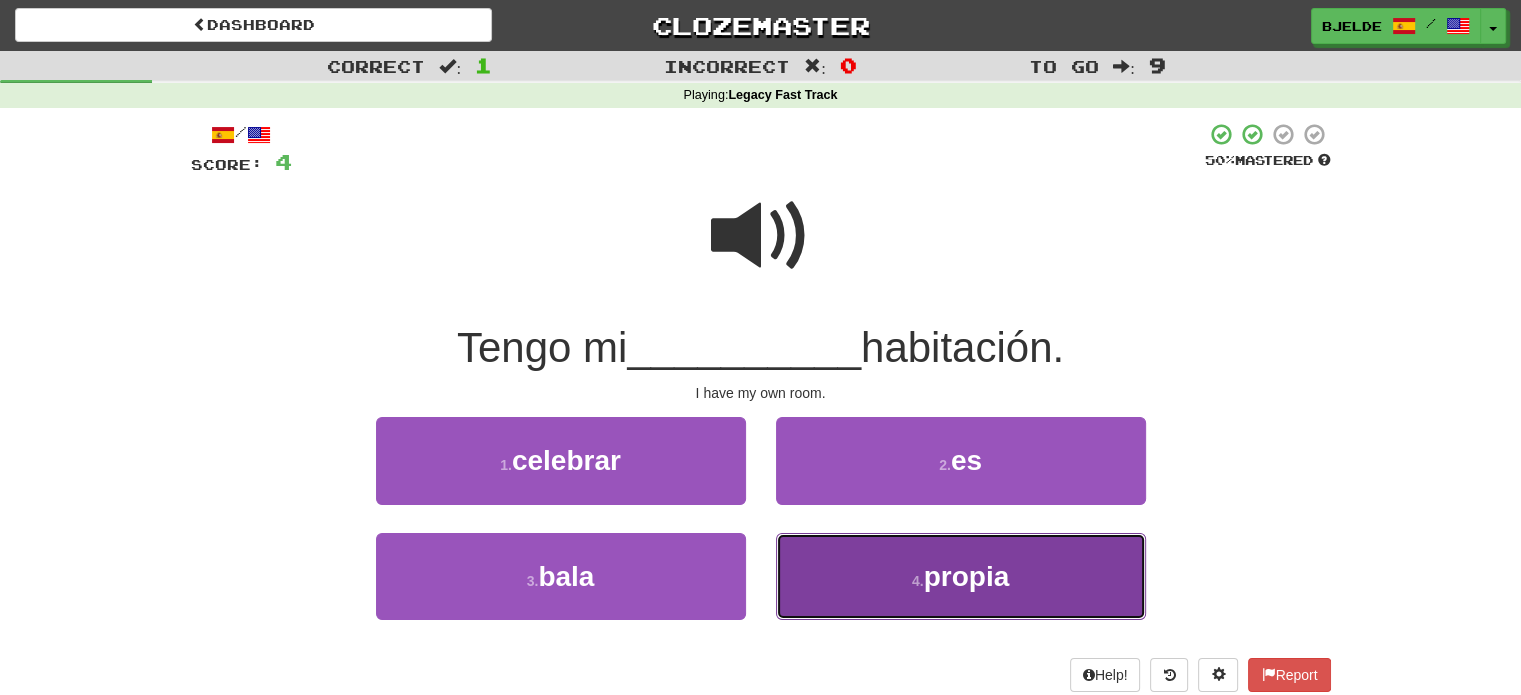 click on "4 .  propia" at bounding box center [961, 576] 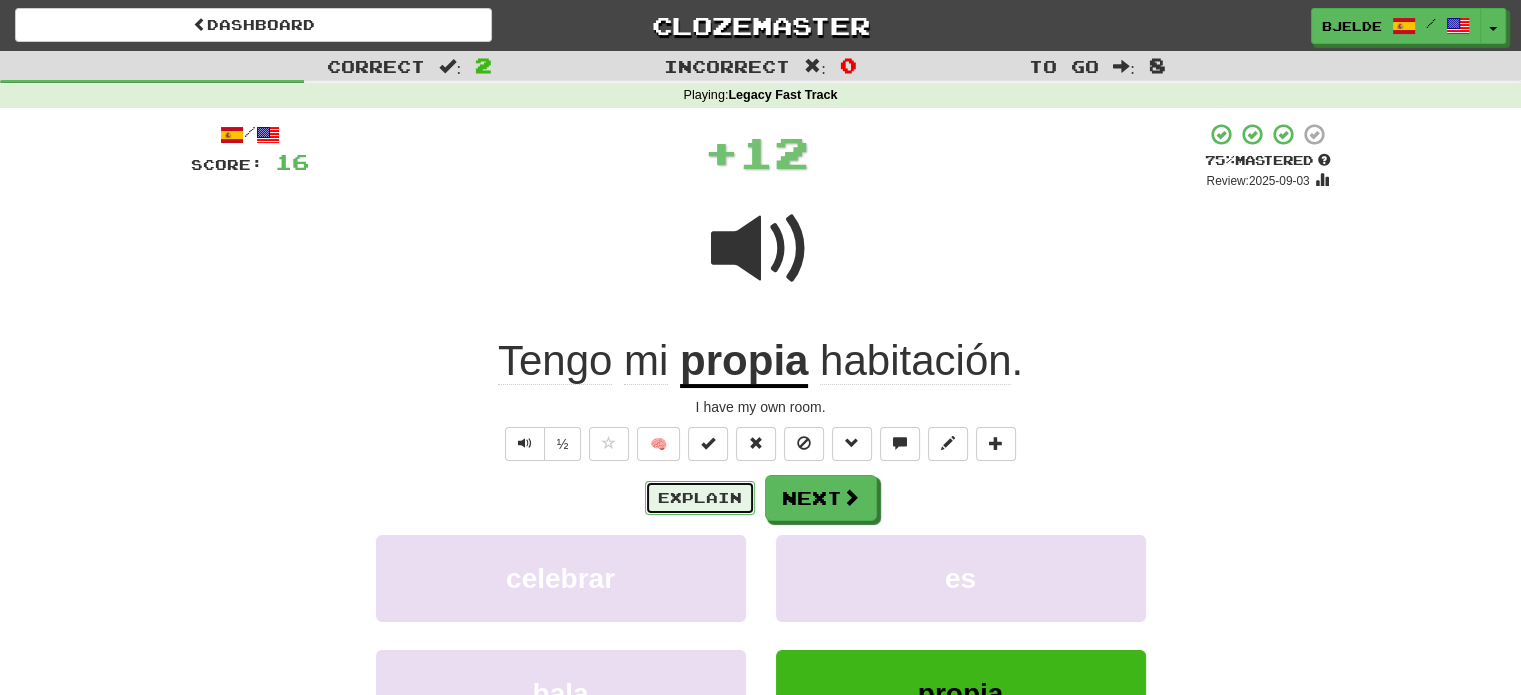 click on "Explain" at bounding box center (700, 498) 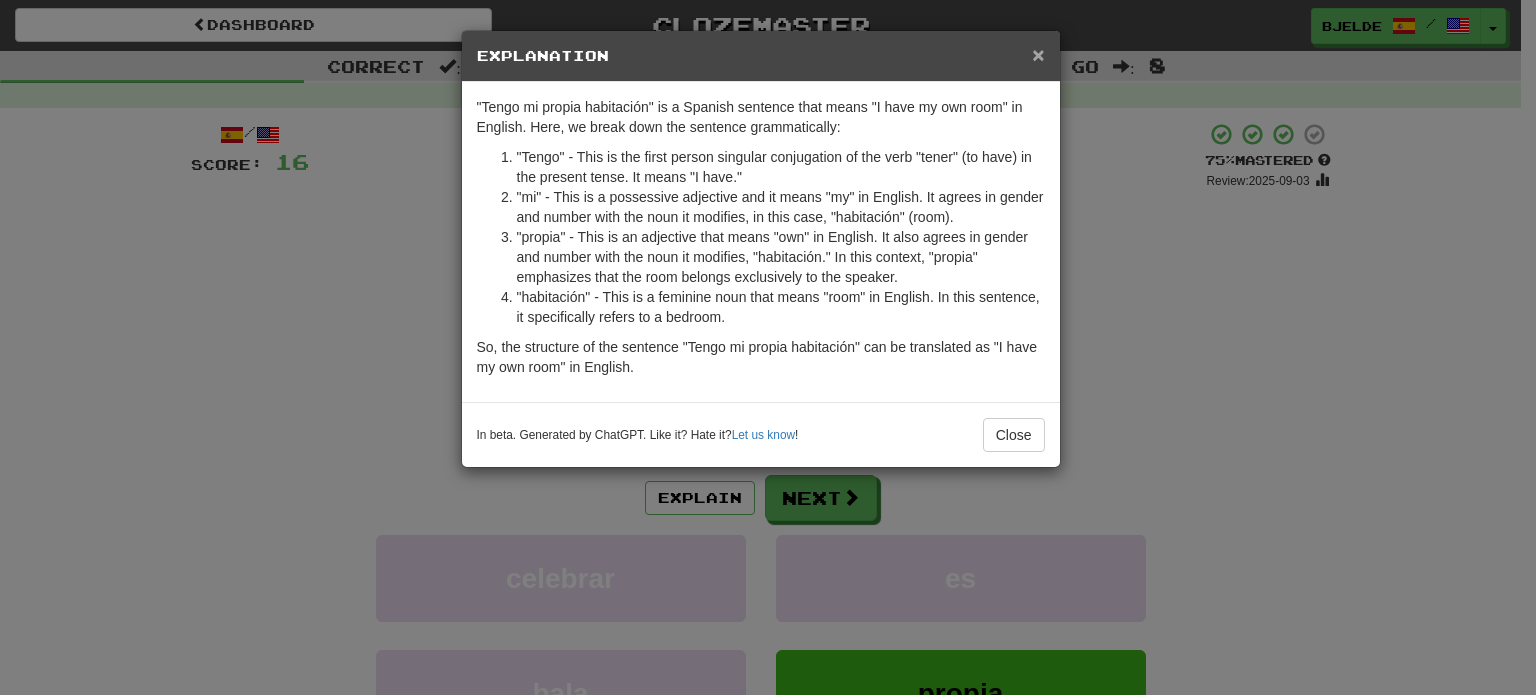click on "×" at bounding box center (1038, 54) 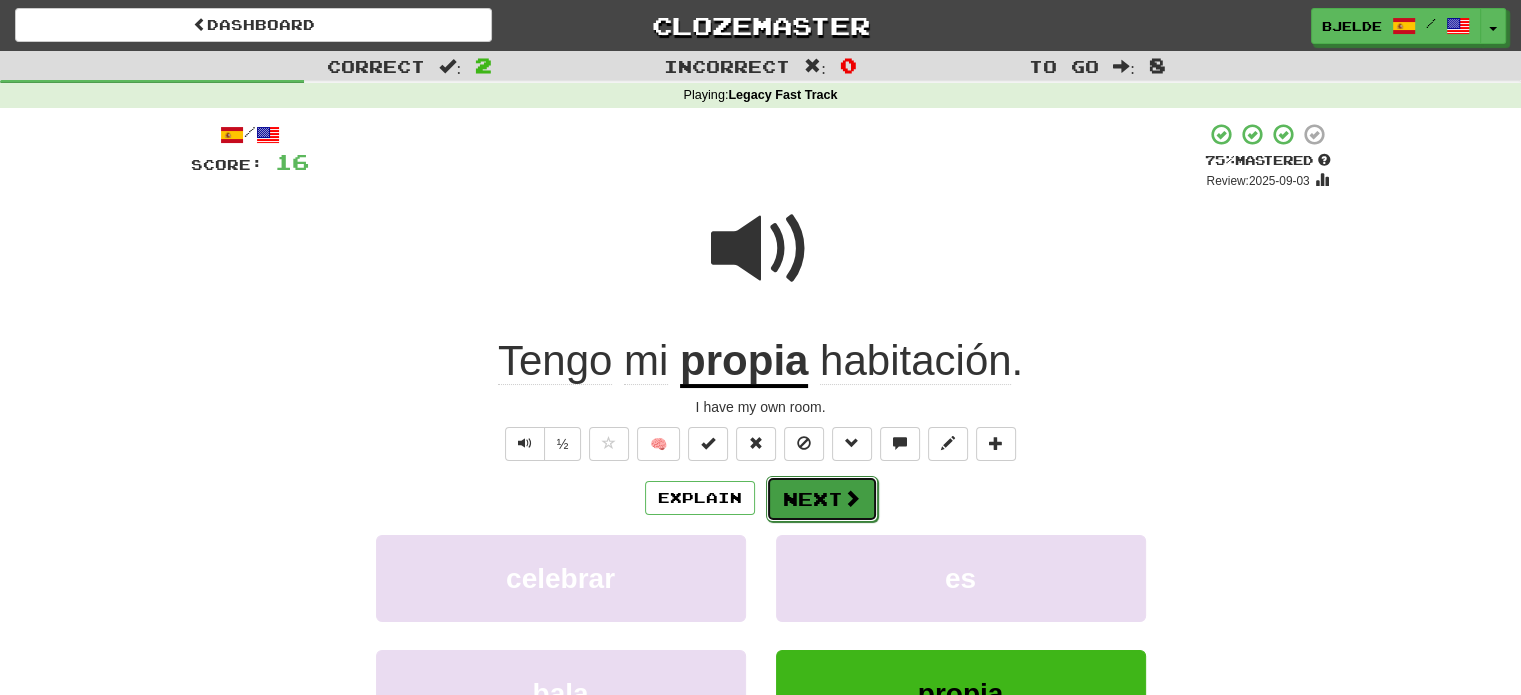 click on "Next" at bounding box center [822, 499] 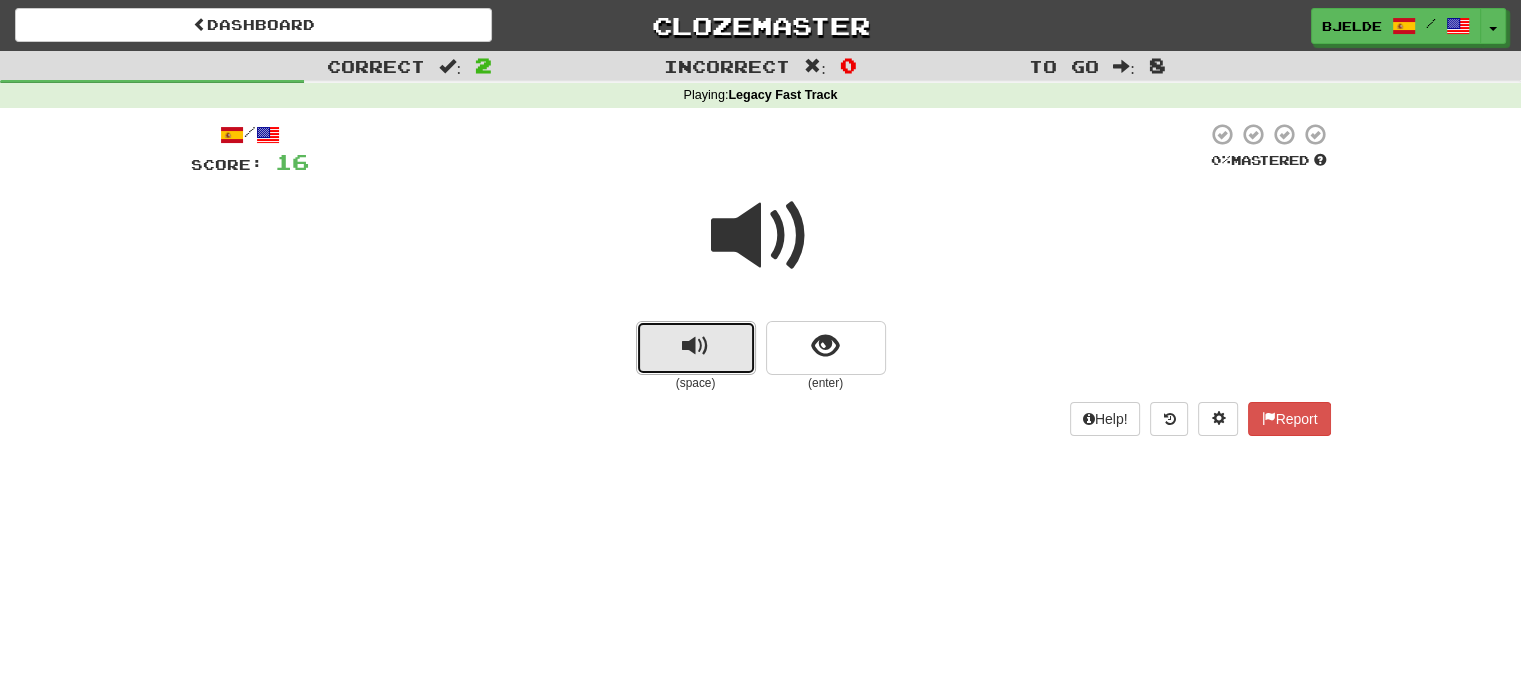 click at bounding box center [695, 346] 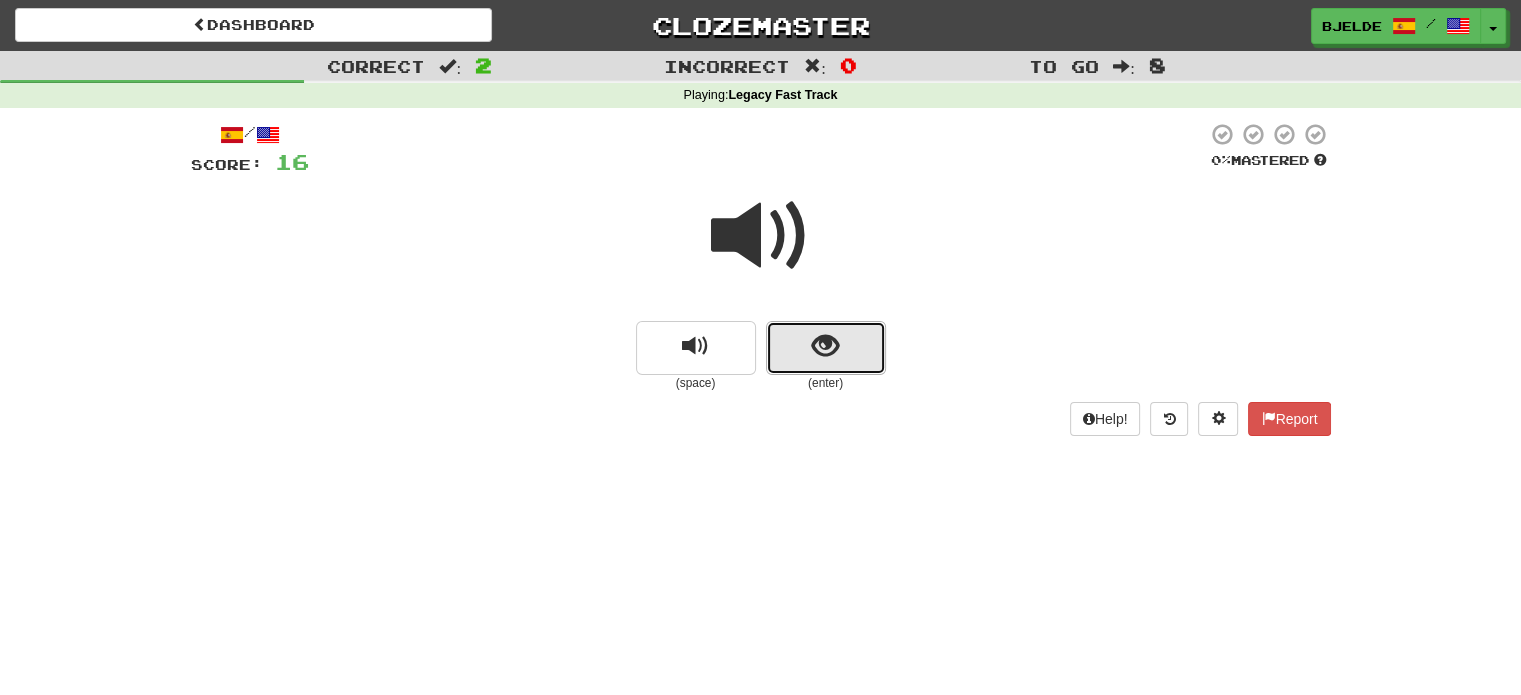 click at bounding box center [825, 346] 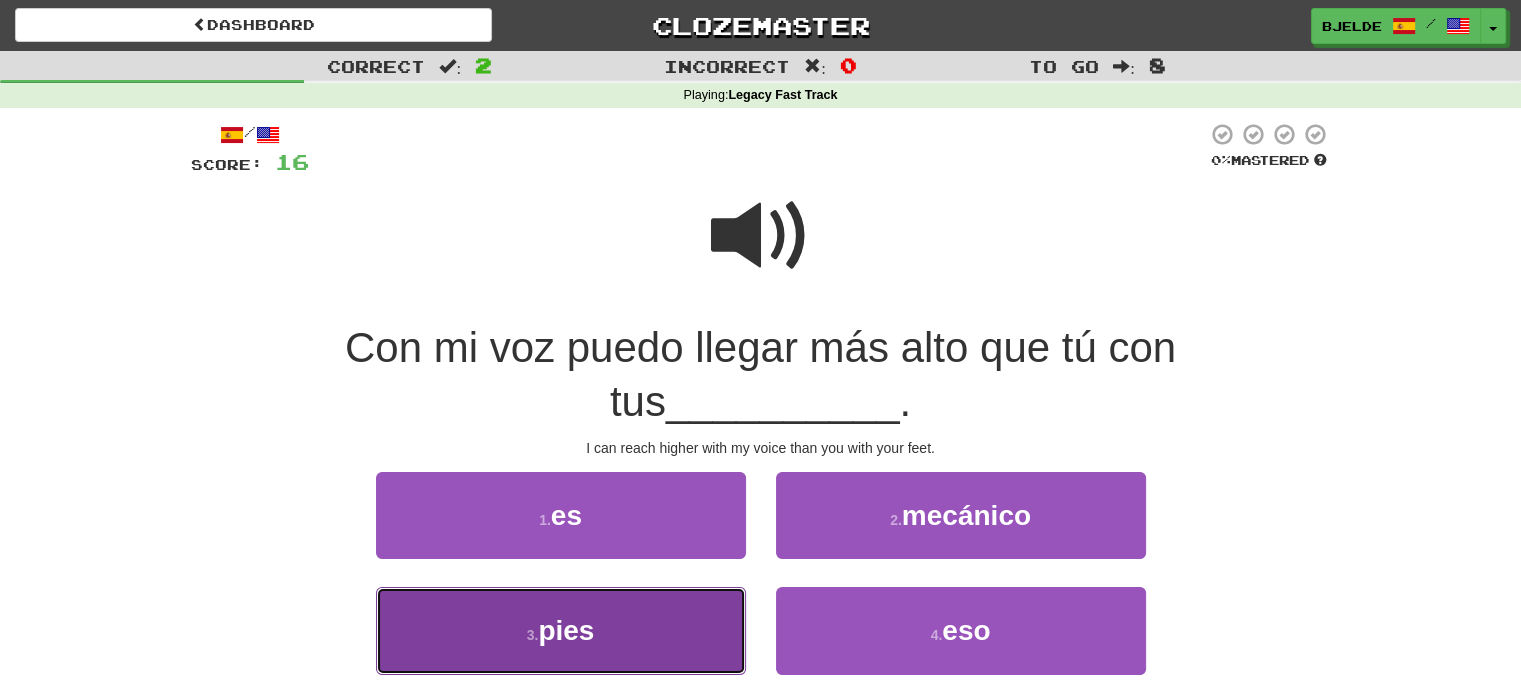 click on "3 .  pies" at bounding box center [561, 630] 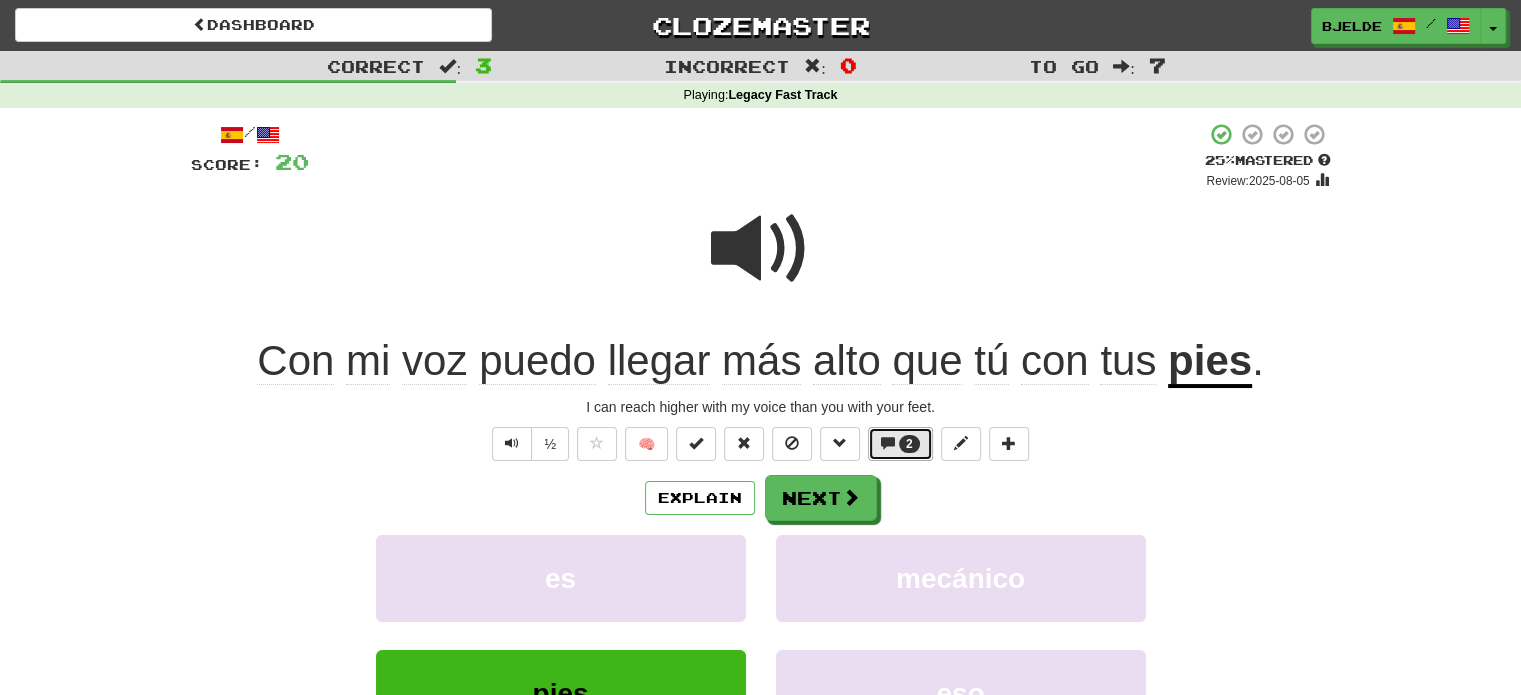 click on "2" at bounding box center [900, 444] 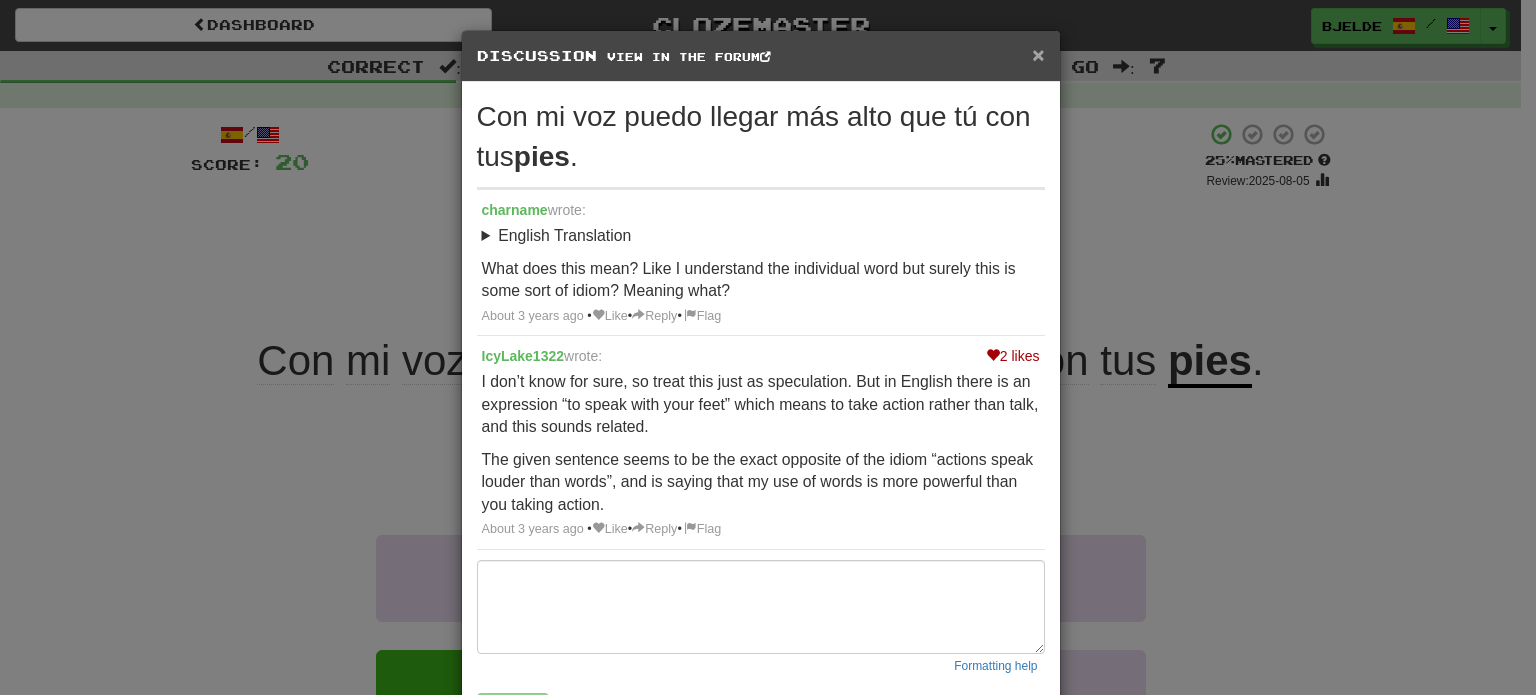 click on "×" at bounding box center [1038, 54] 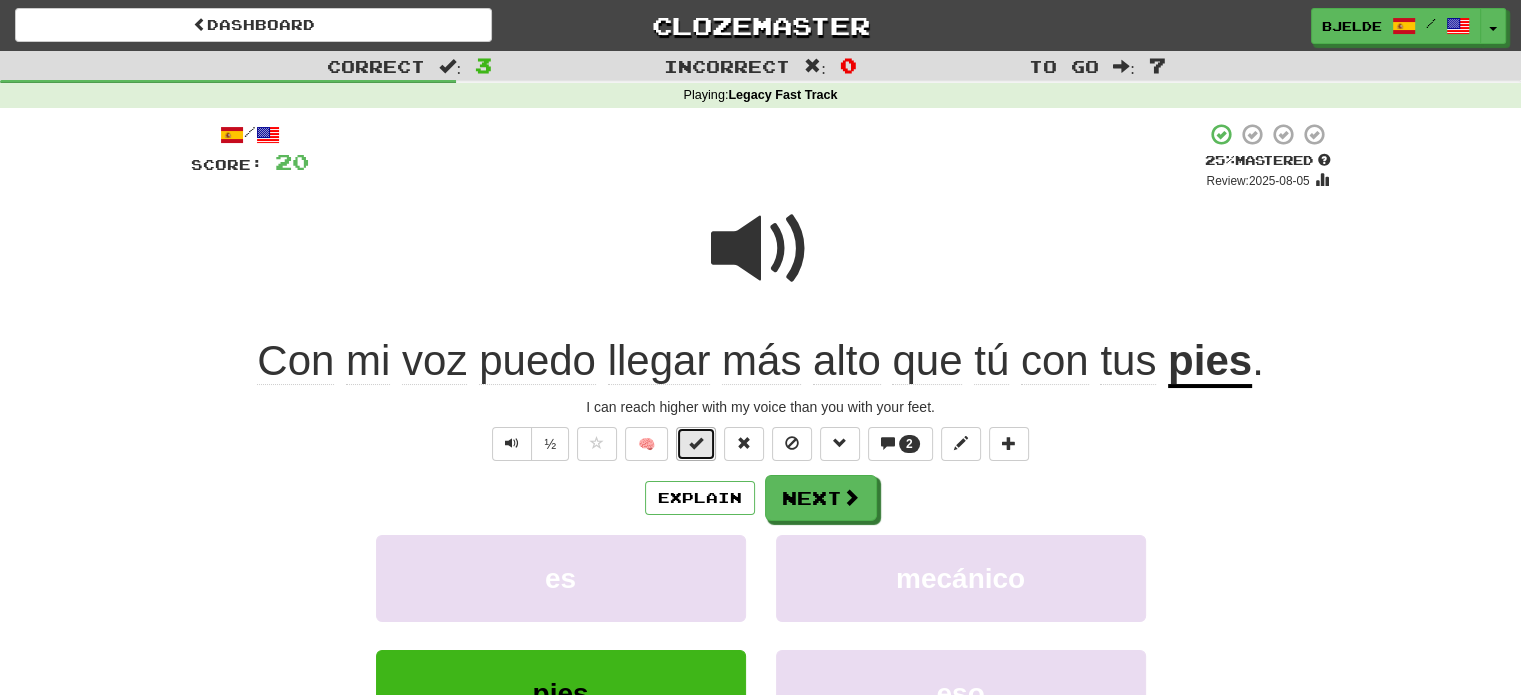 click at bounding box center (696, 443) 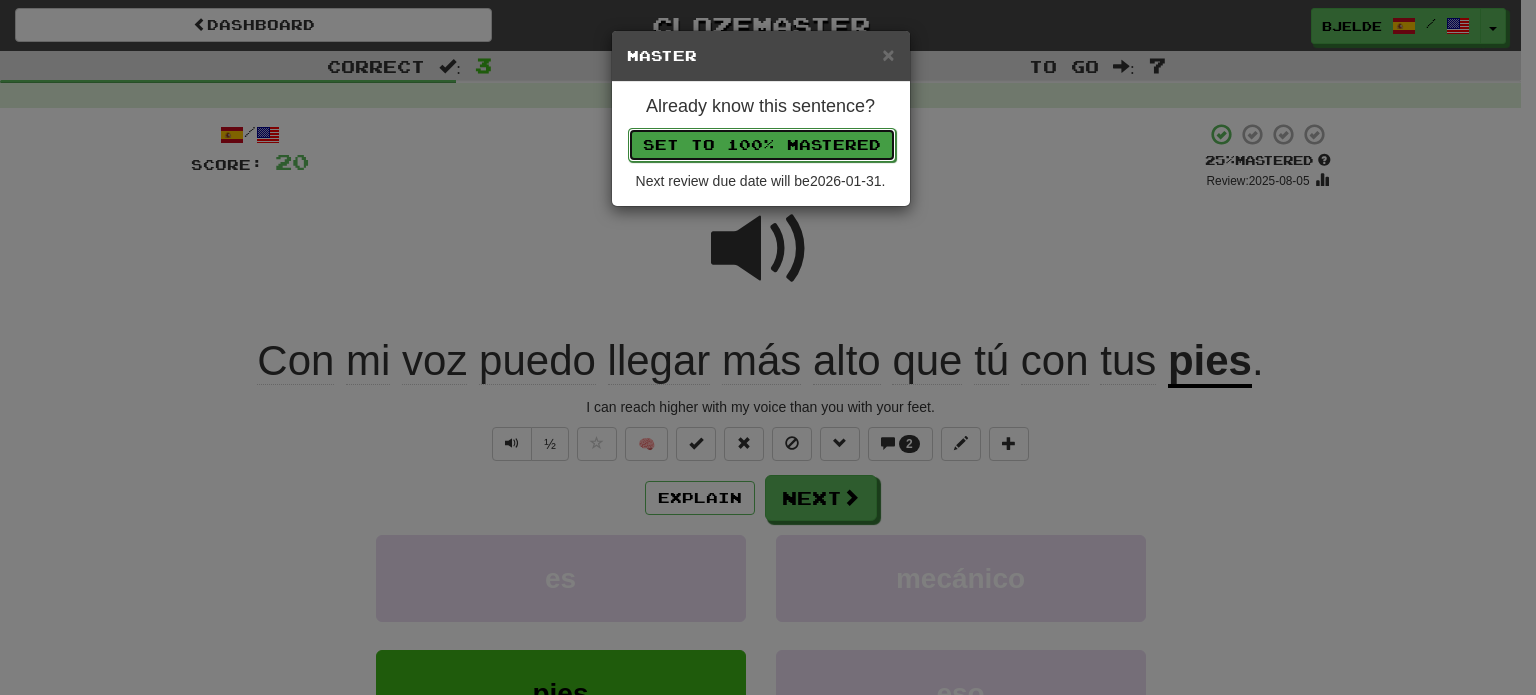 click on "Set to 100% Mastered" at bounding box center [762, 145] 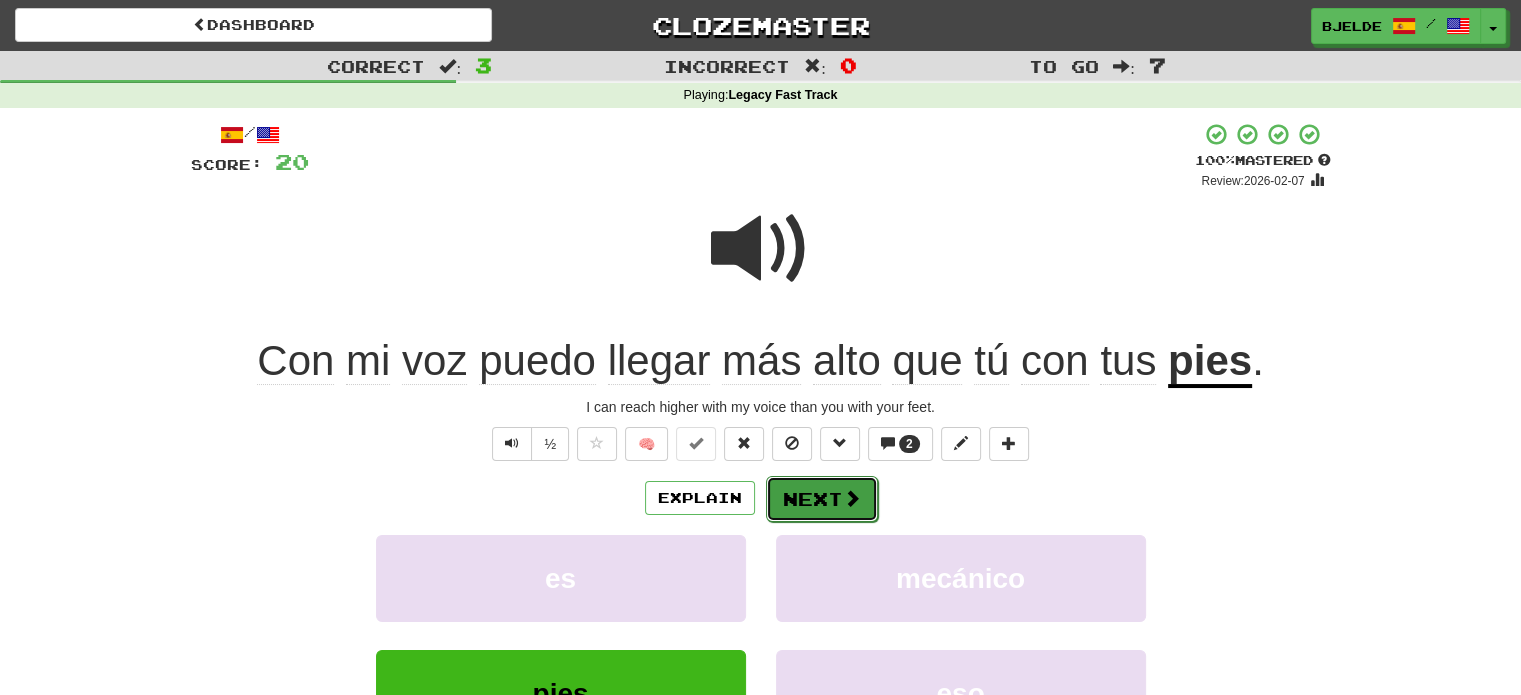 click on "Next" at bounding box center [822, 499] 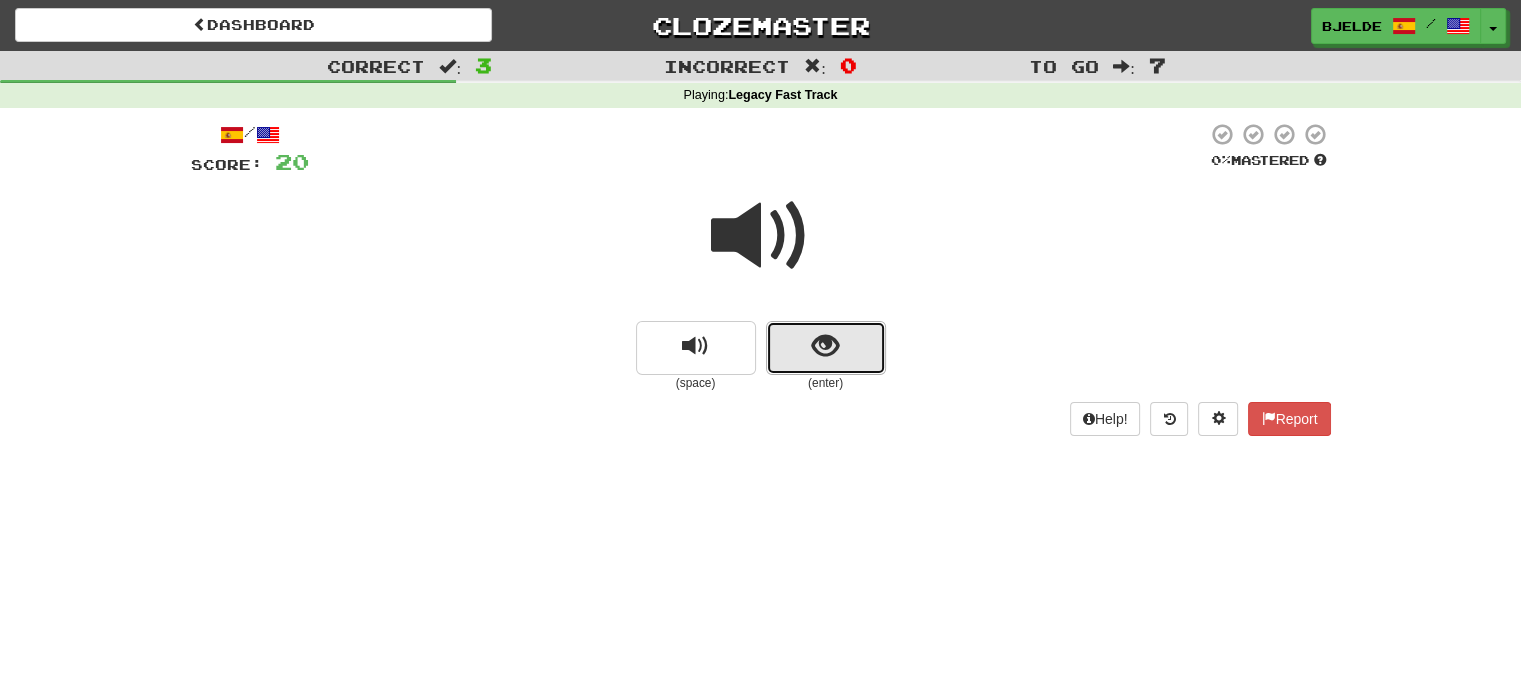 click at bounding box center (825, 346) 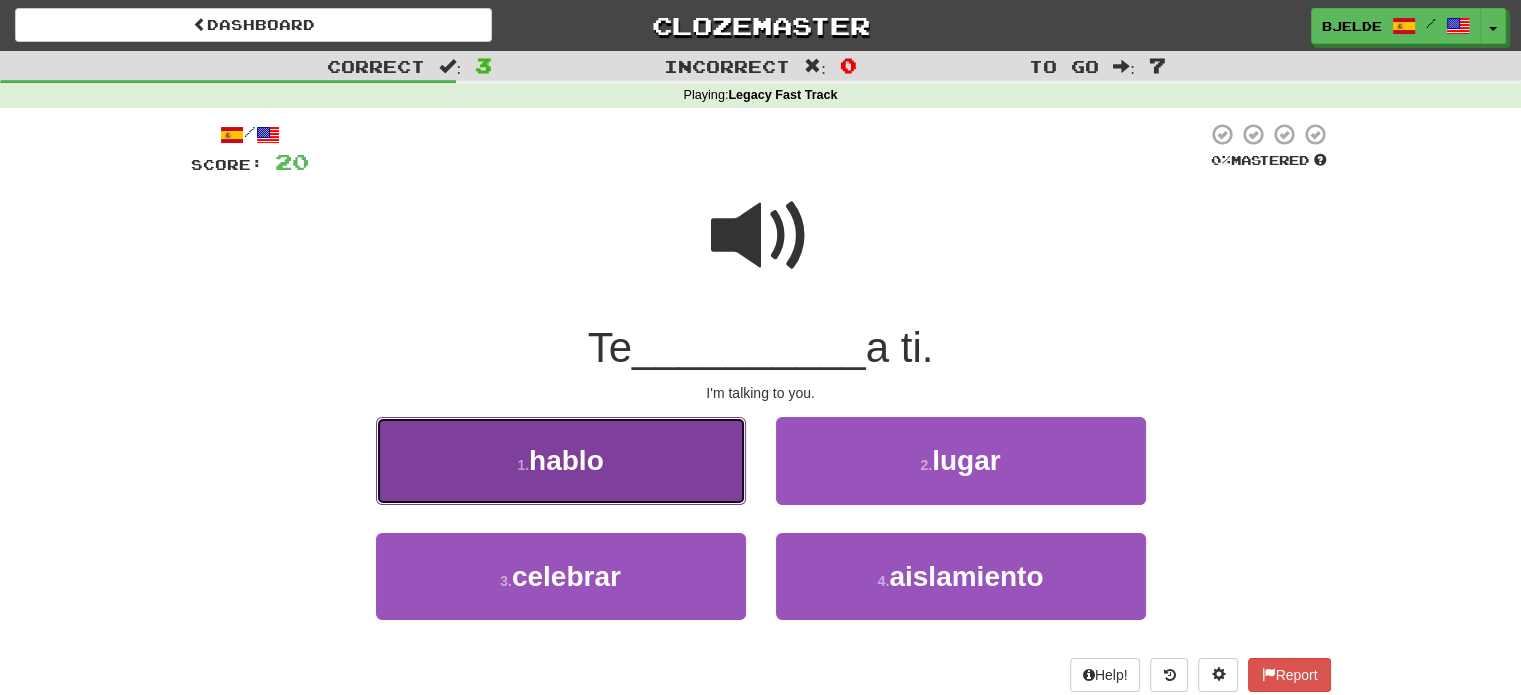 click on "1 .  hablo" at bounding box center (561, 460) 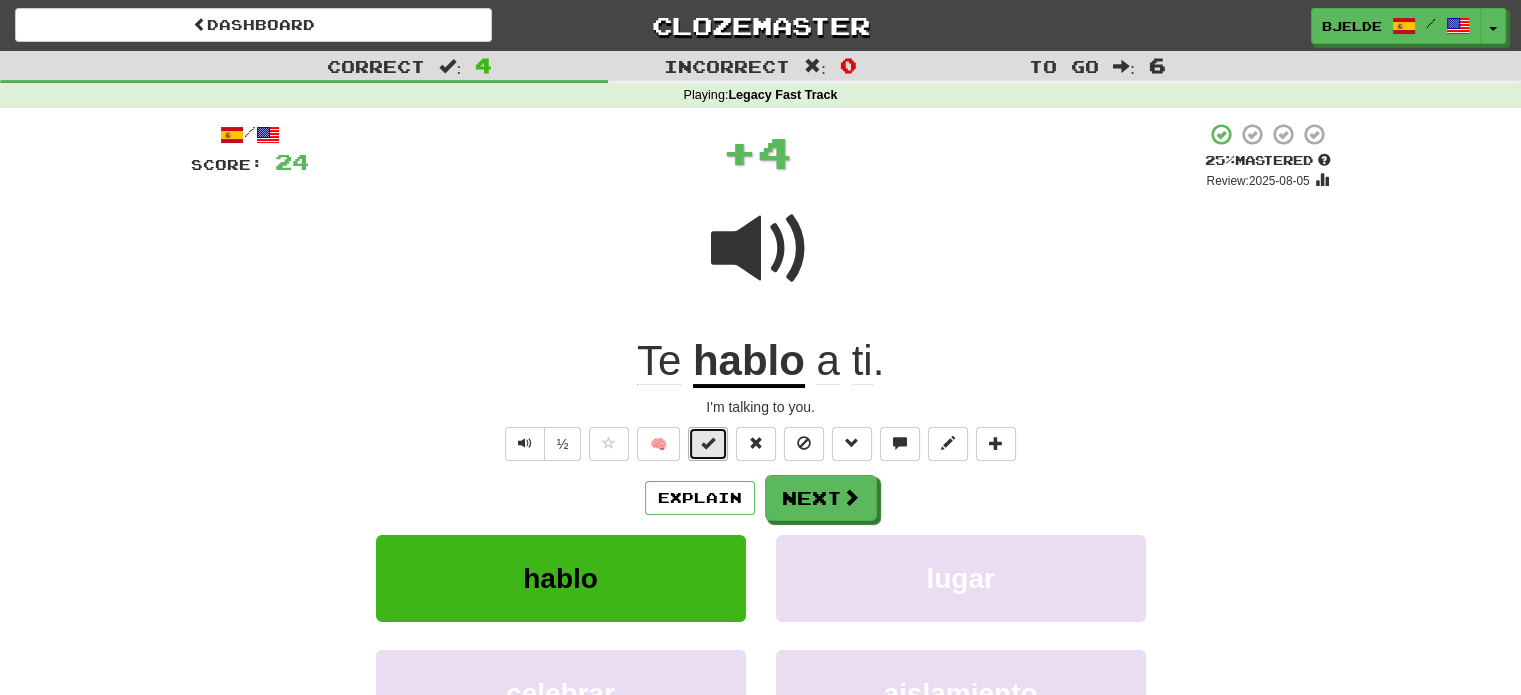 click at bounding box center [708, 443] 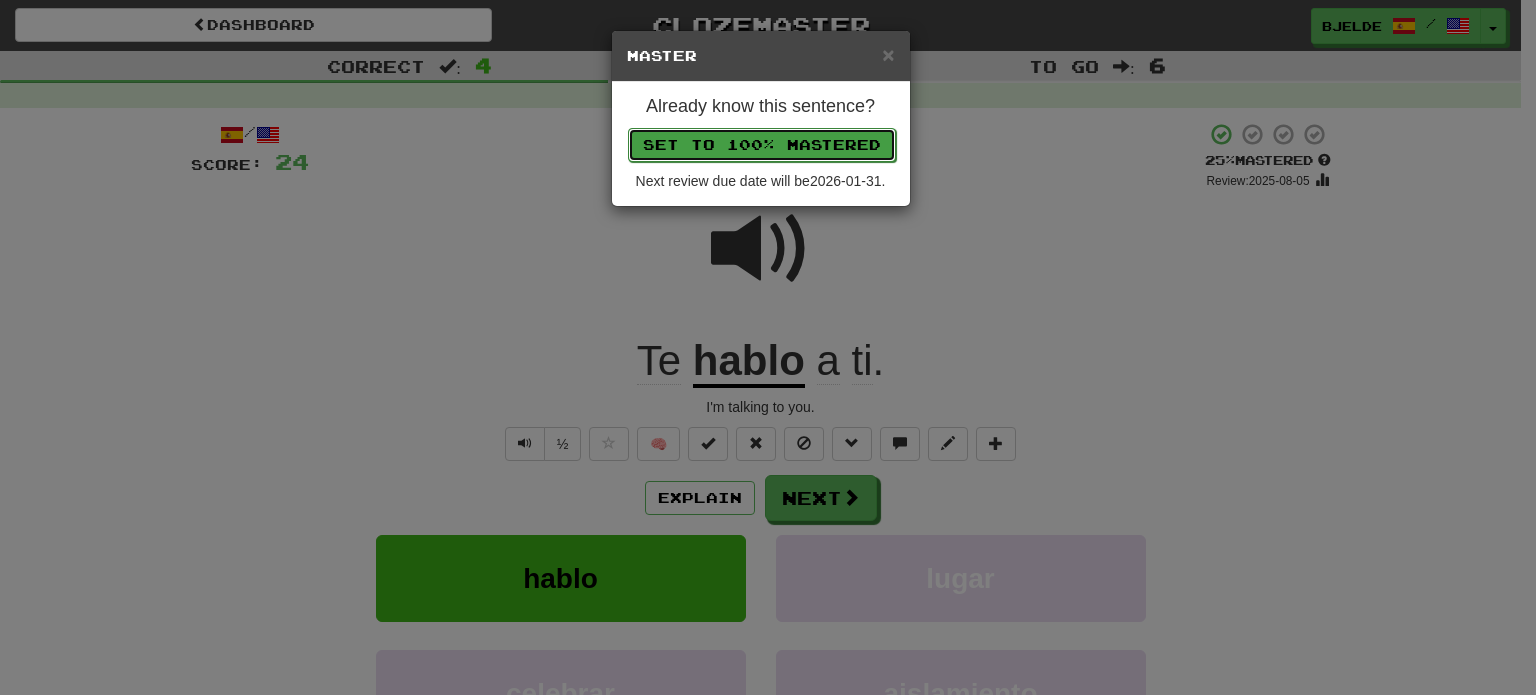 click on "Set to 100% Mastered" at bounding box center [762, 145] 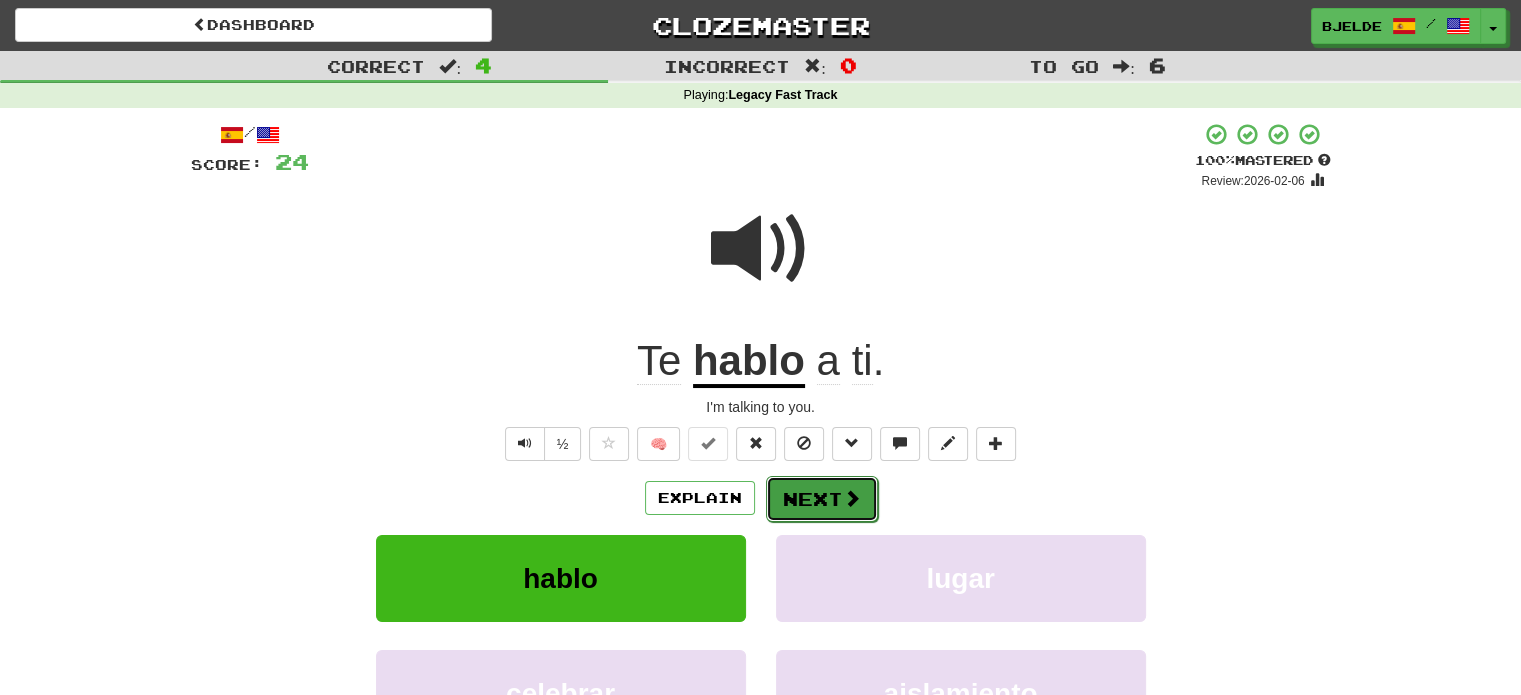 click on "Next" at bounding box center (822, 499) 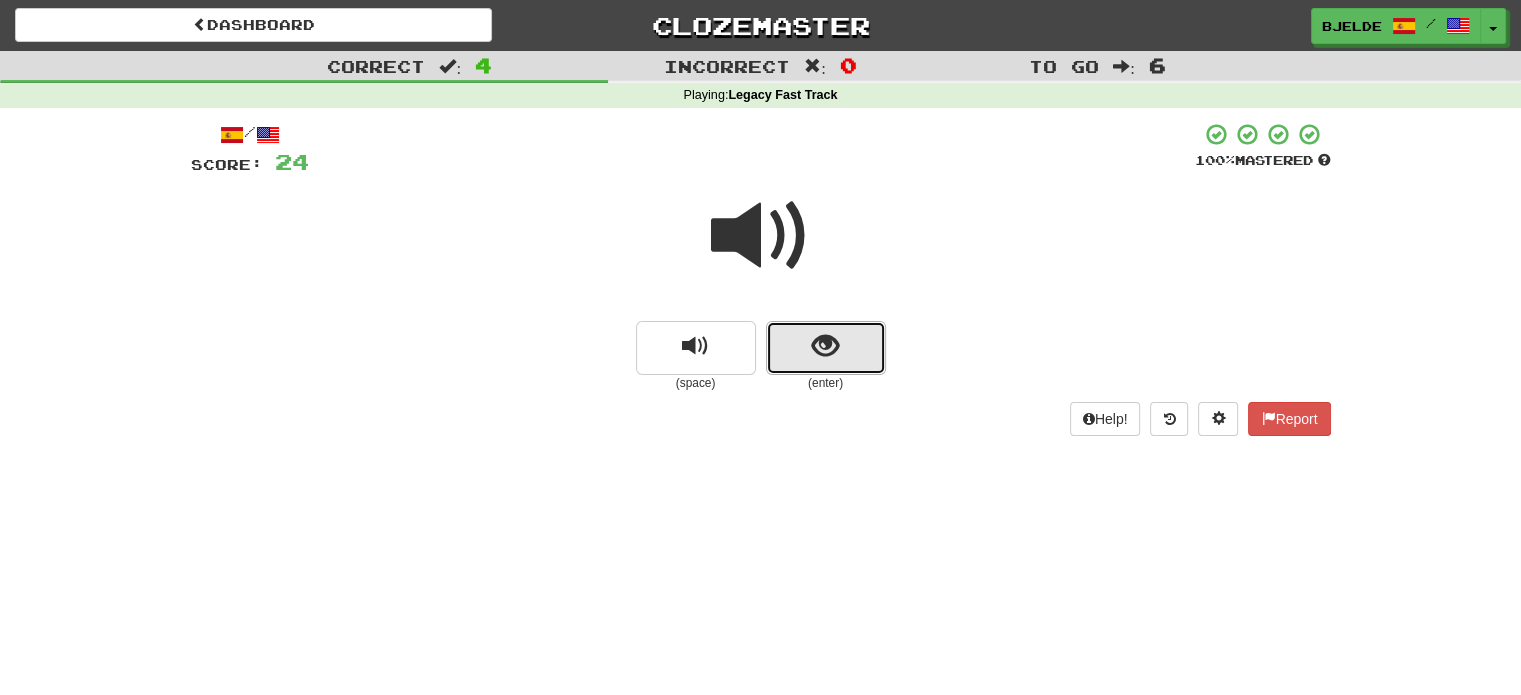 click at bounding box center (826, 348) 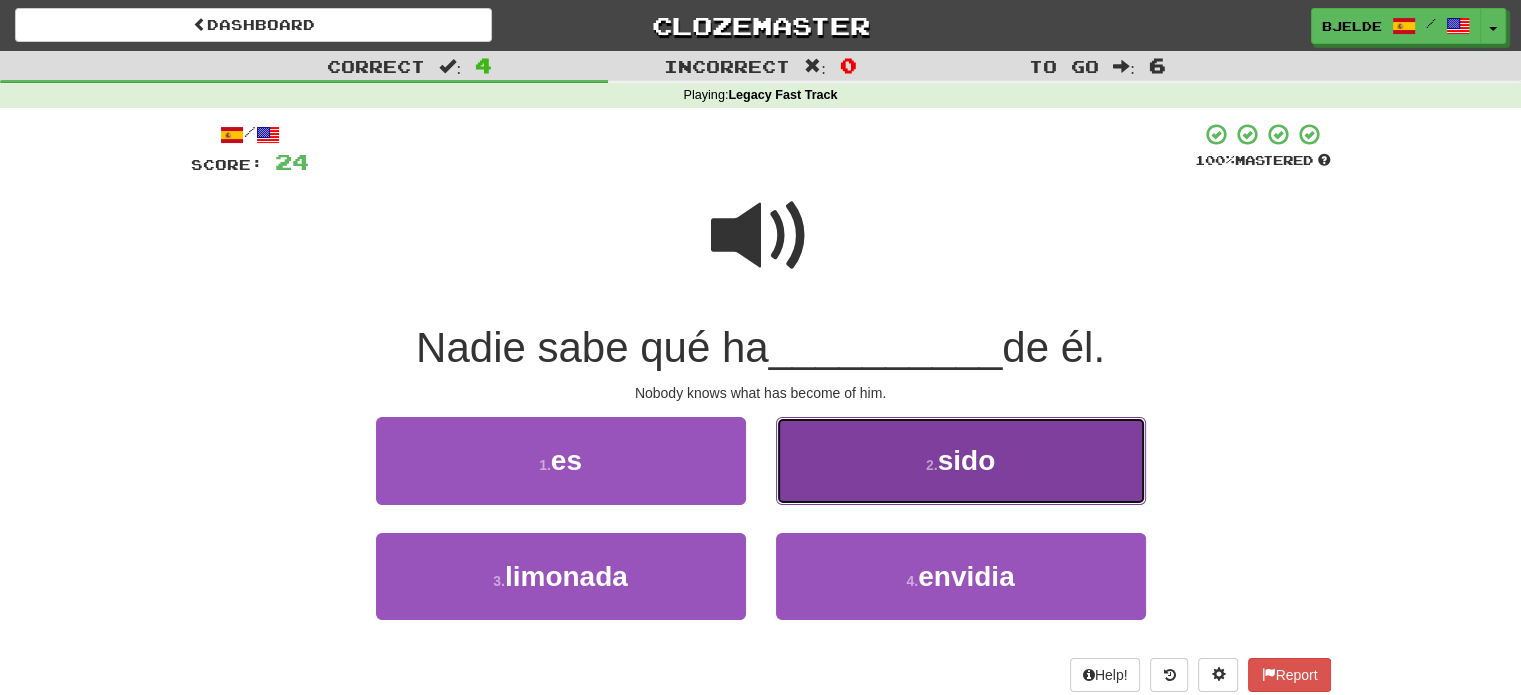 click on "2 .  sido" at bounding box center [961, 460] 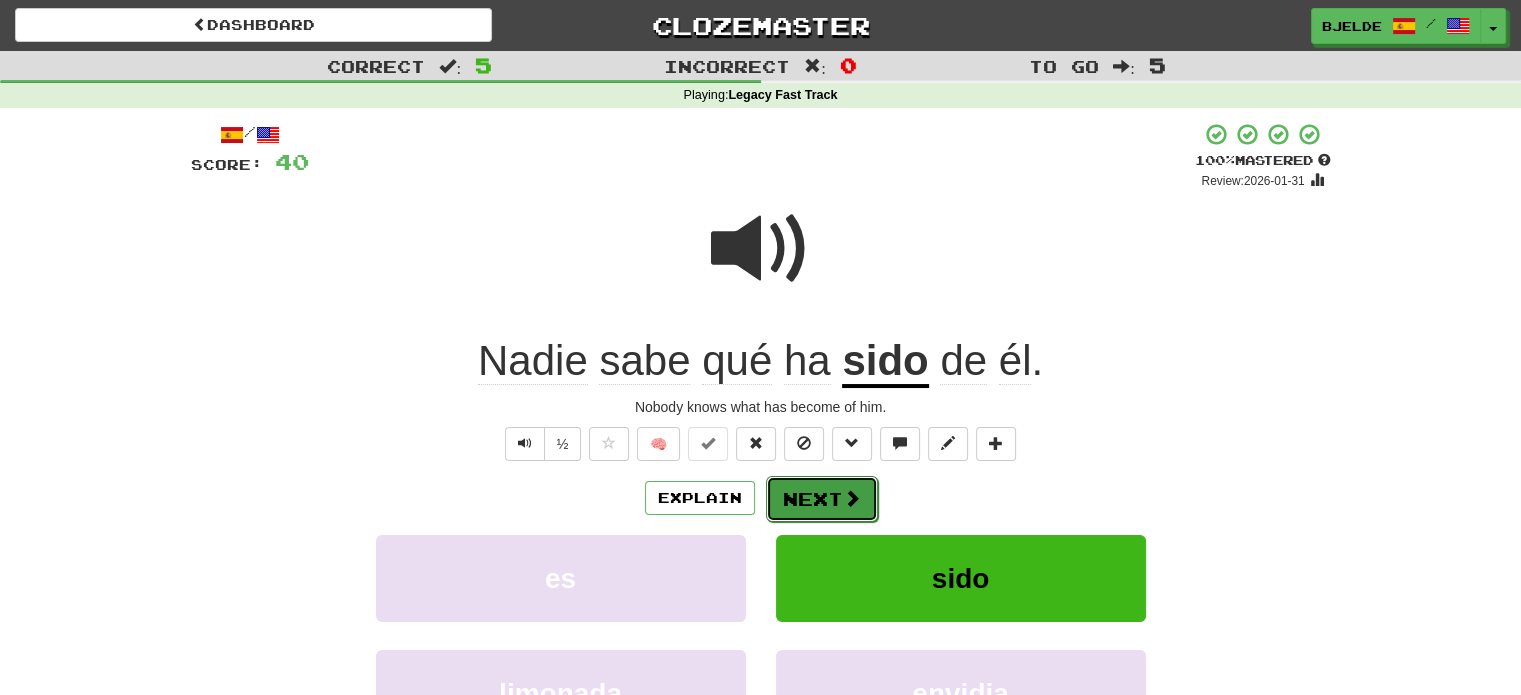 click on "Next" at bounding box center (822, 499) 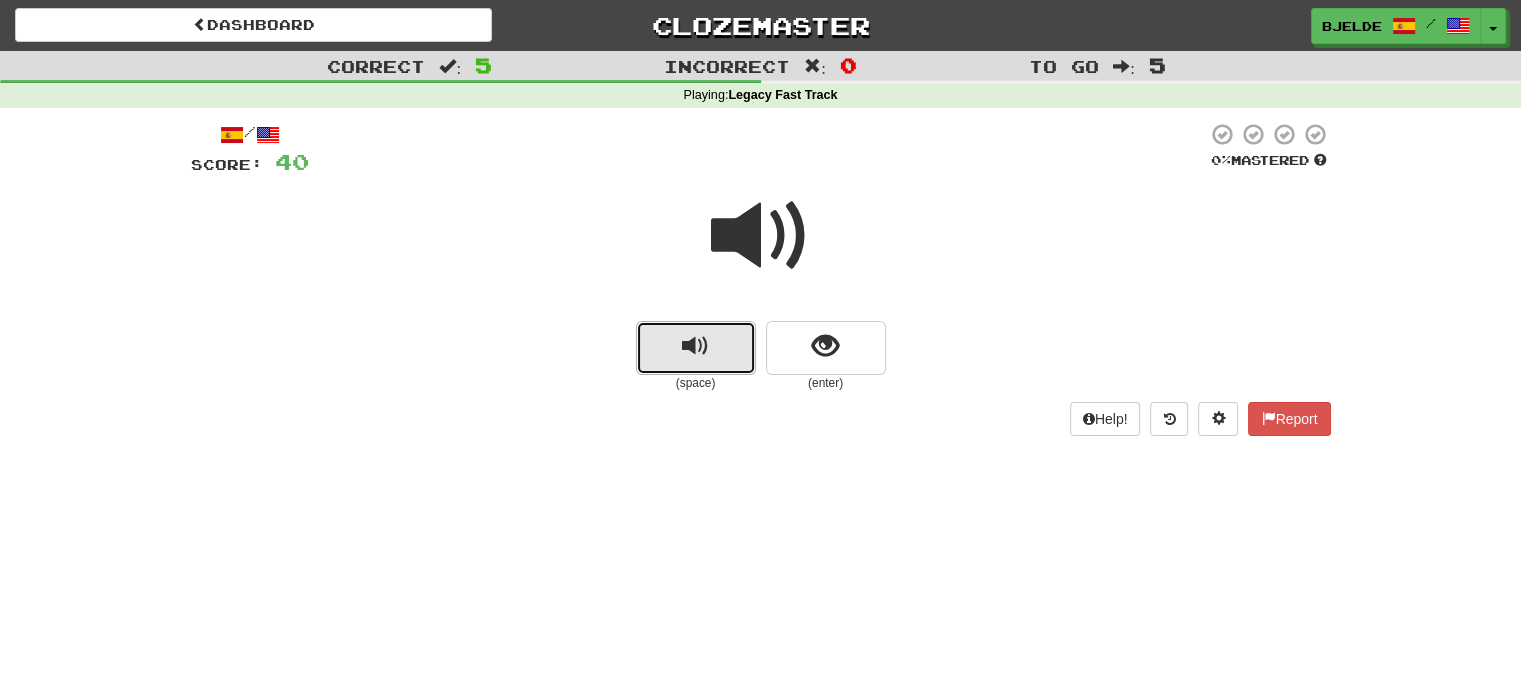 click at bounding box center [695, 346] 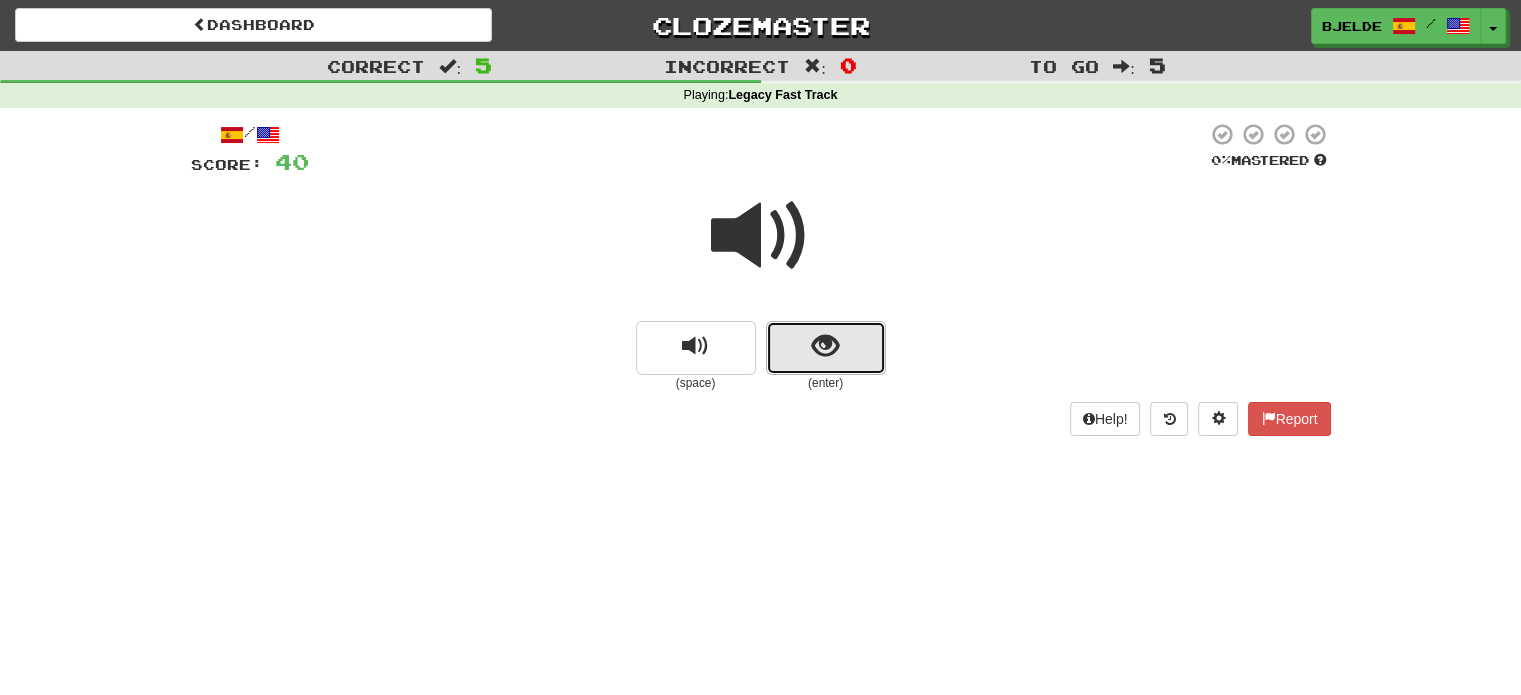 click at bounding box center (826, 348) 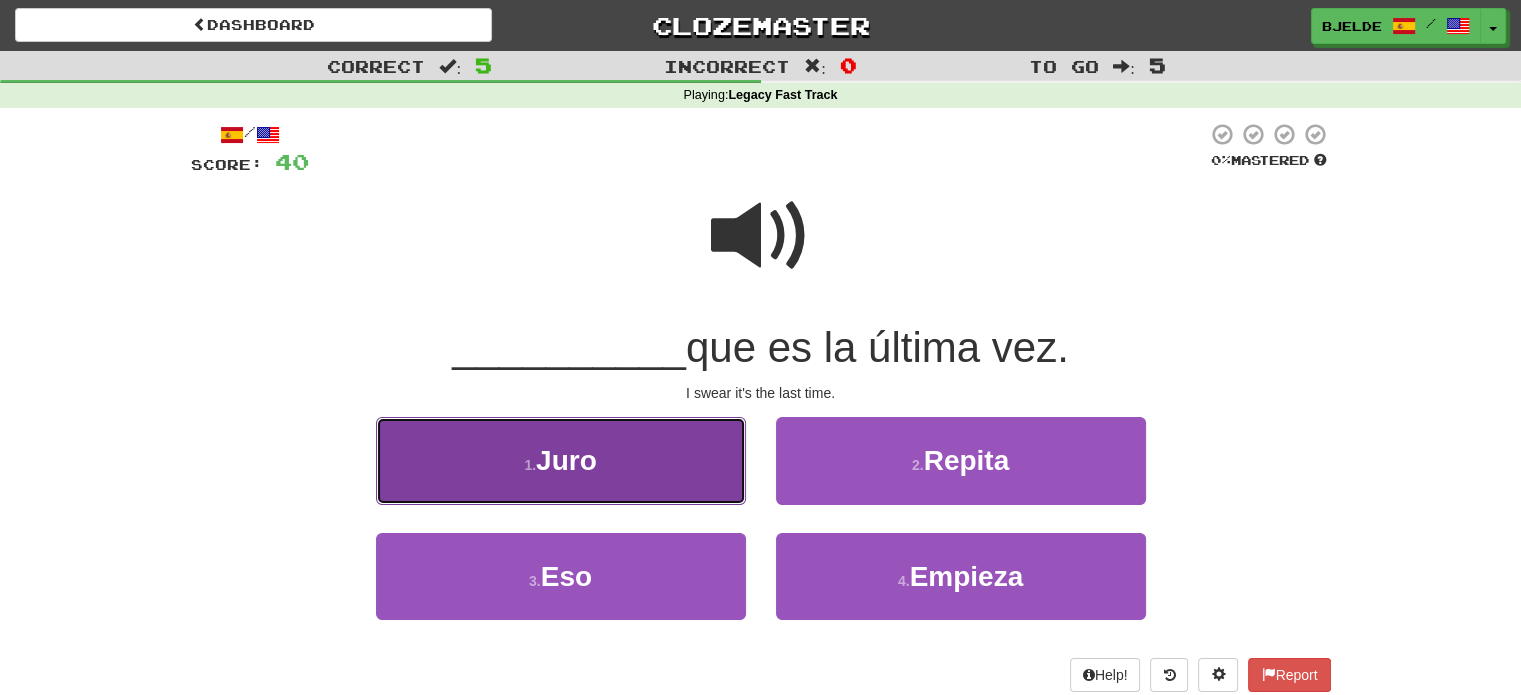 click on "1 .  Juro" at bounding box center [561, 460] 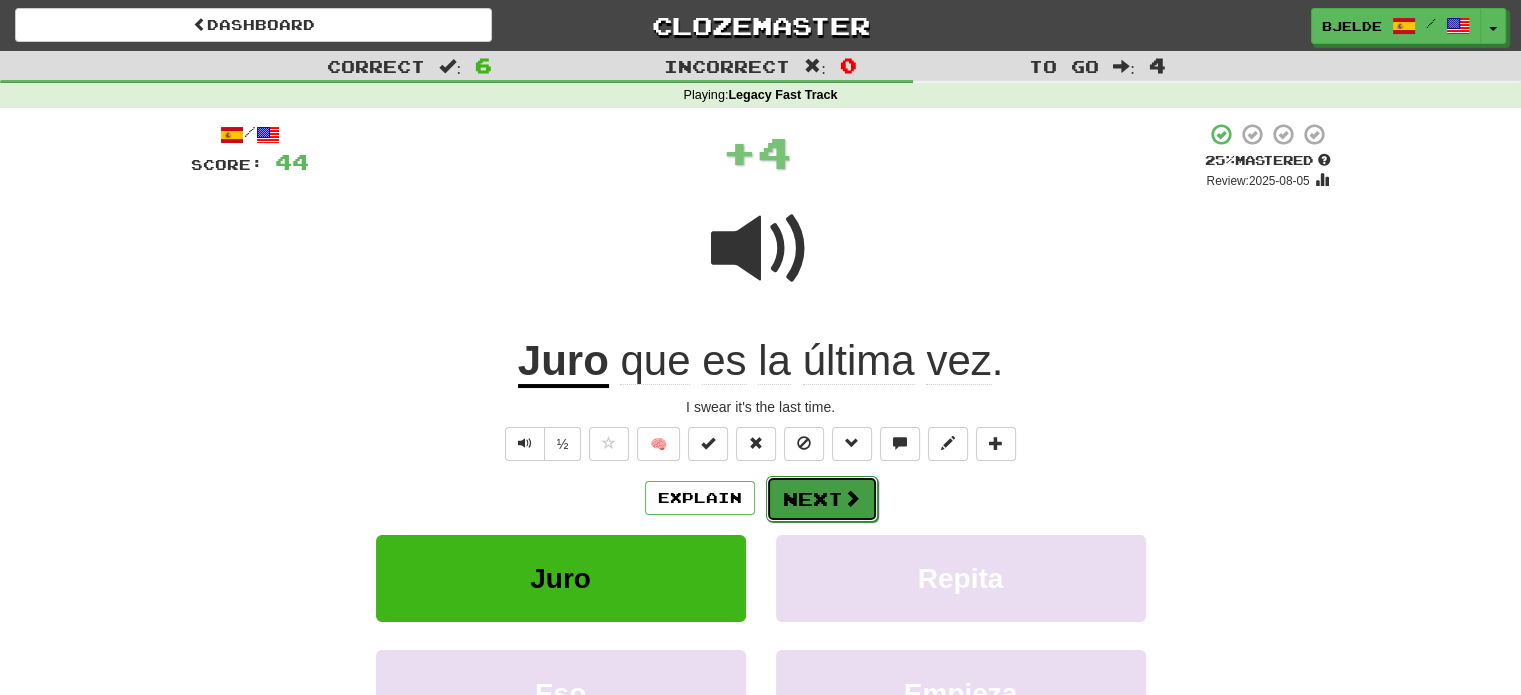 click on "Next" at bounding box center [822, 499] 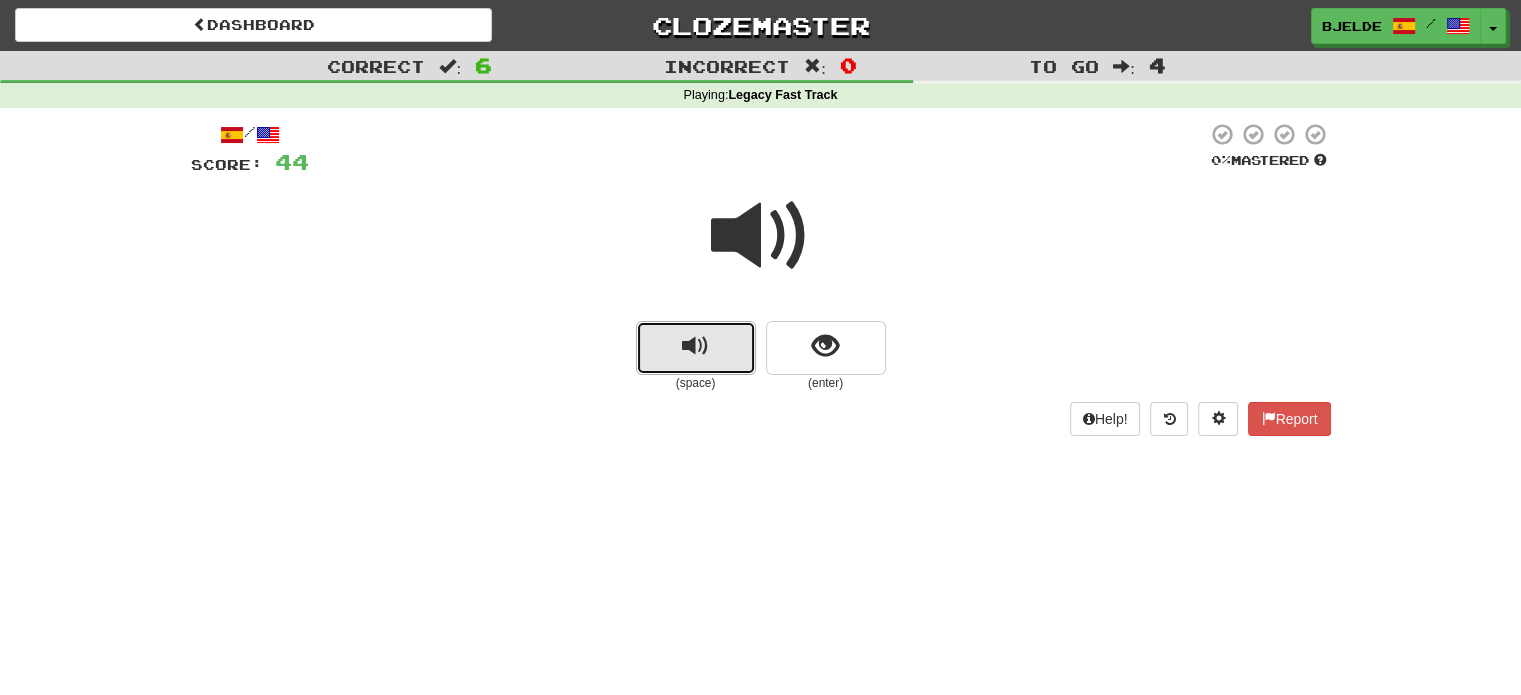 click at bounding box center [695, 346] 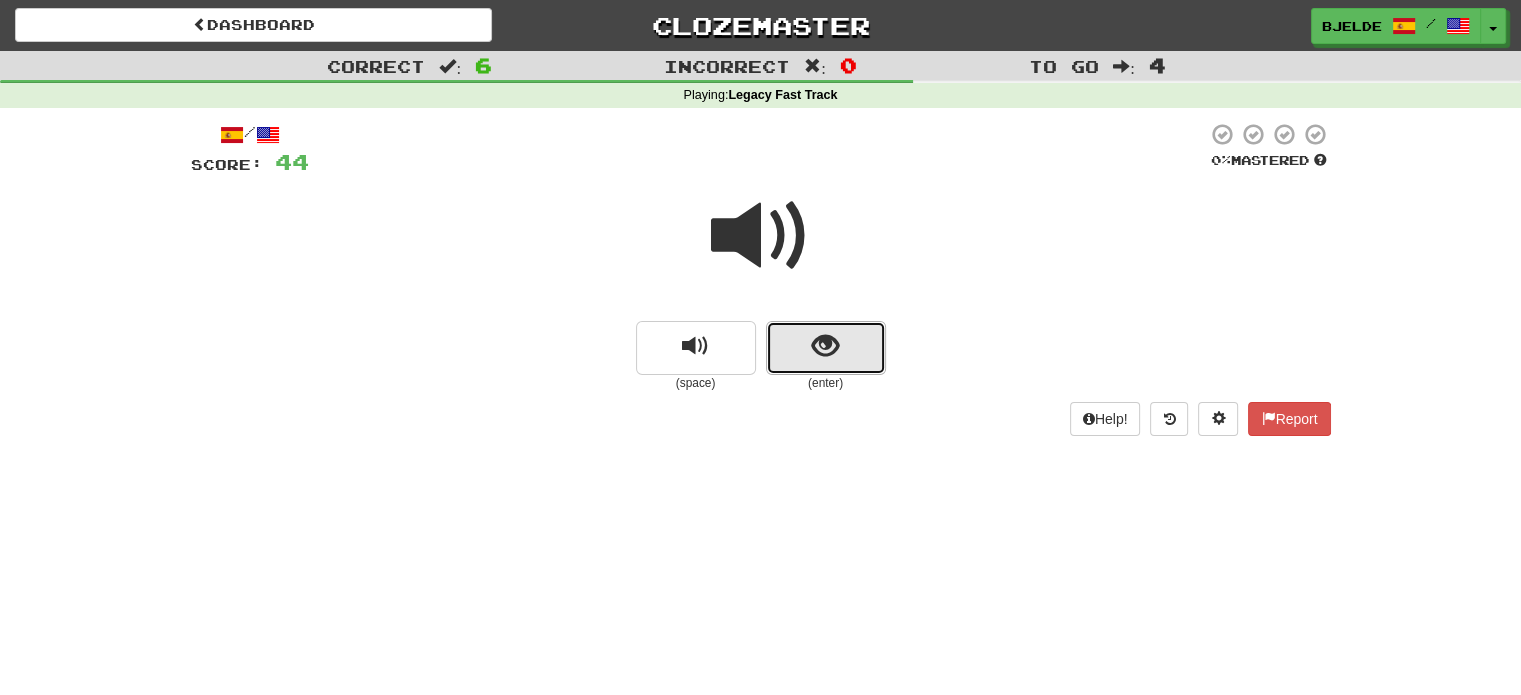 click at bounding box center (825, 346) 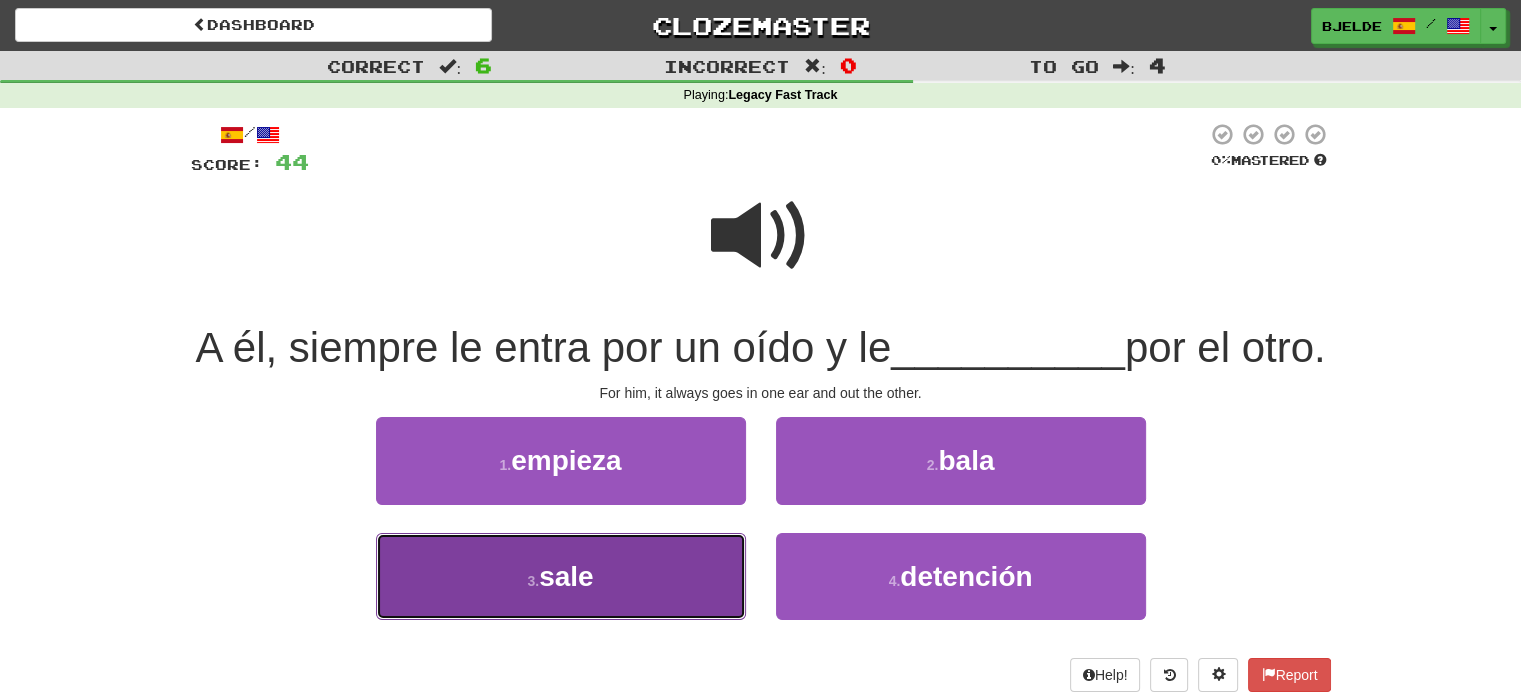 click on "3 .  sale" at bounding box center [561, 576] 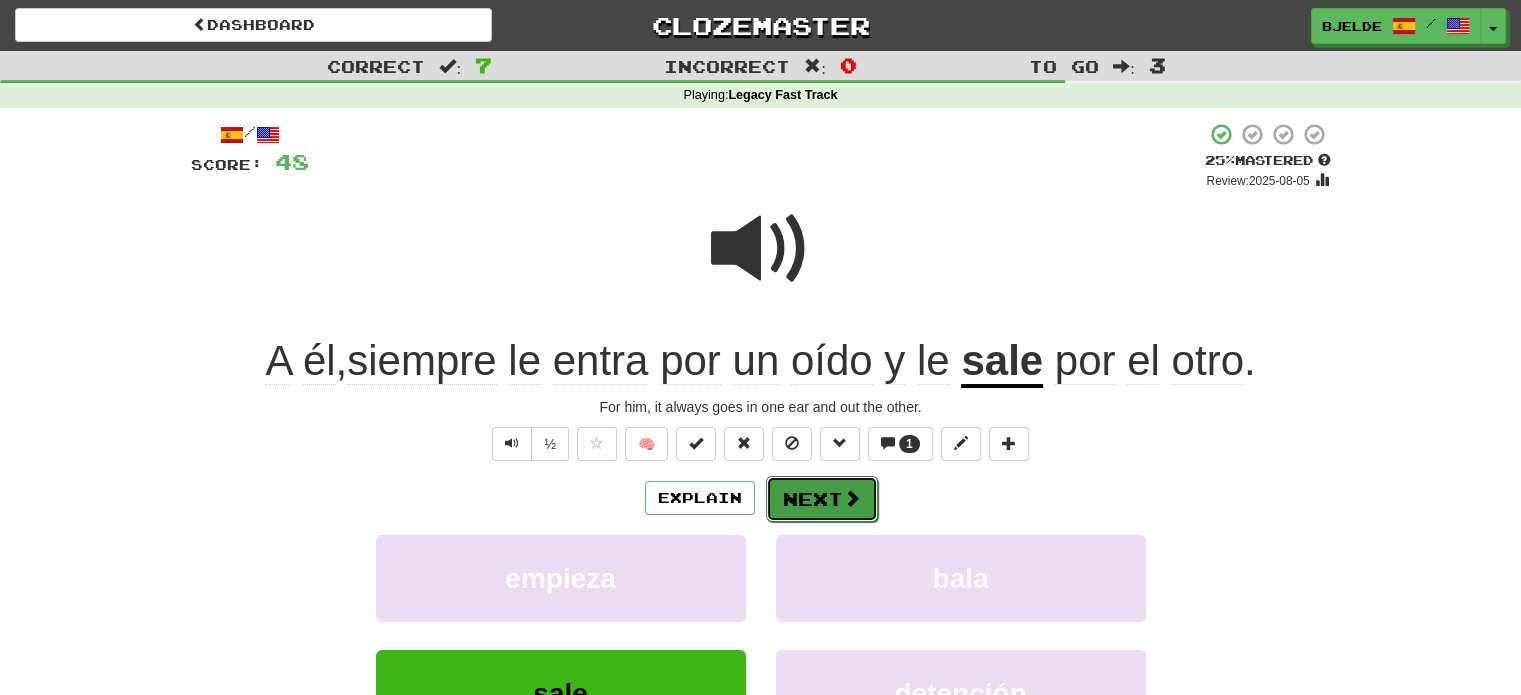 click at bounding box center [852, 498] 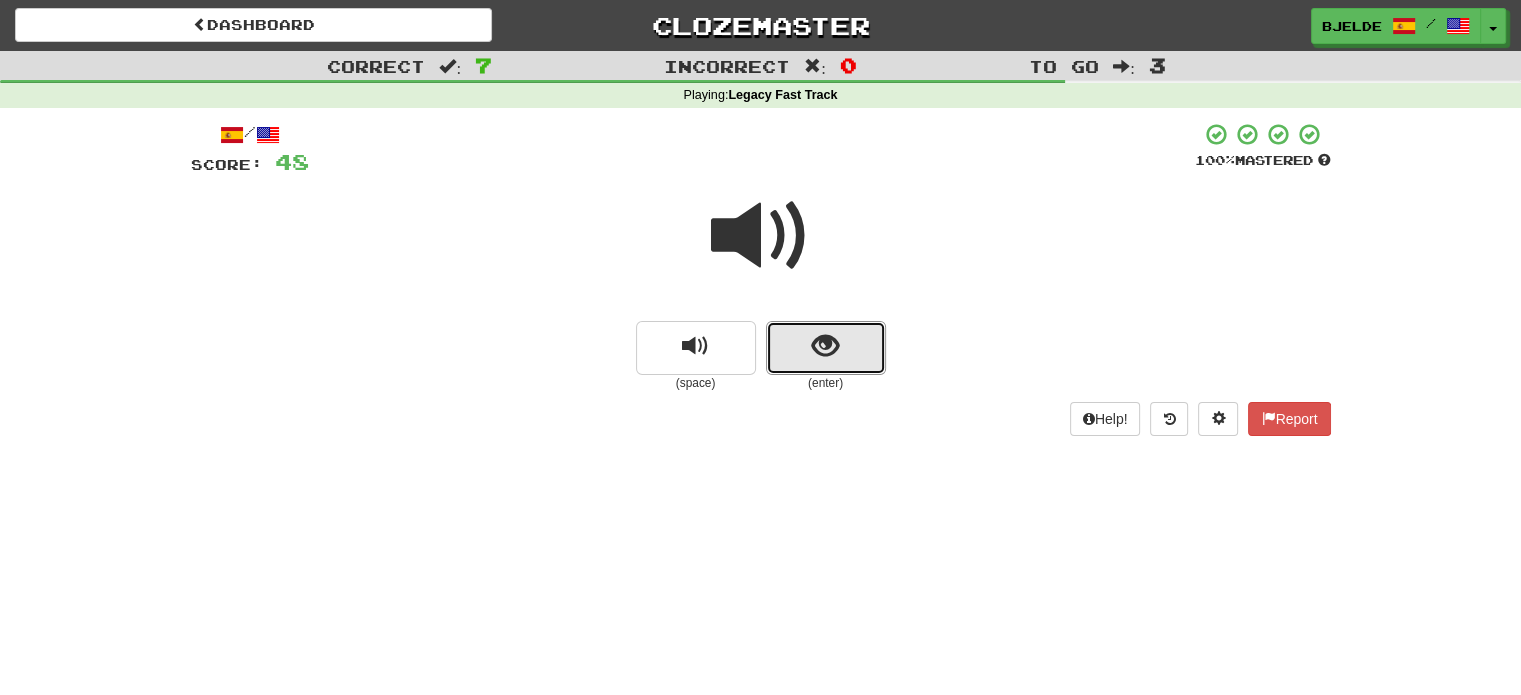 click at bounding box center [825, 346] 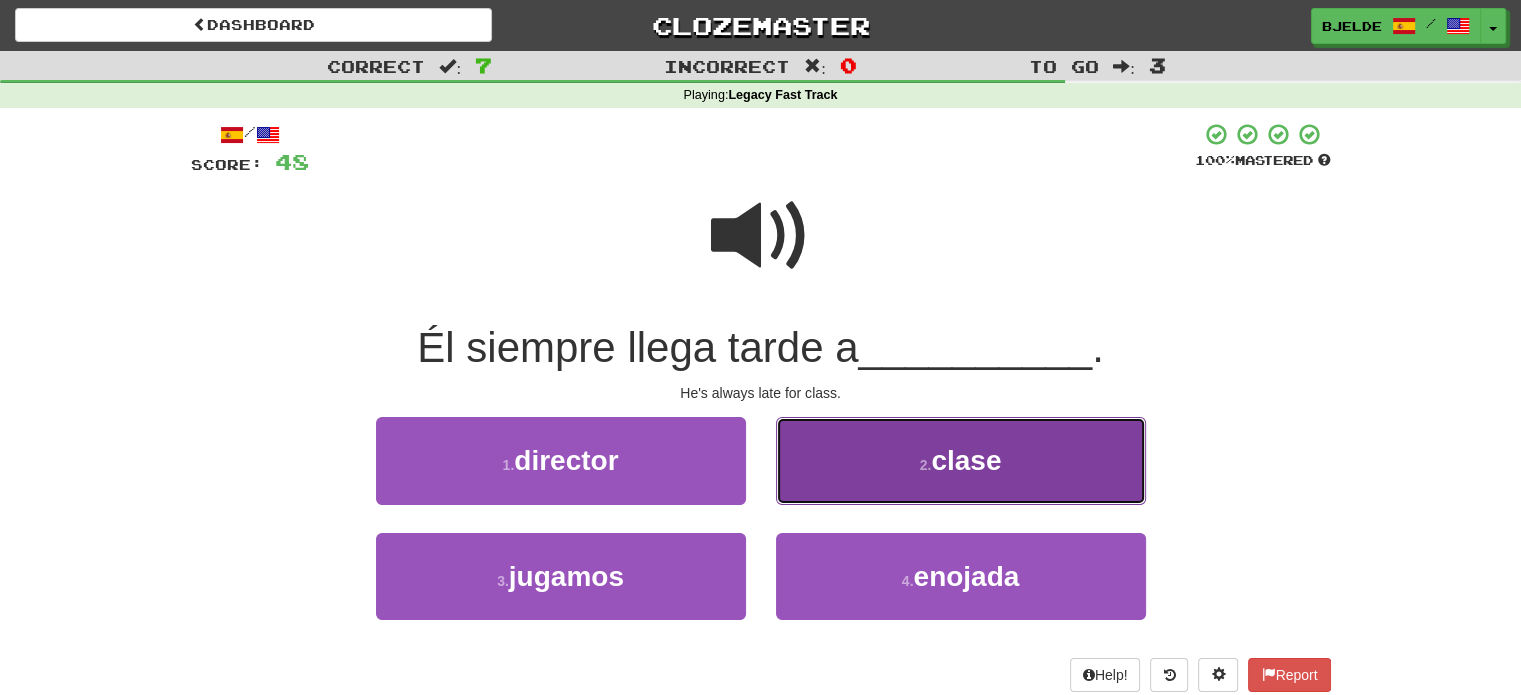 click on "2 .  clase" at bounding box center [961, 460] 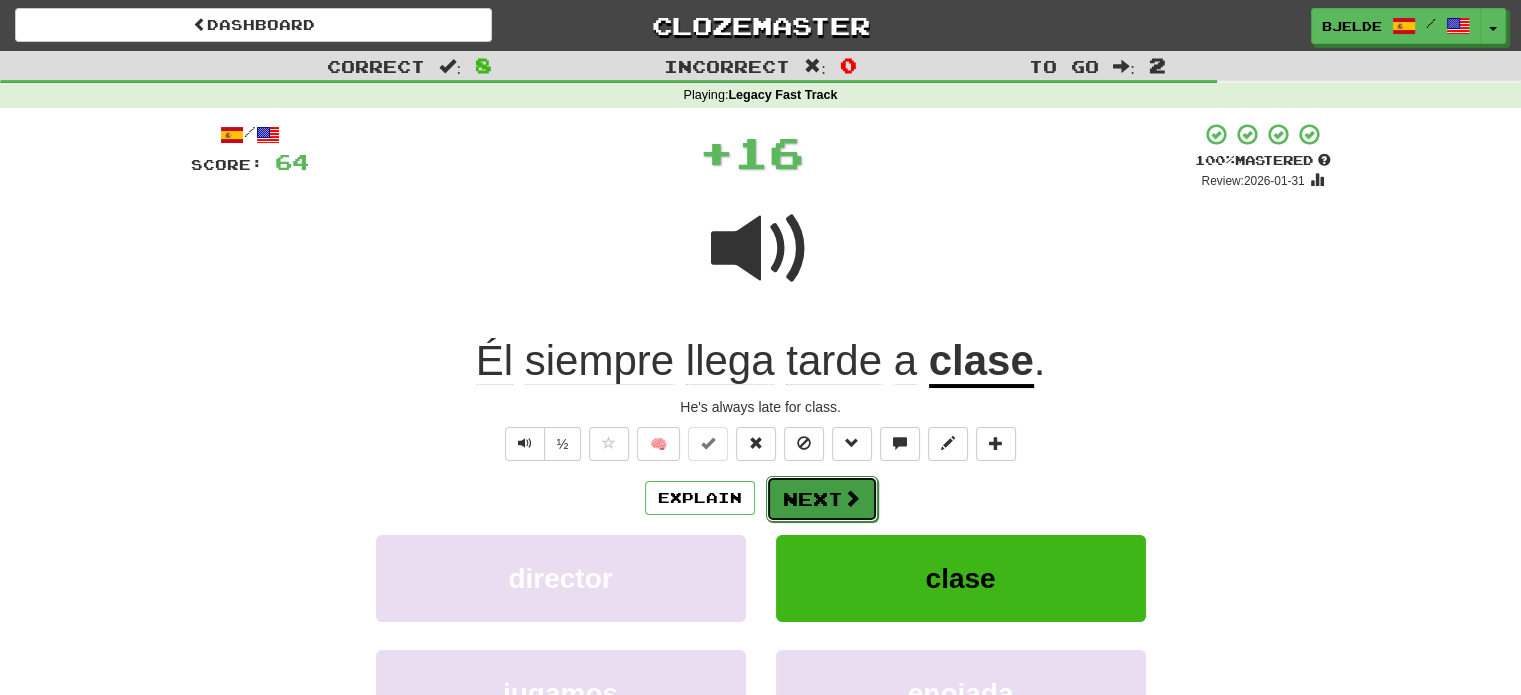click on "Next" at bounding box center [822, 499] 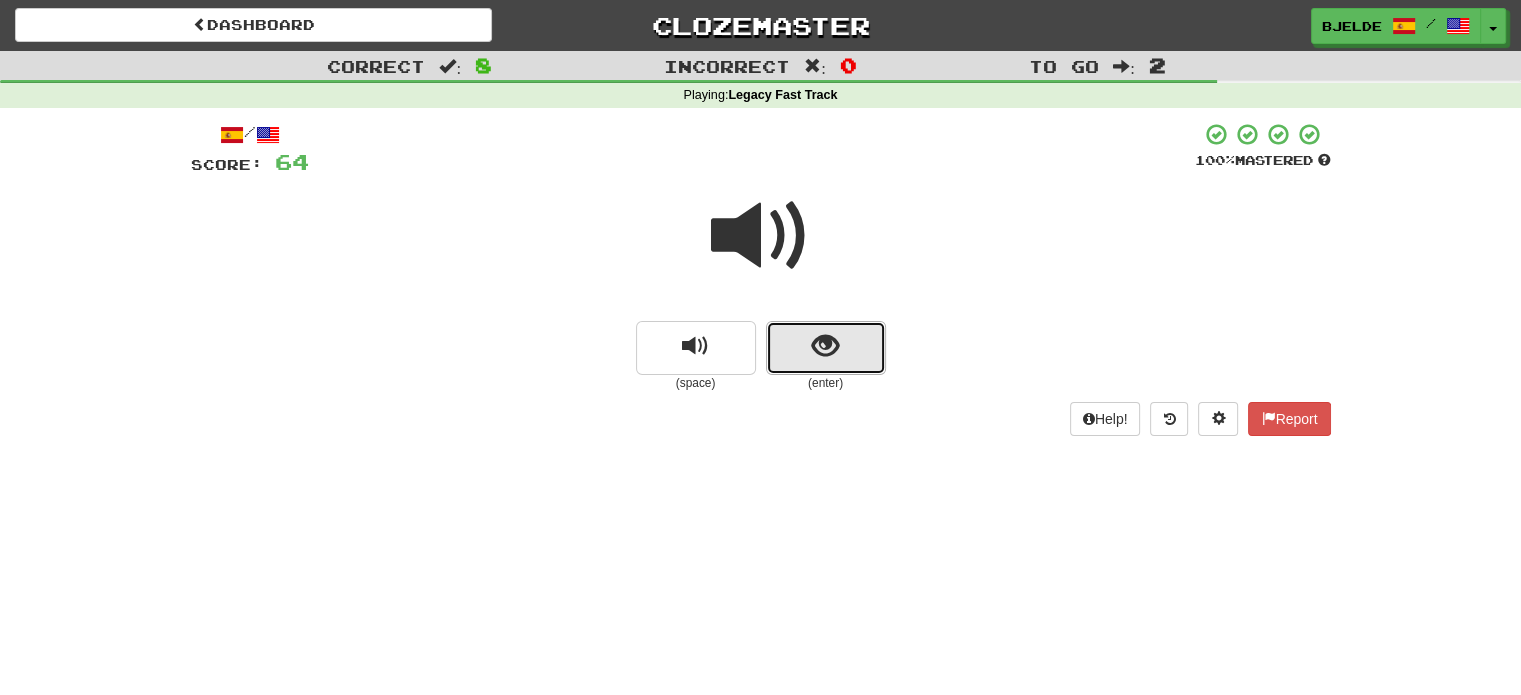 click at bounding box center [825, 346] 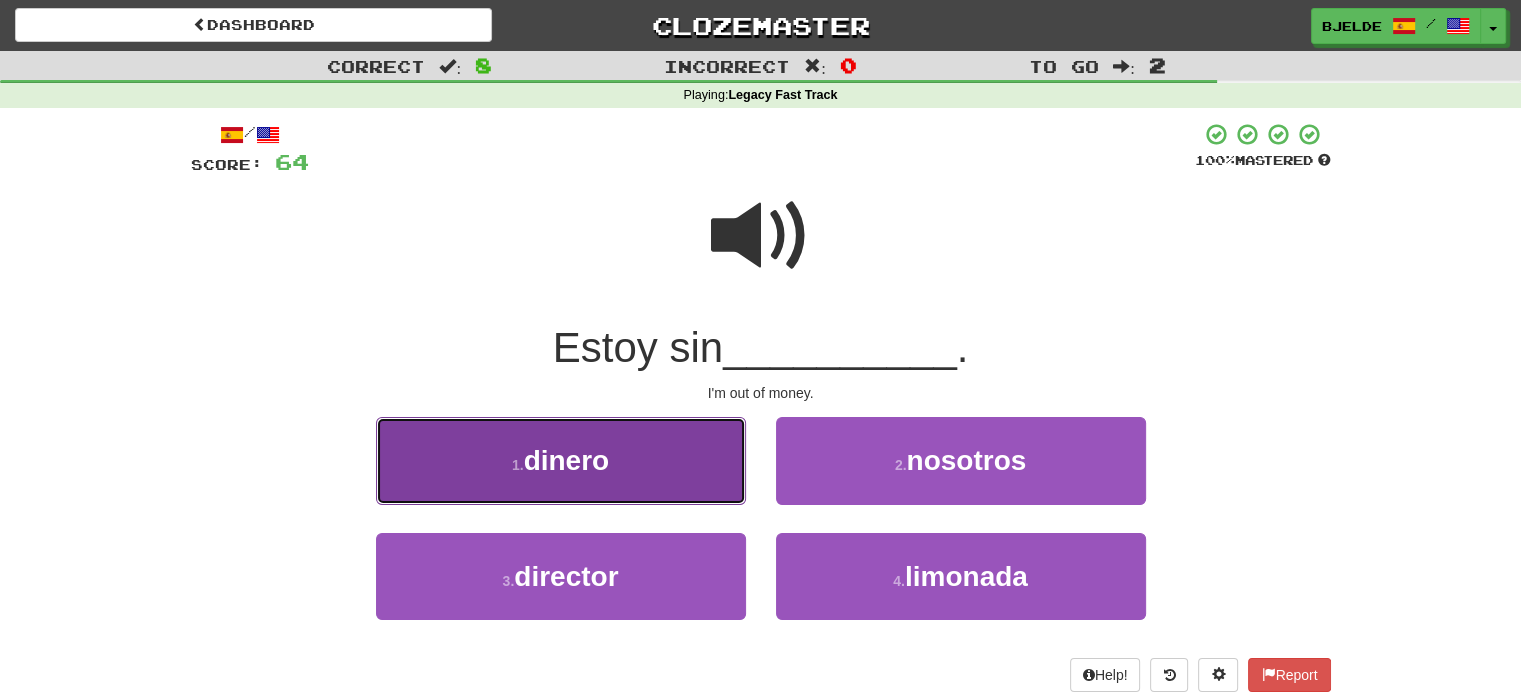 click on "1 .  dinero" at bounding box center (561, 460) 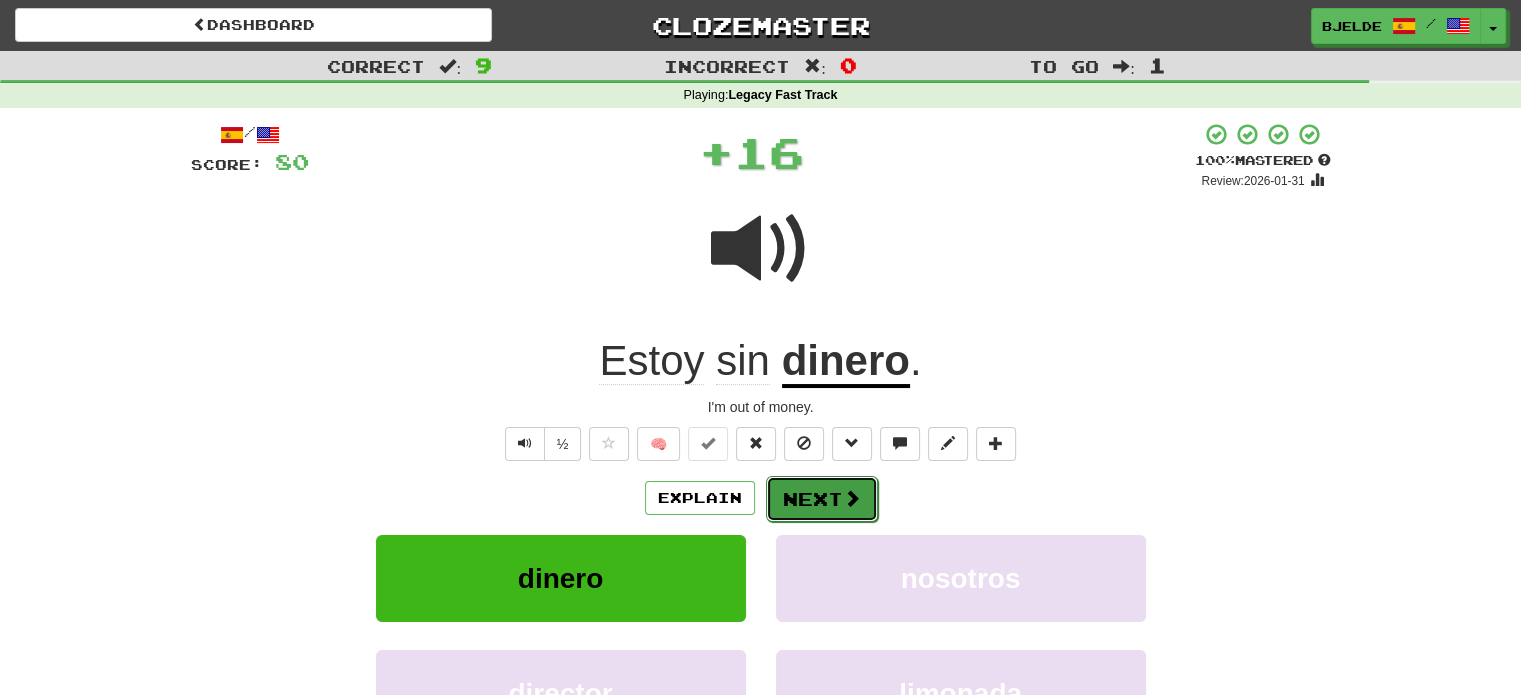 click on "Next" at bounding box center (822, 499) 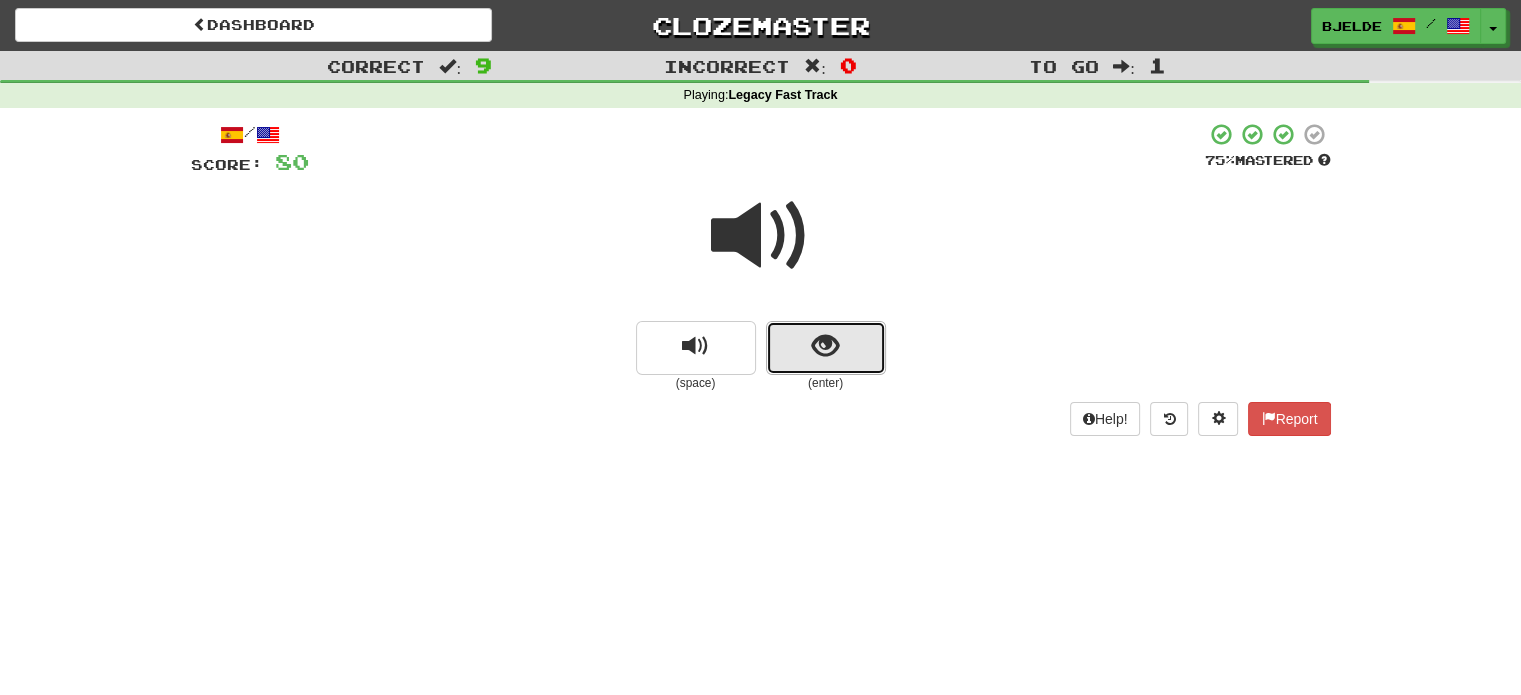 click at bounding box center [826, 348] 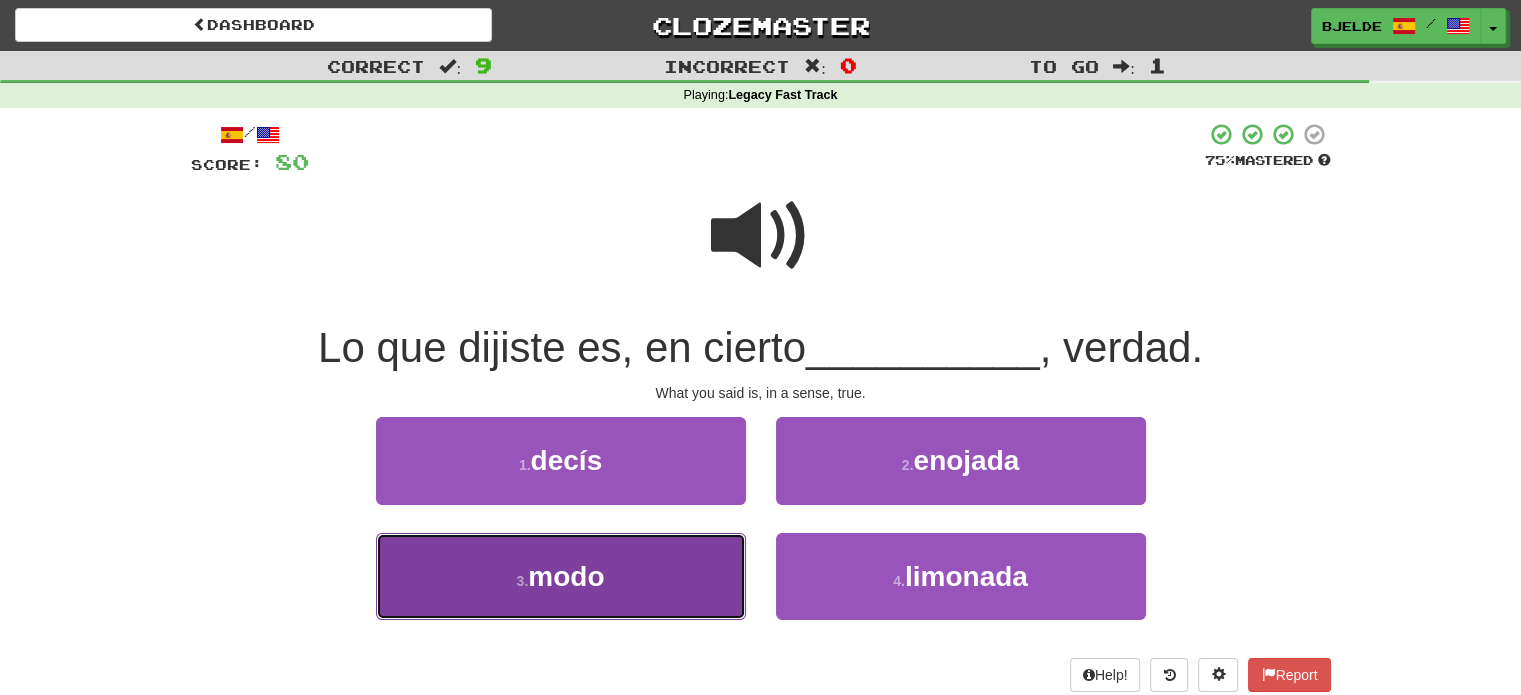 click on "3 .  modo" at bounding box center [561, 576] 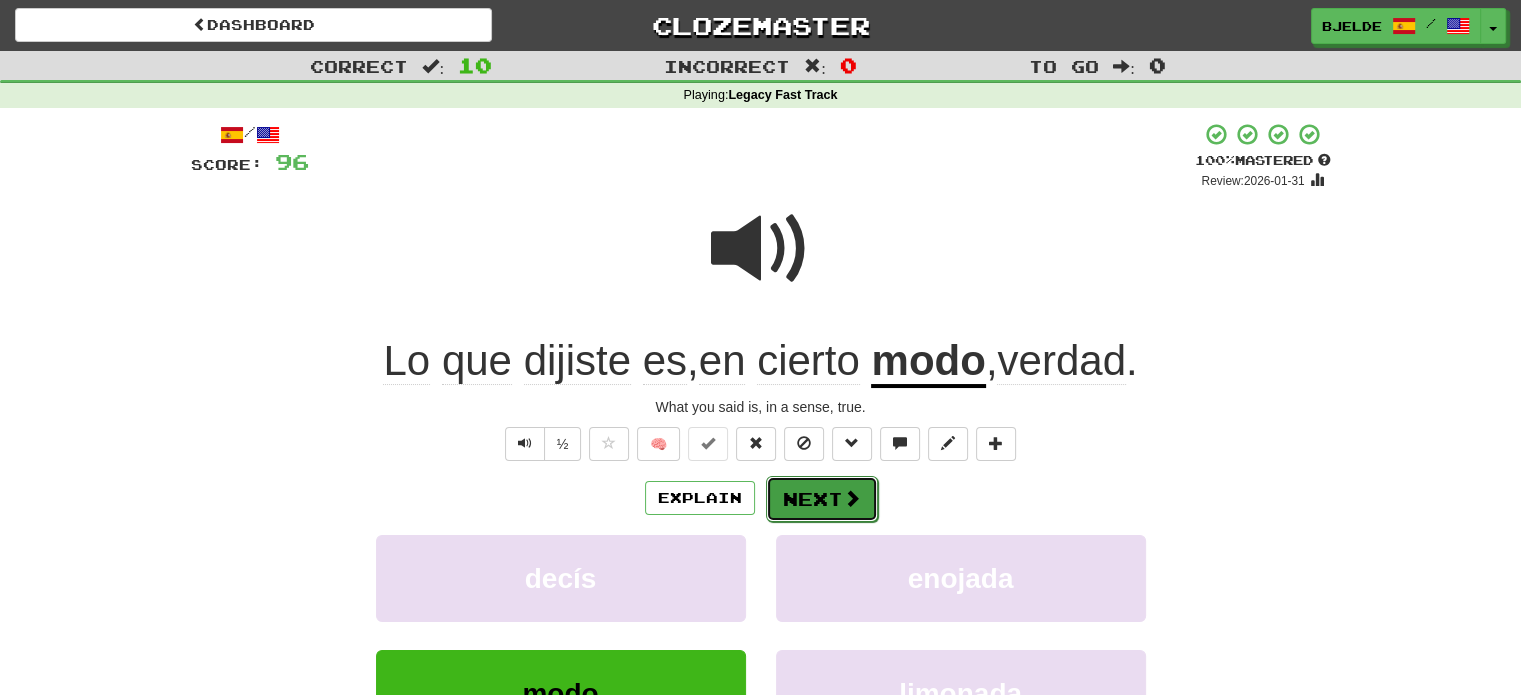 click on "Next" at bounding box center [822, 499] 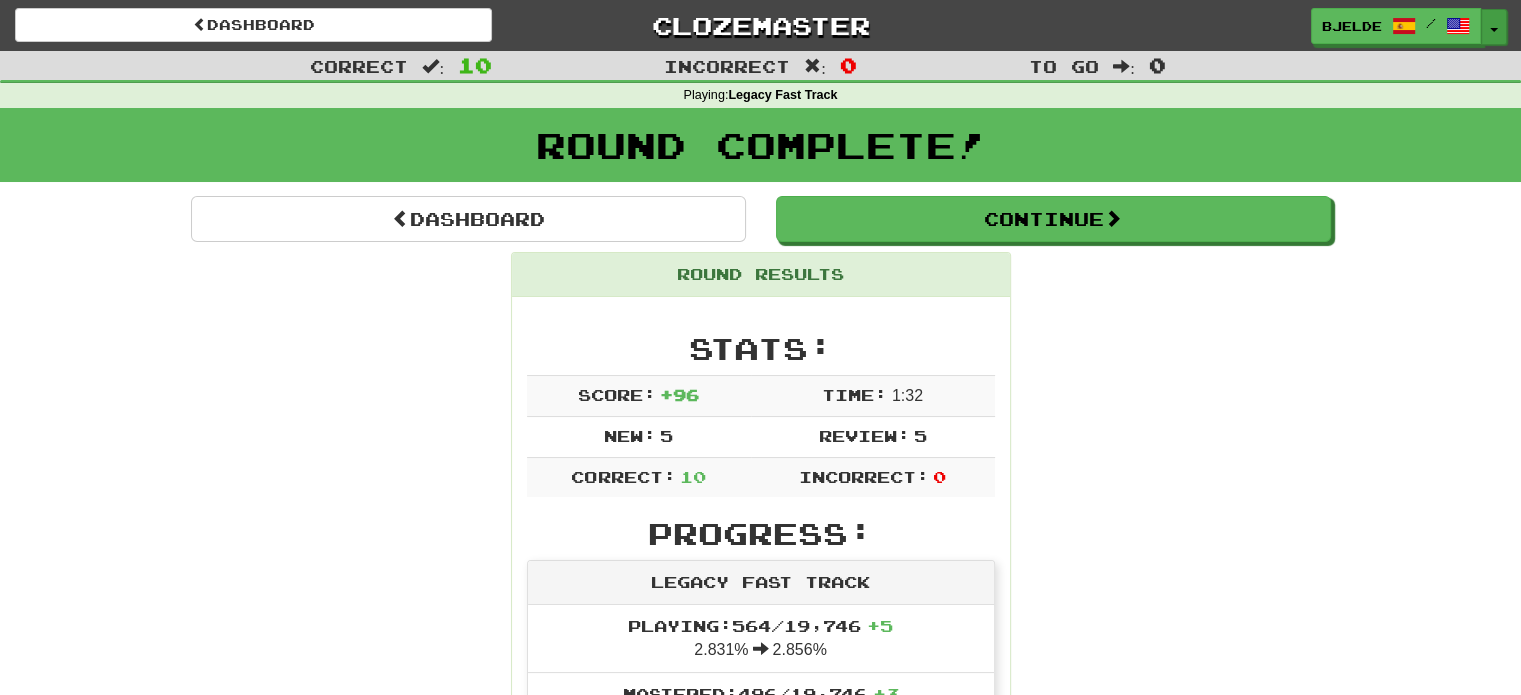 click on "Toggle Dropdown" at bounding box center (1494, 27) 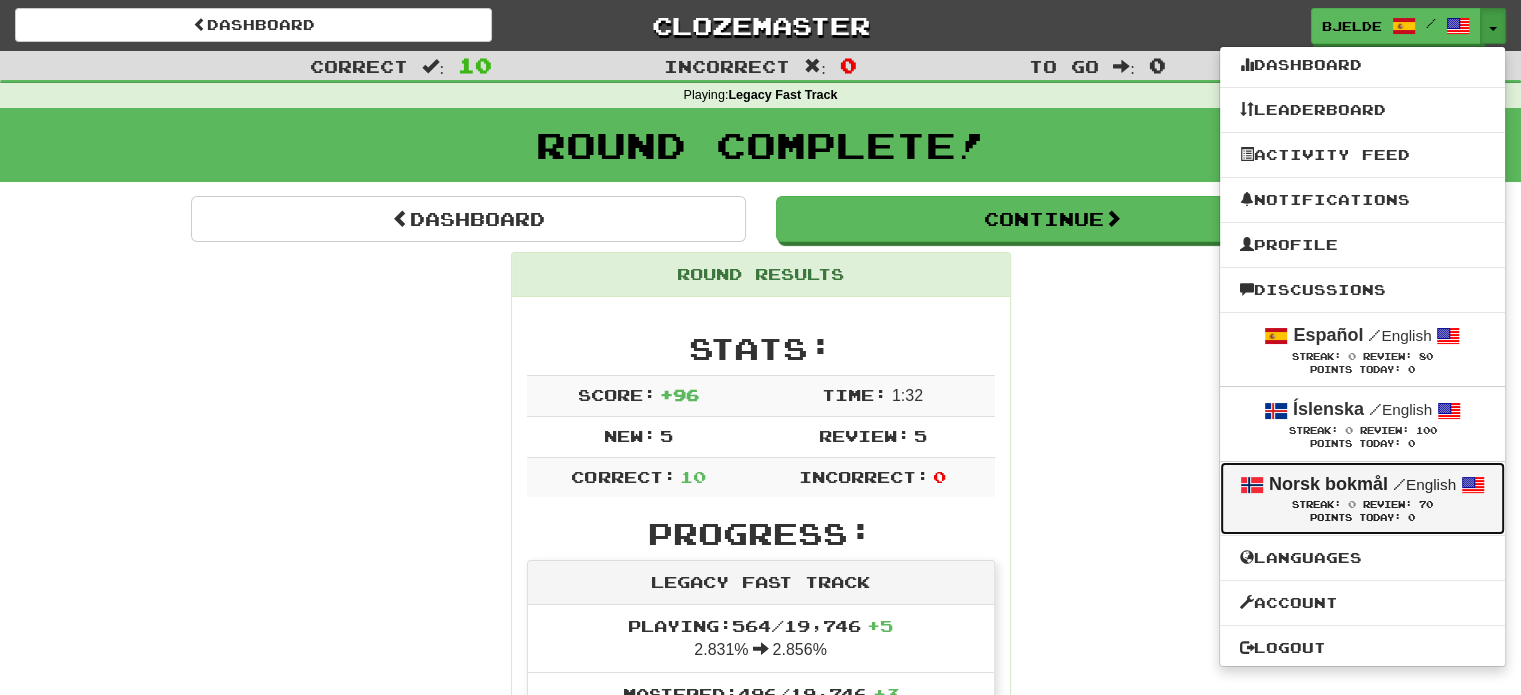 click on "Norsk bokmål" at bounding box center (1328, 484) 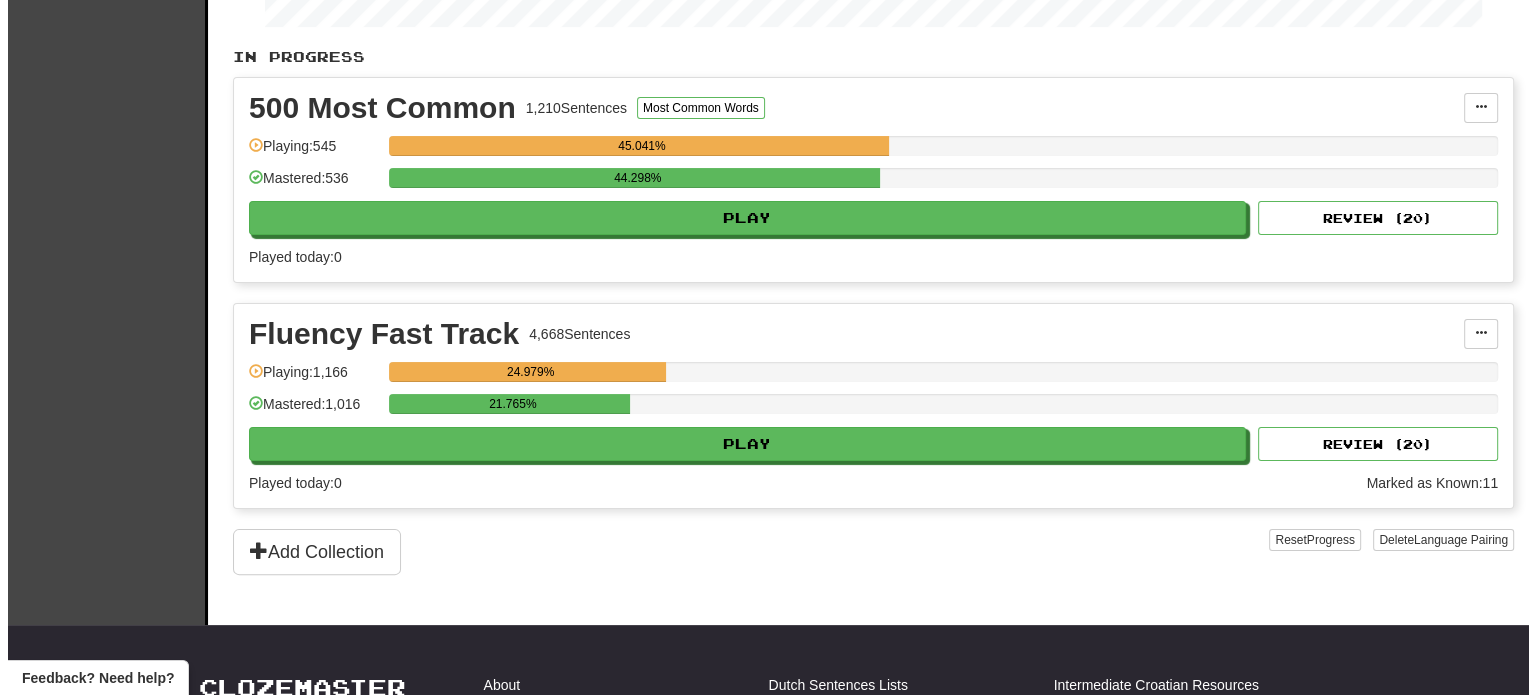 scroll, scrollTop: 386, scrollLeft: 0, axis: vertical 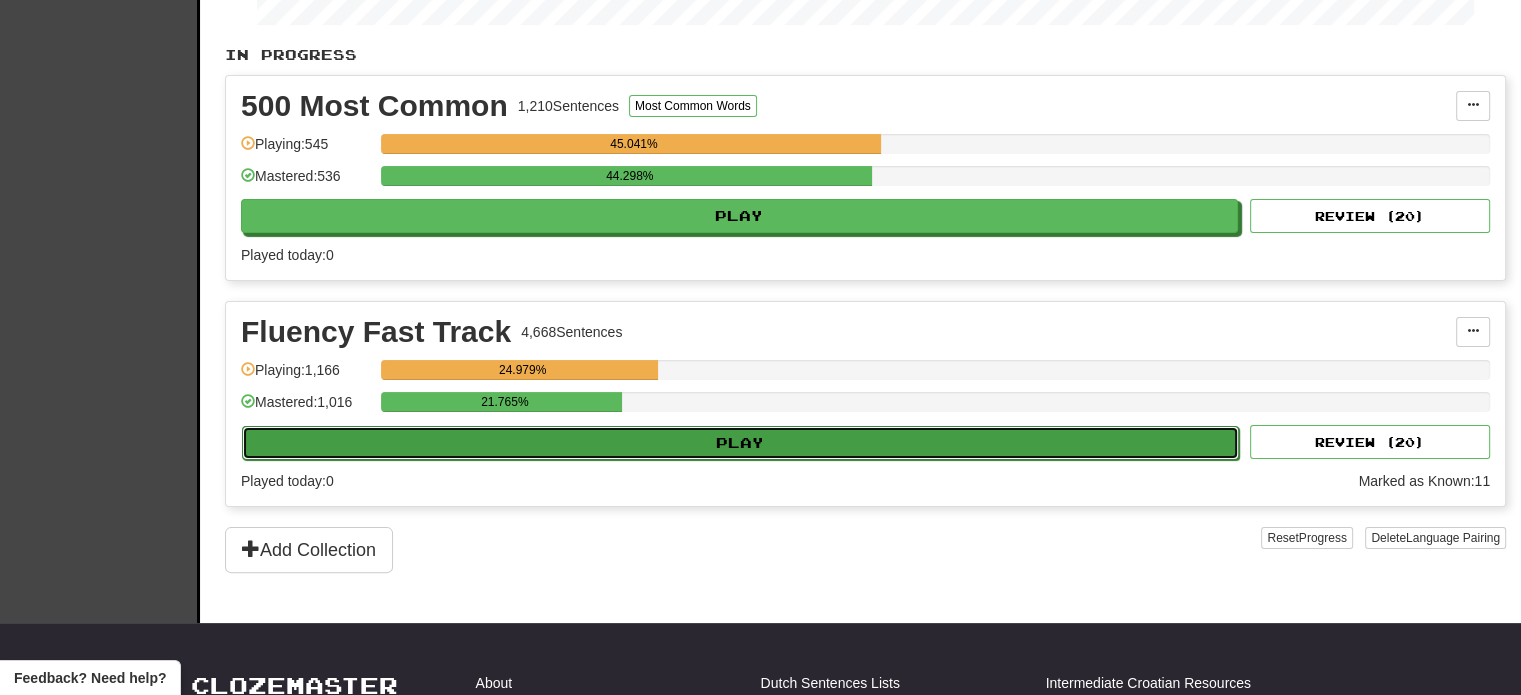 click on "Play" at bounding box center [740, 443] 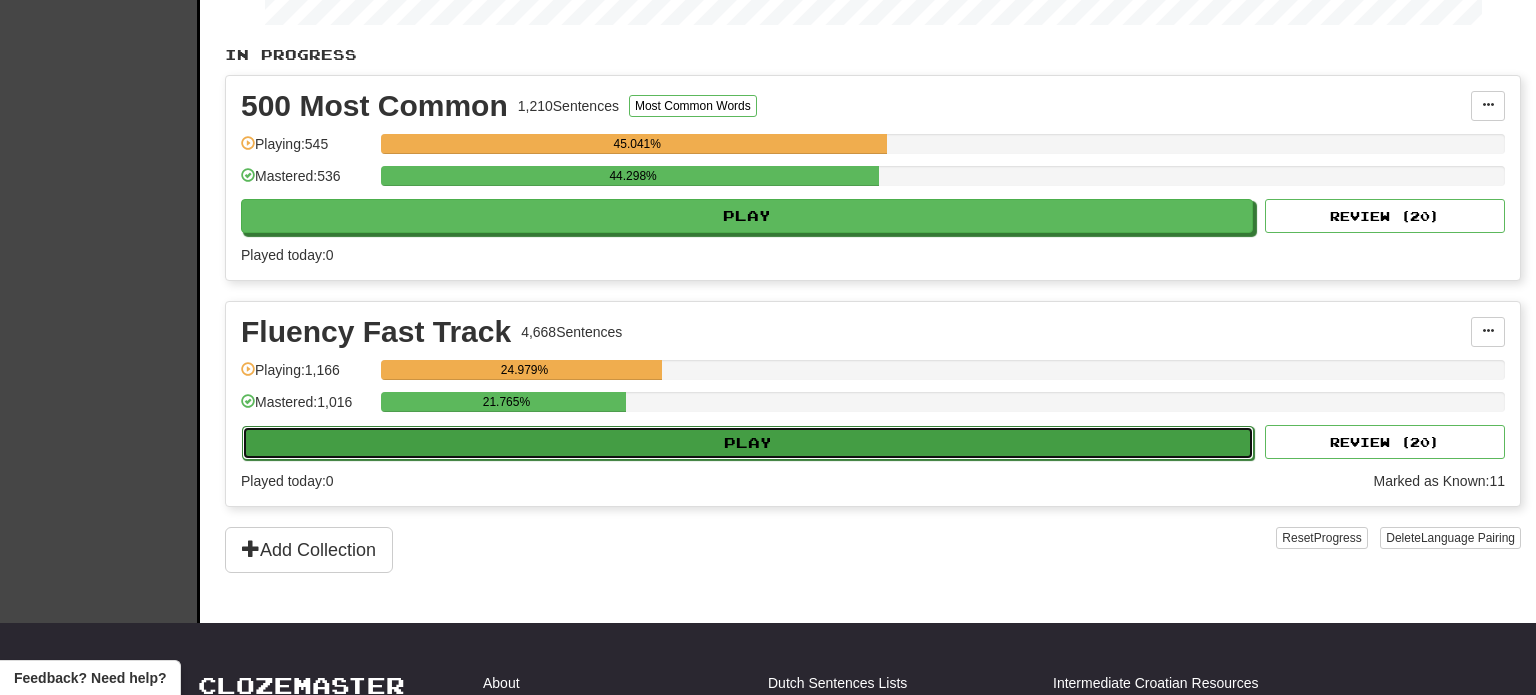 select on "**" 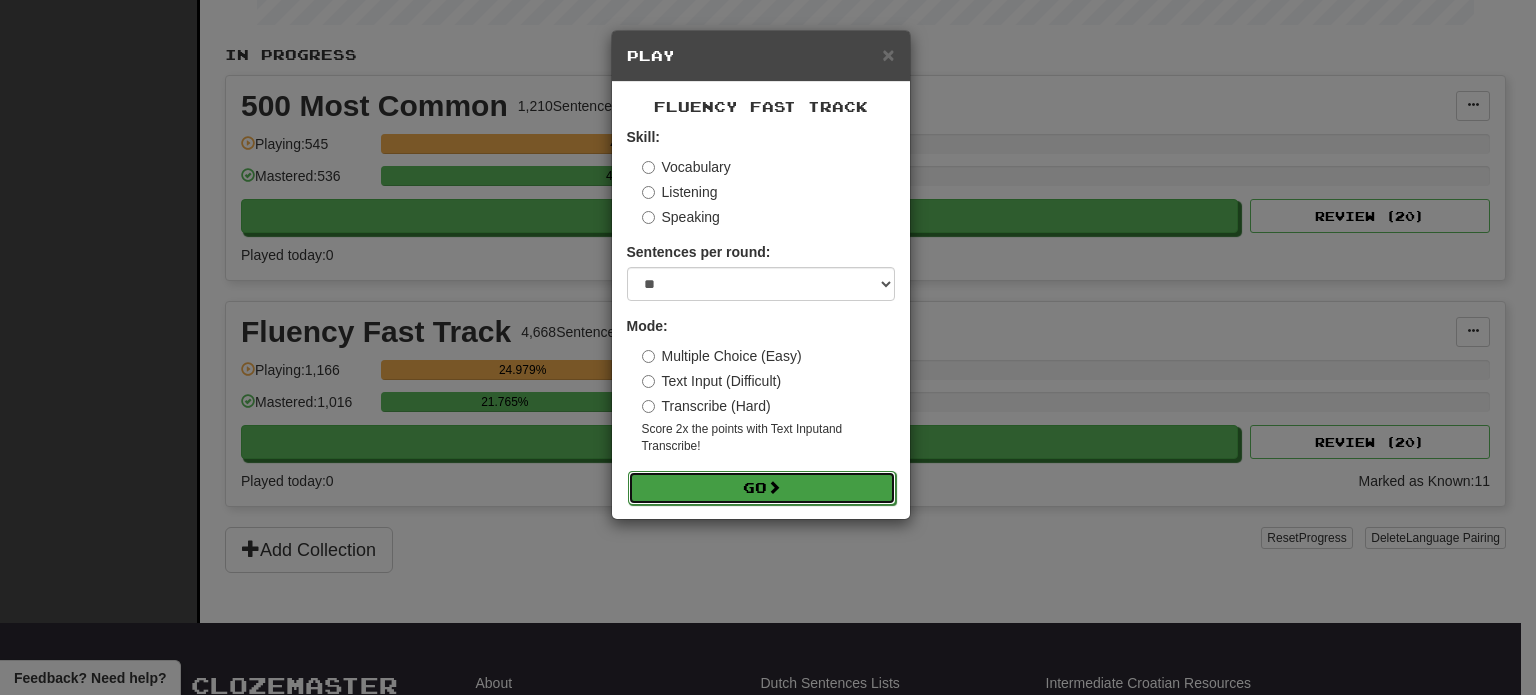 click on "Go" at bounding box center (762, 488) 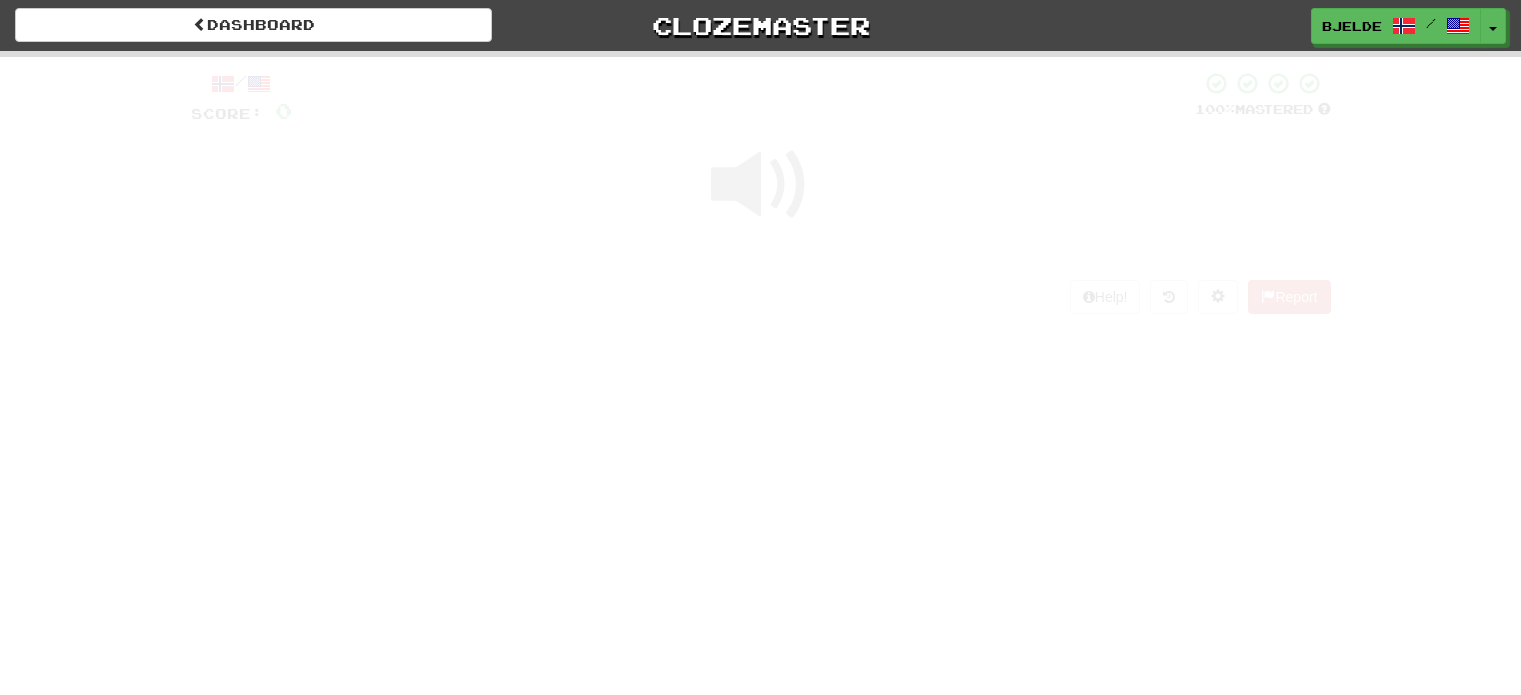 scroll, scrollTop: 0, scrollLeft: 0, axis: both 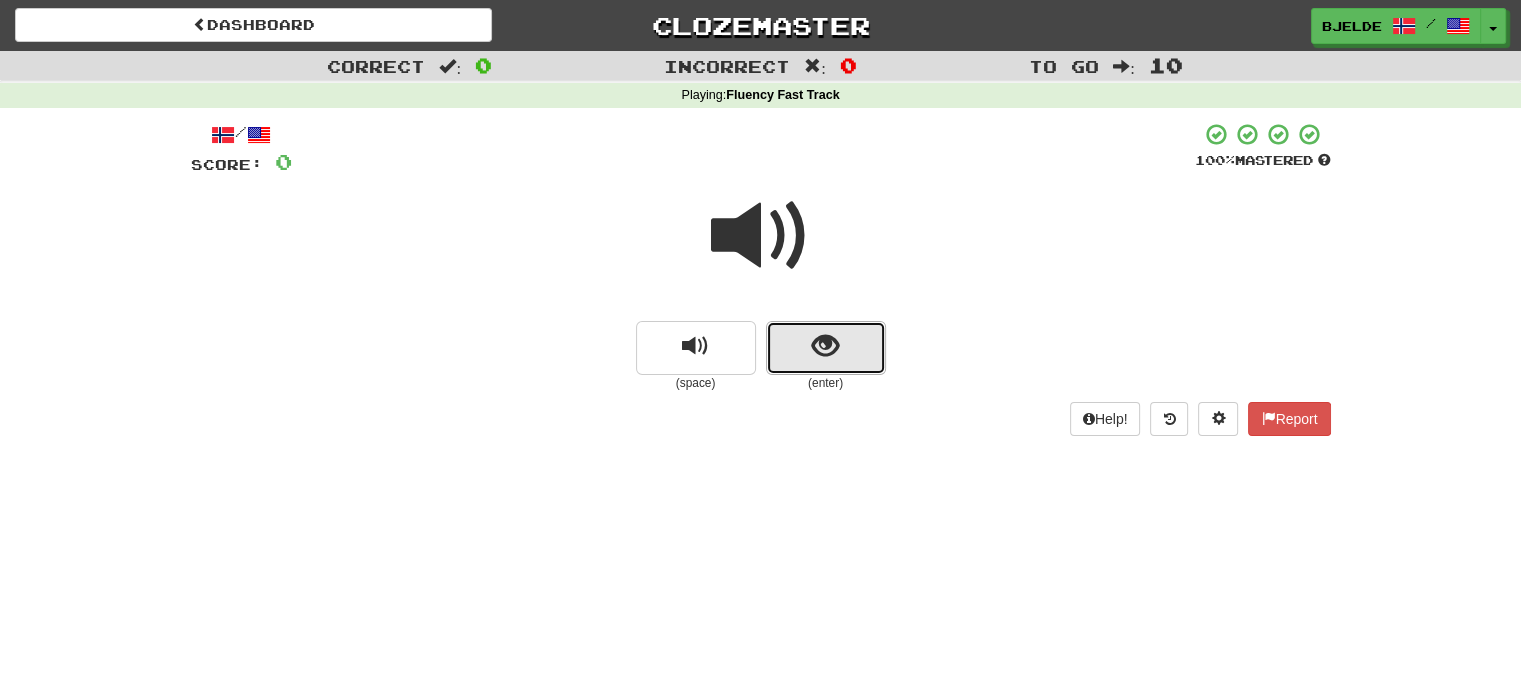 drag, startPoint x: 823, startPoint y: 351, endPoint x: 827, endPoint y: 337, distance: 14.56022 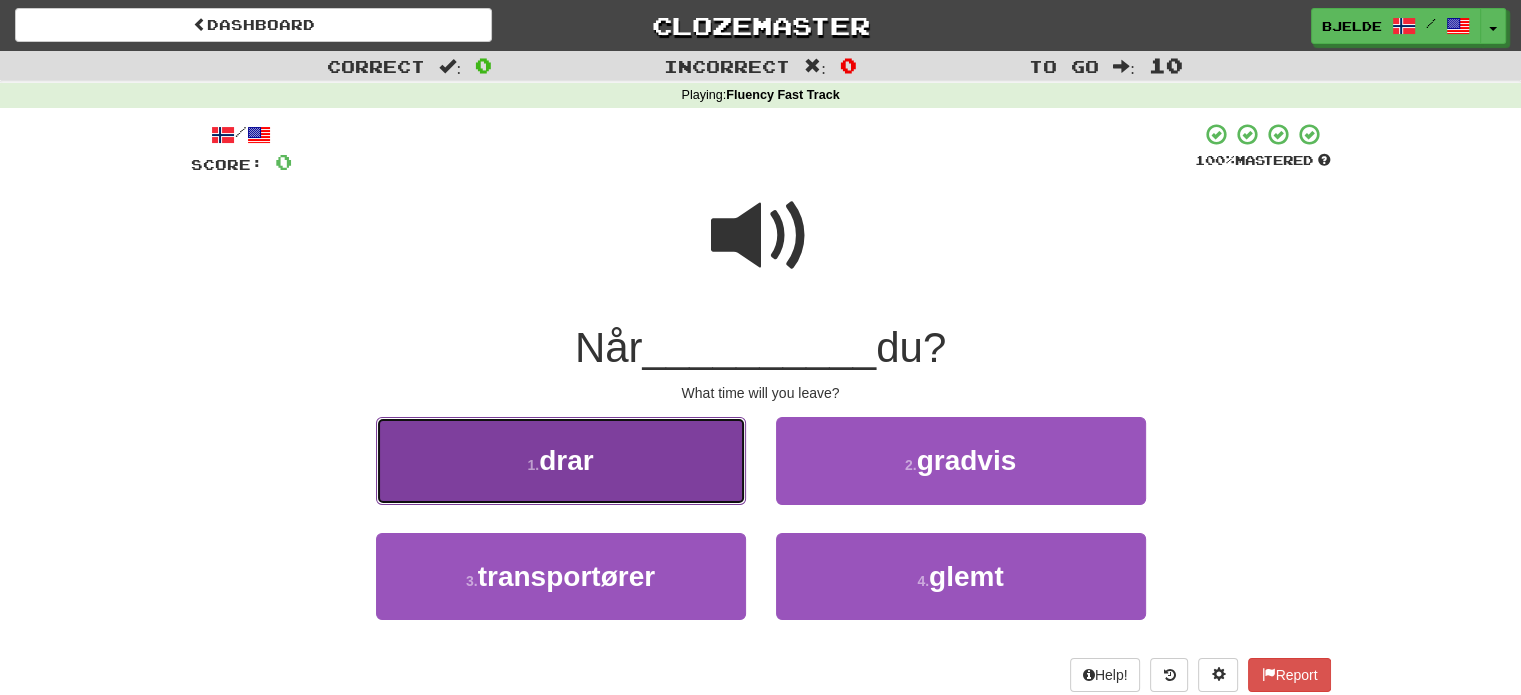 click on "1 .  drar" at bounding box center (561, 460) 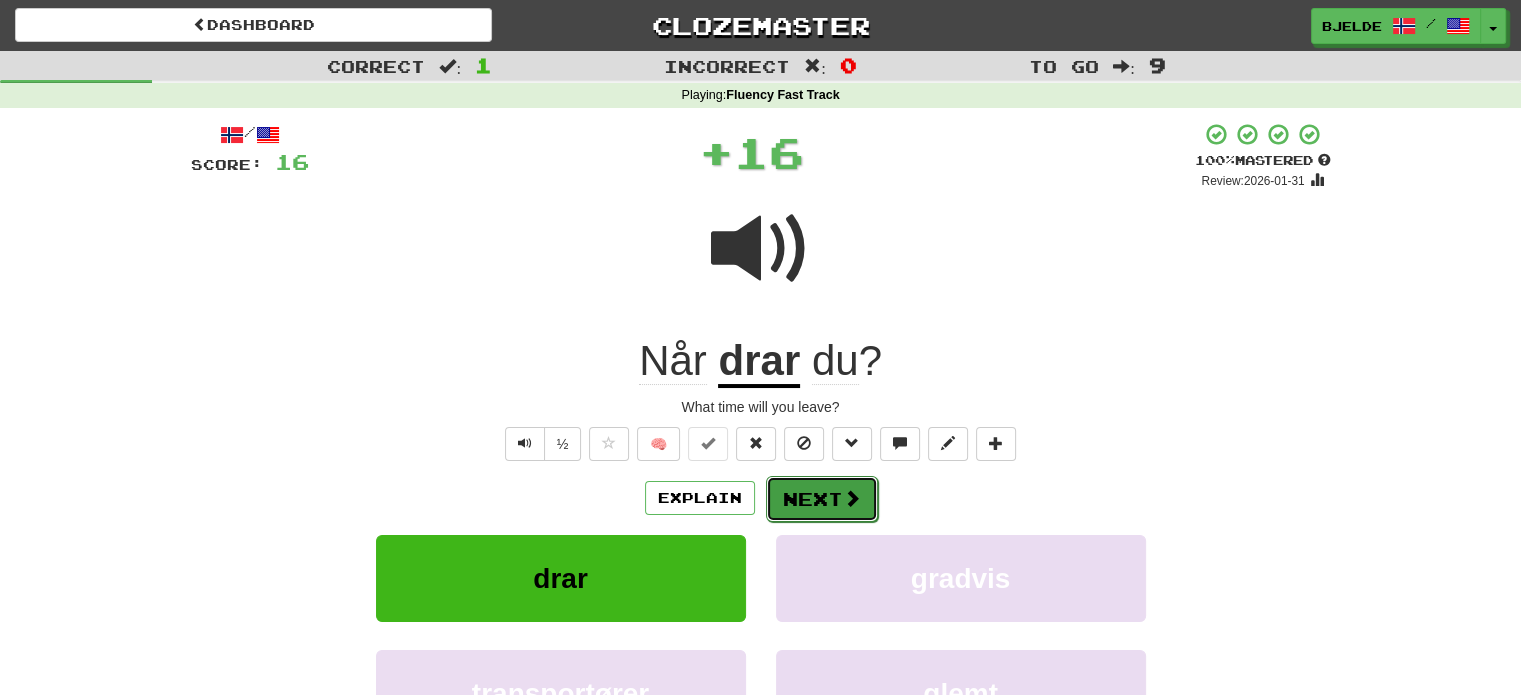 click on "Next" at bounding box center (822, 499) 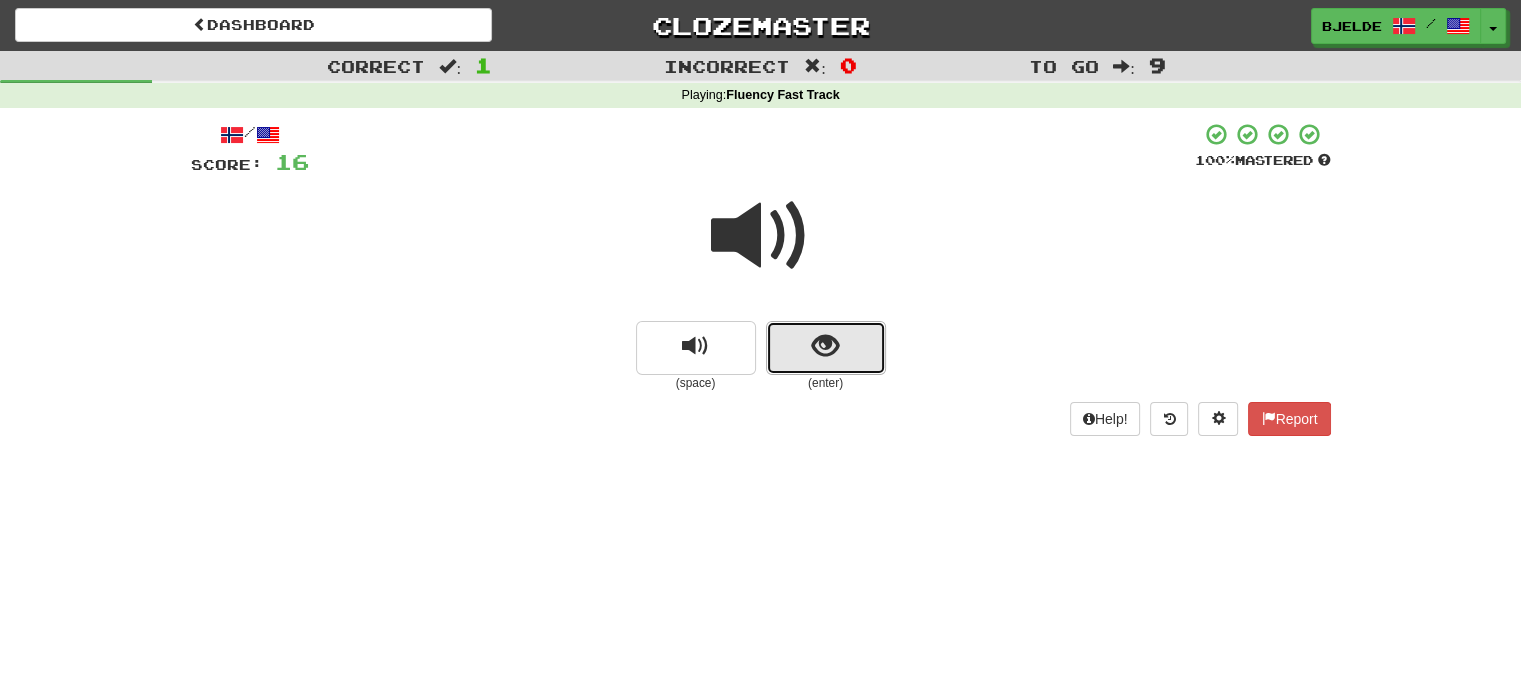 click at bounding box center (825, 346) 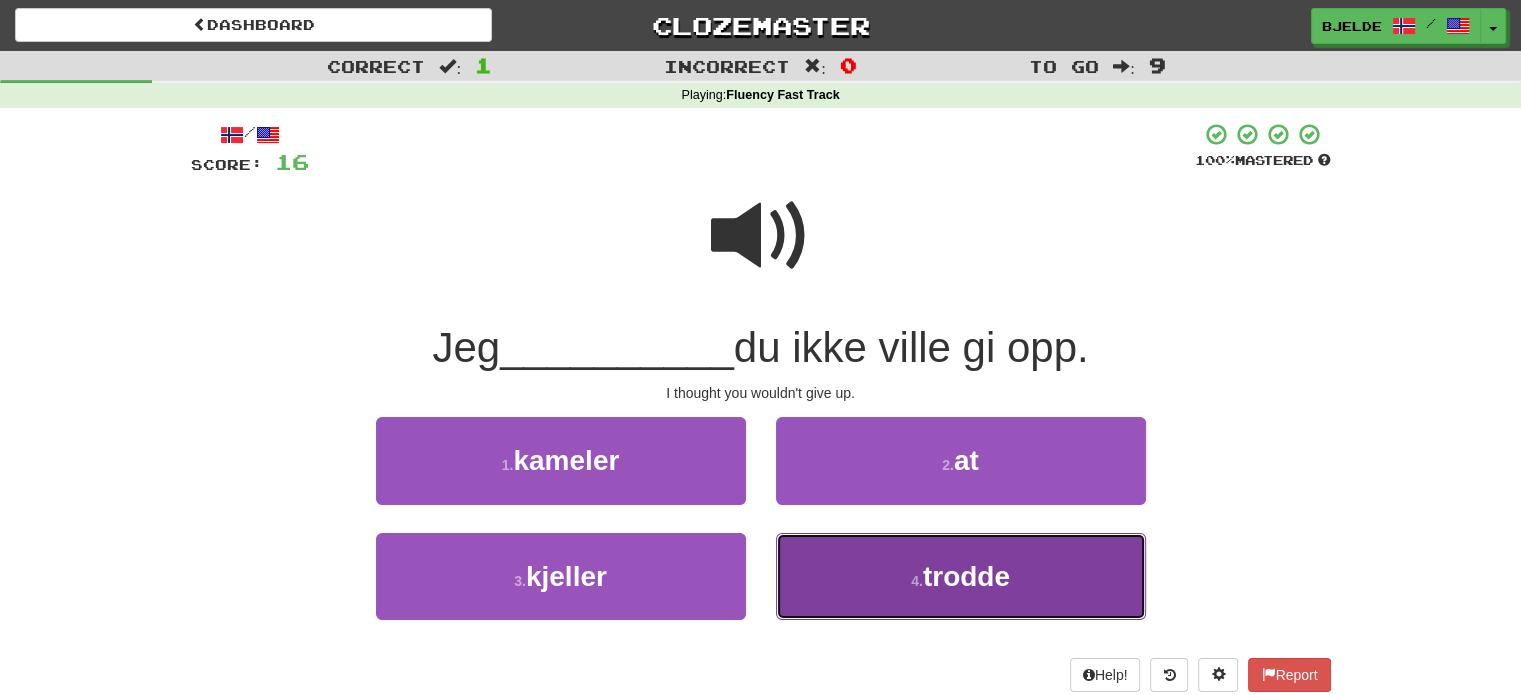 click on "4 .  trodde" at bounding box center (961, 576) 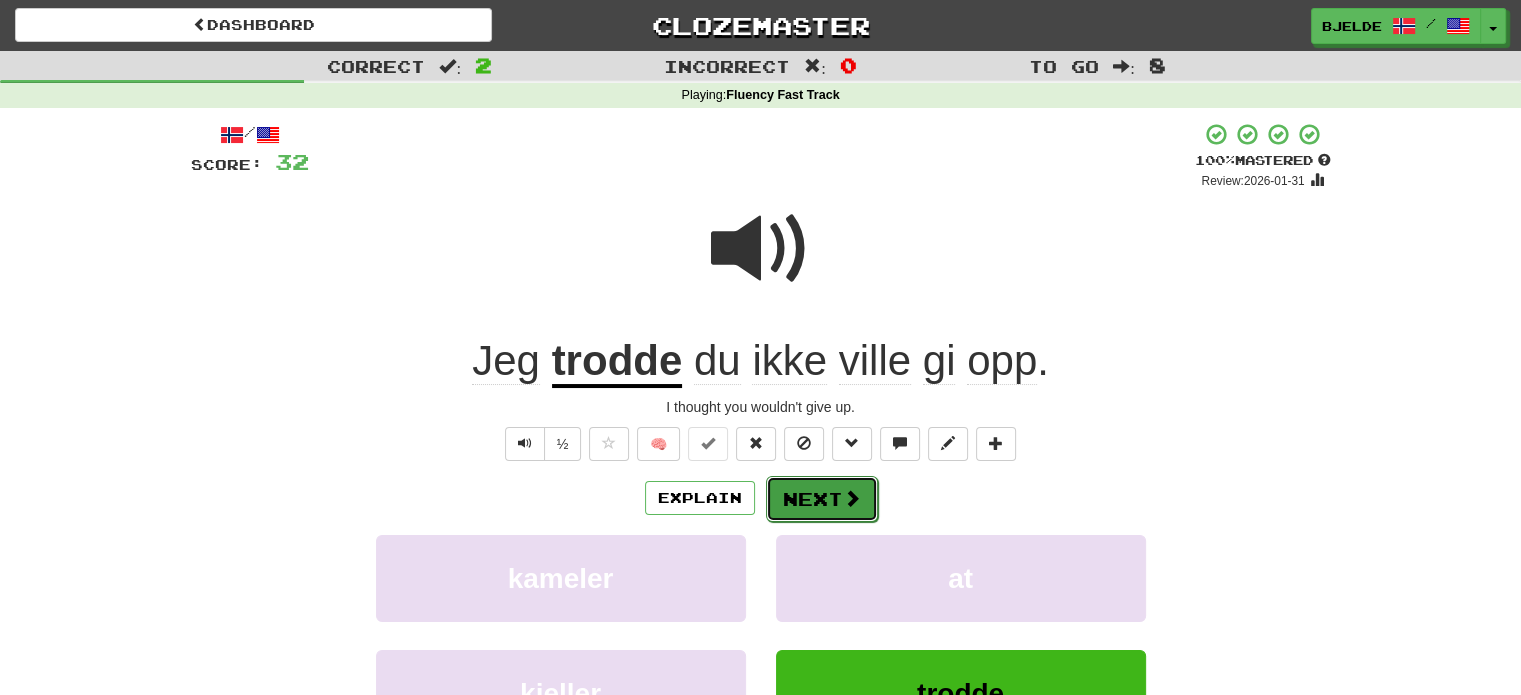 click on "Next" at bounding box center [822, 499] 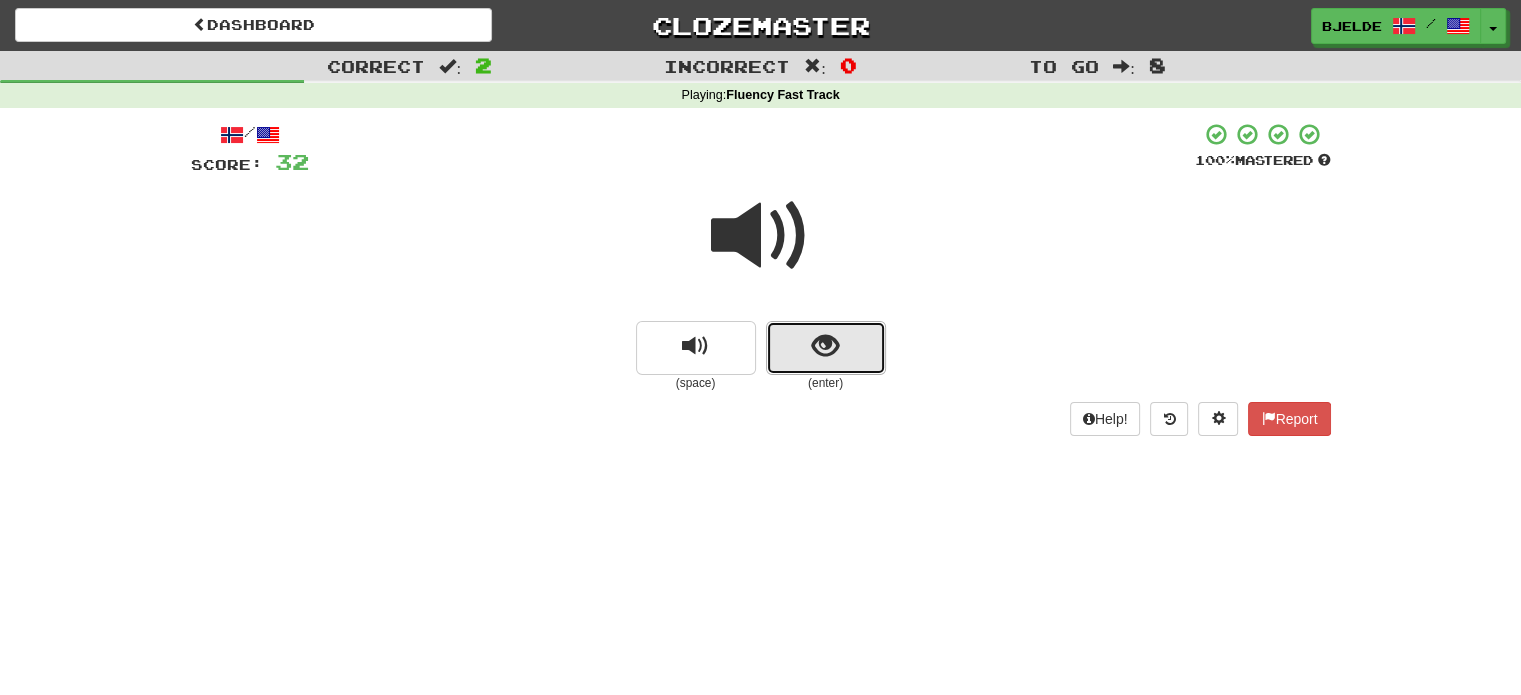 click at bounding box center (826, 348) 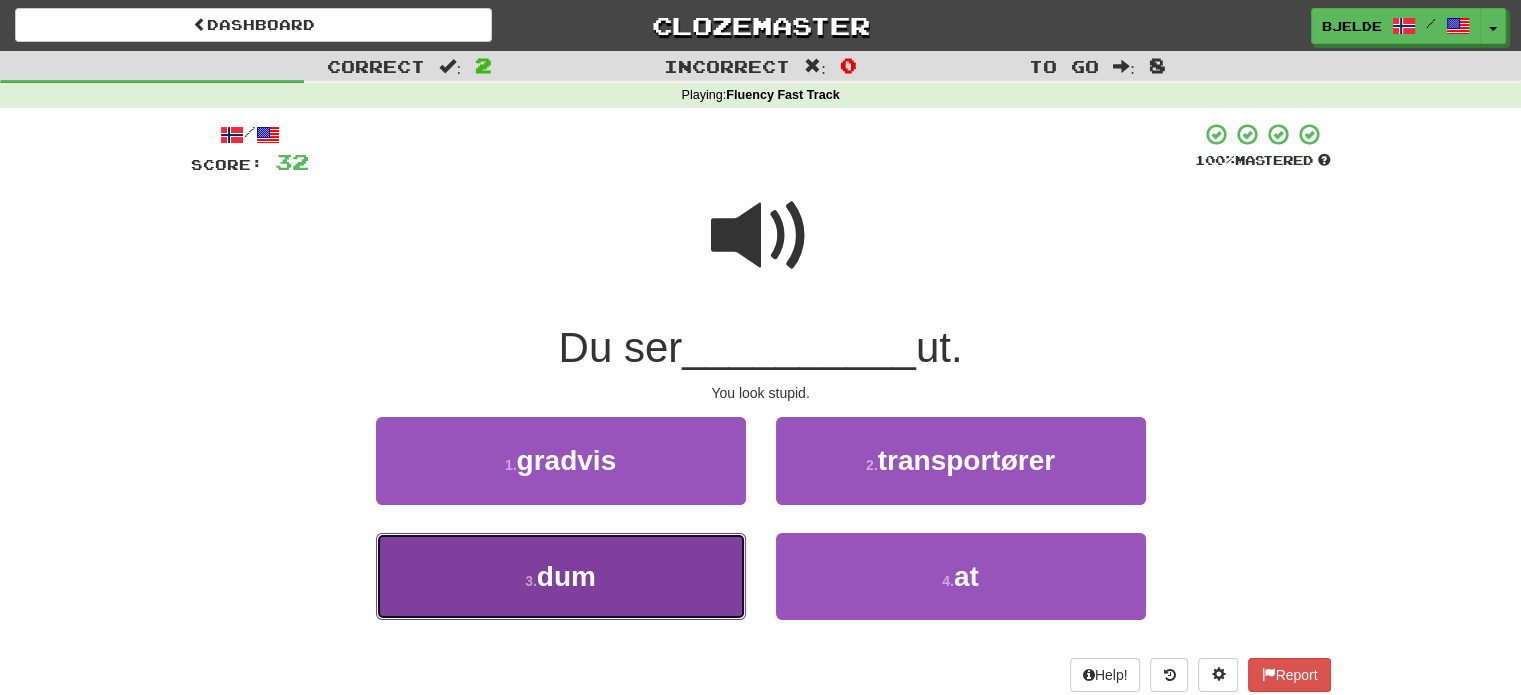 click on "3 .  dum" at bounding box center (561, 576) 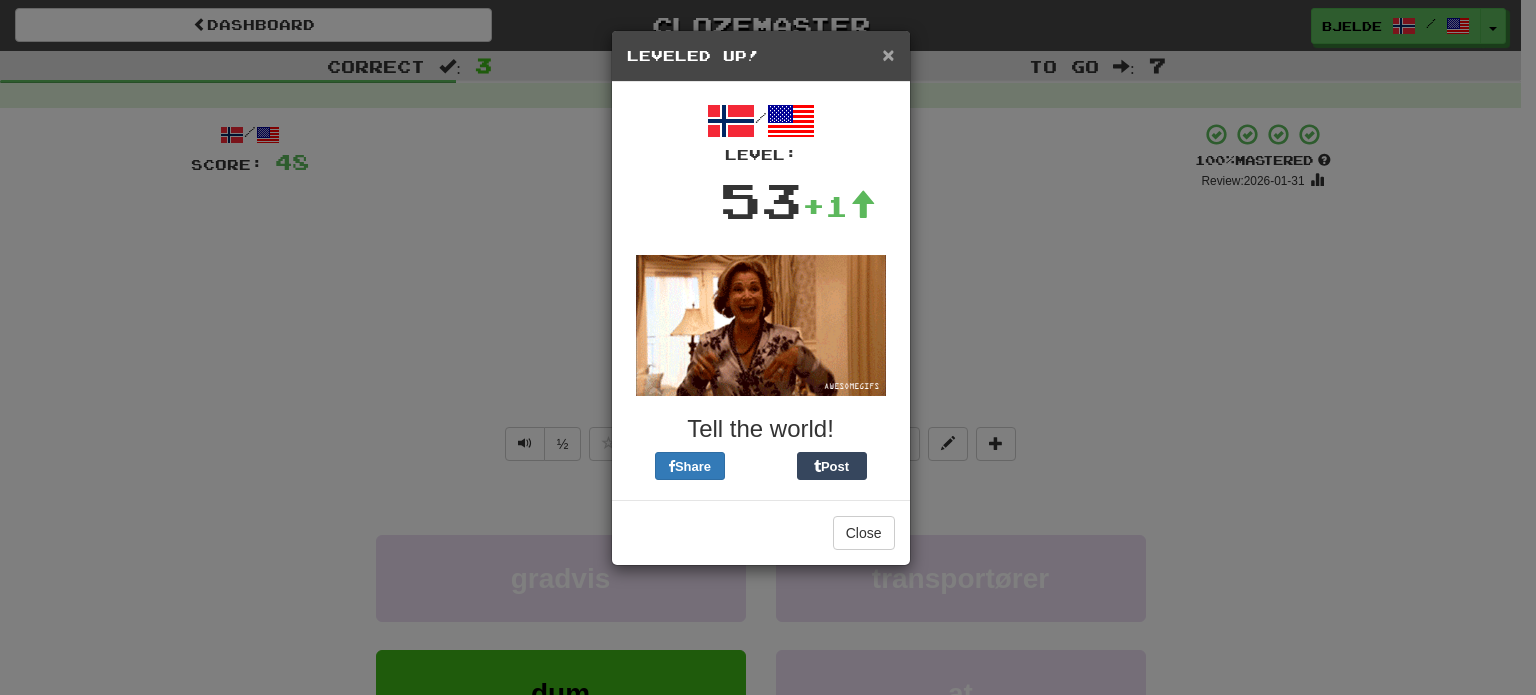 click on "×" at bounding box center [888, 54] 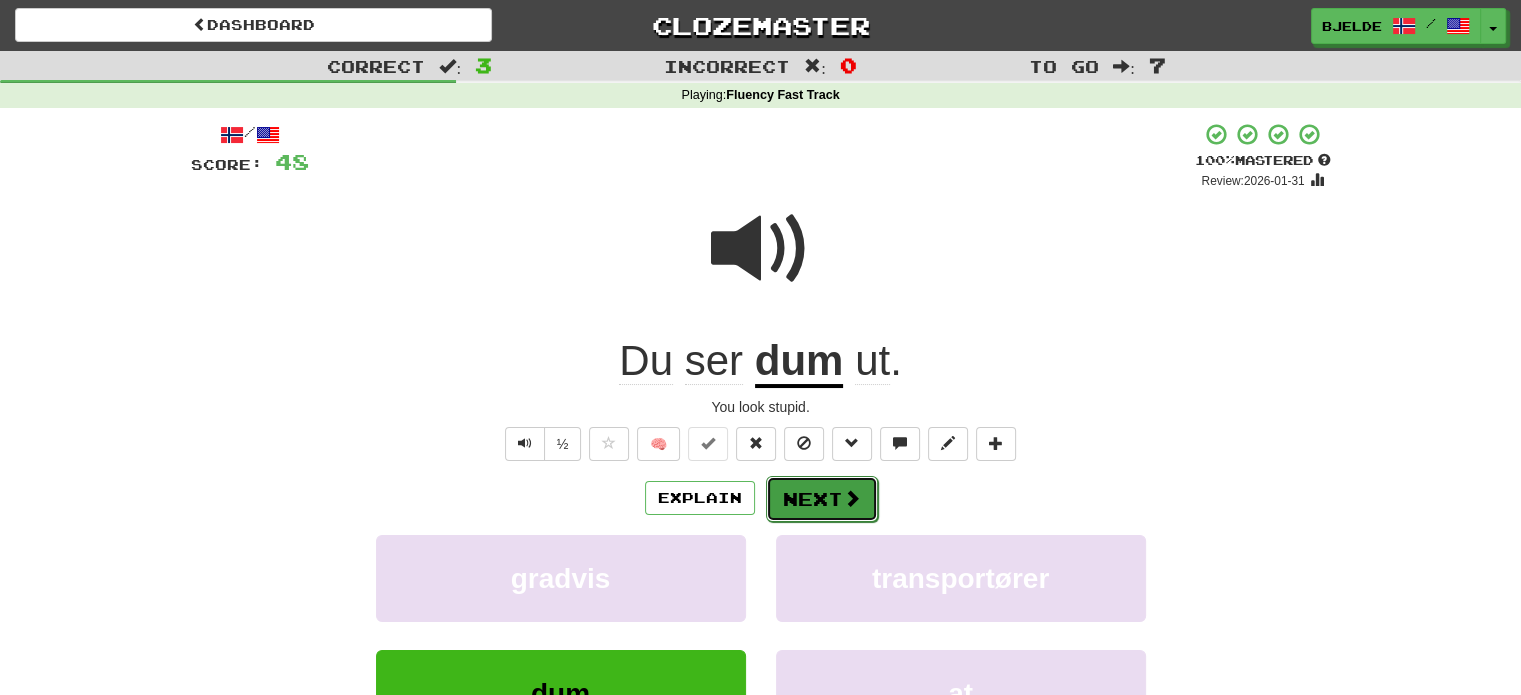 click on "Next" at bounding box center (822, 499) 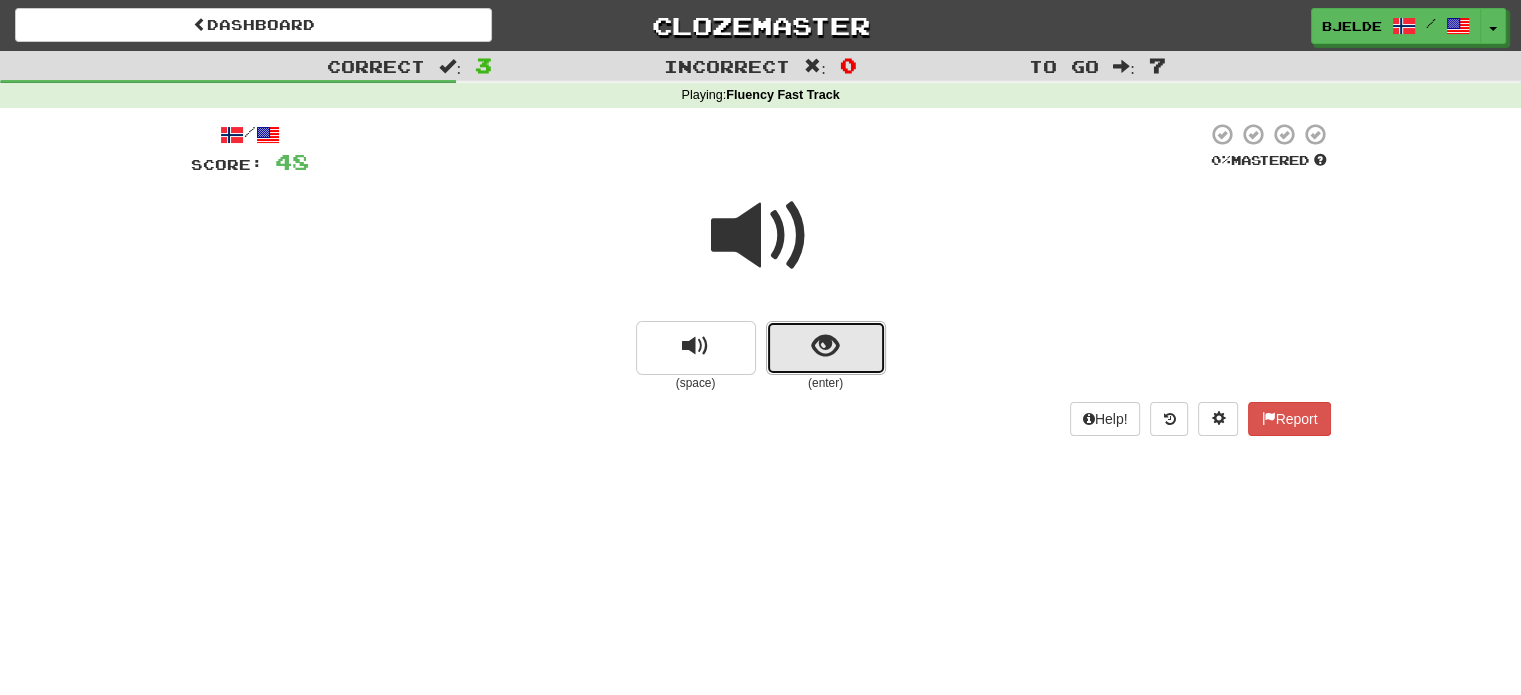 click at bounding box center (825, 346) 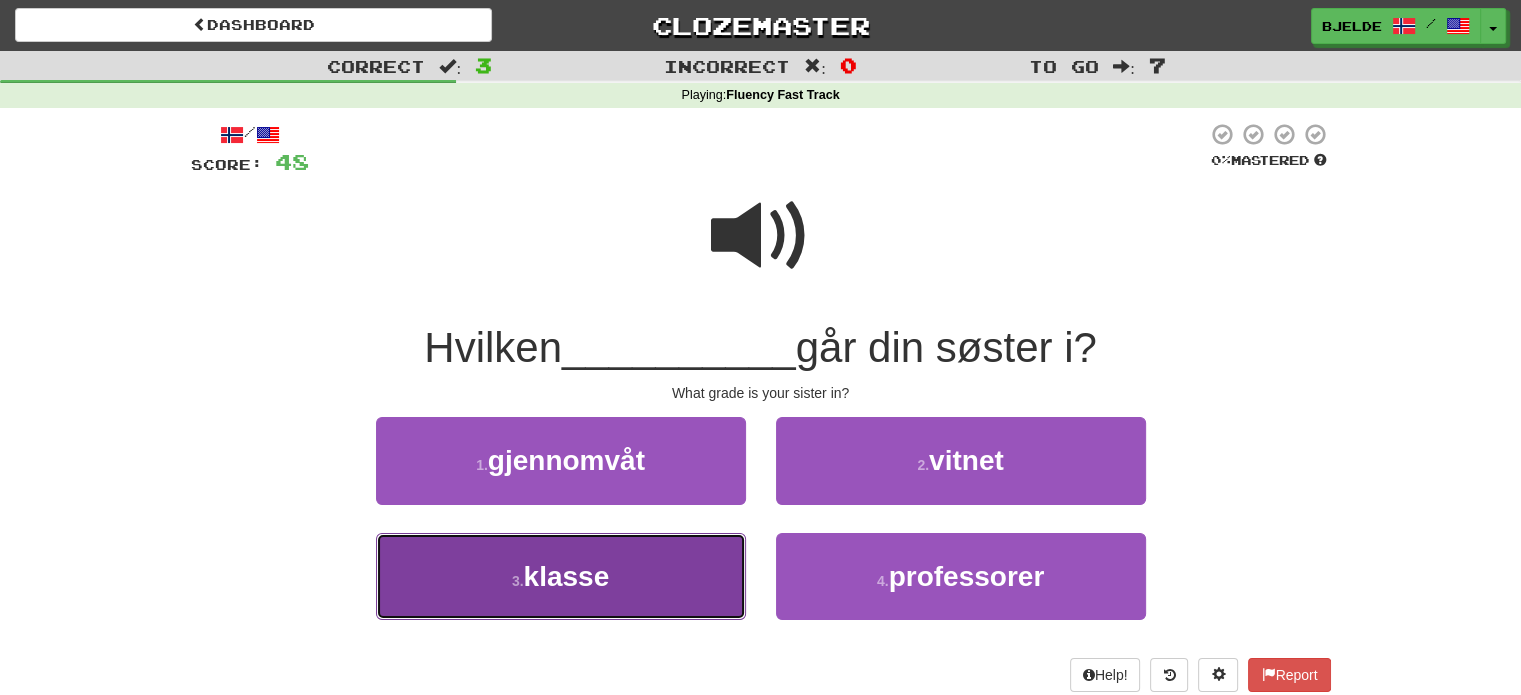 click on "3 .  klasse" at bounding box center [561, 576] 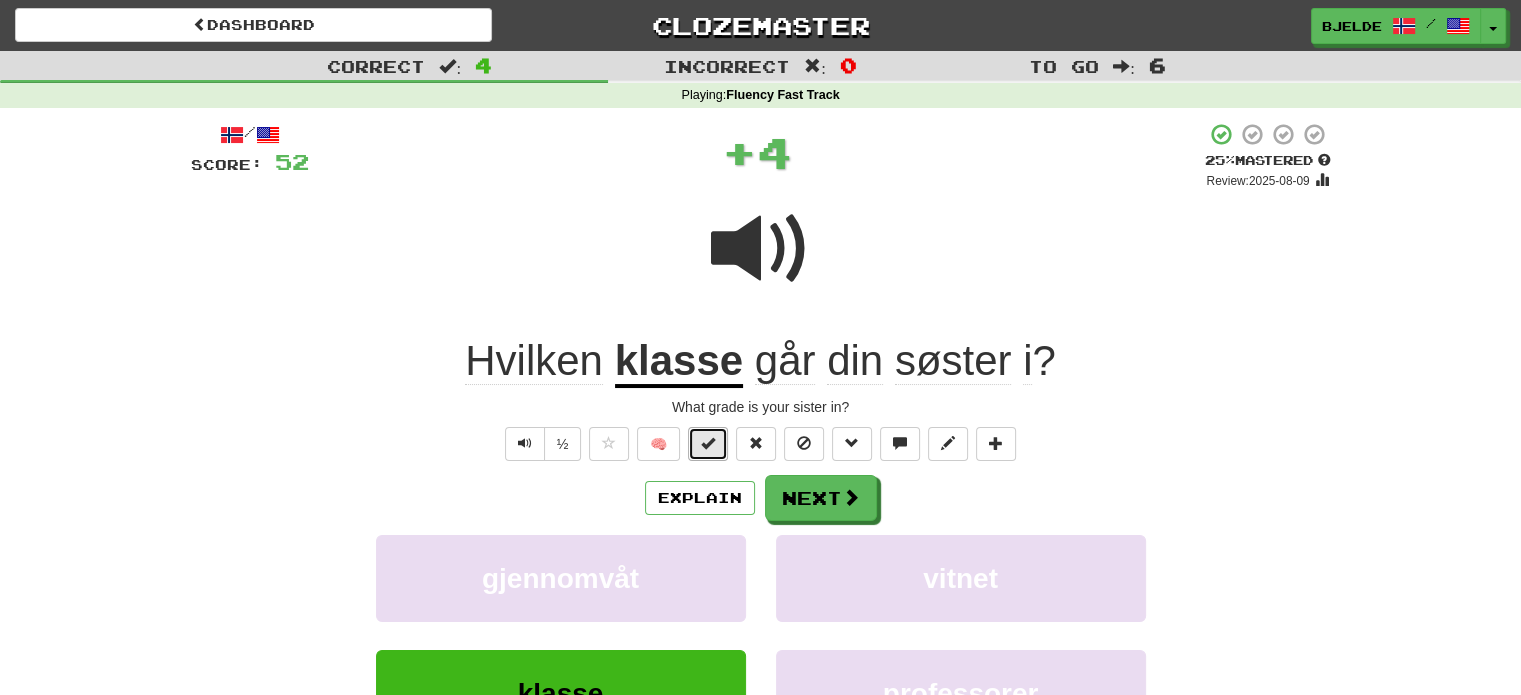 click at bounding box center [708, 443] 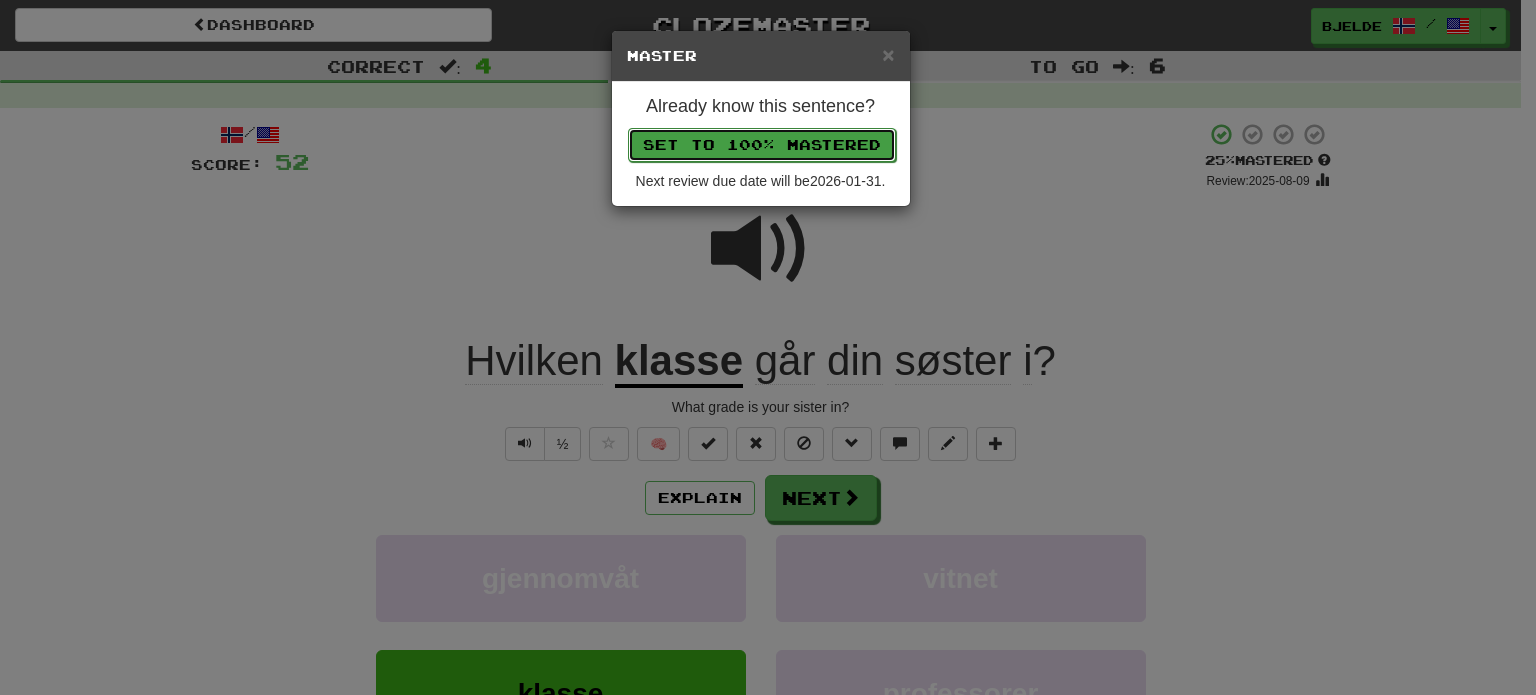 click on "Set to 100% Mastered" at bounding box center (762, 145) 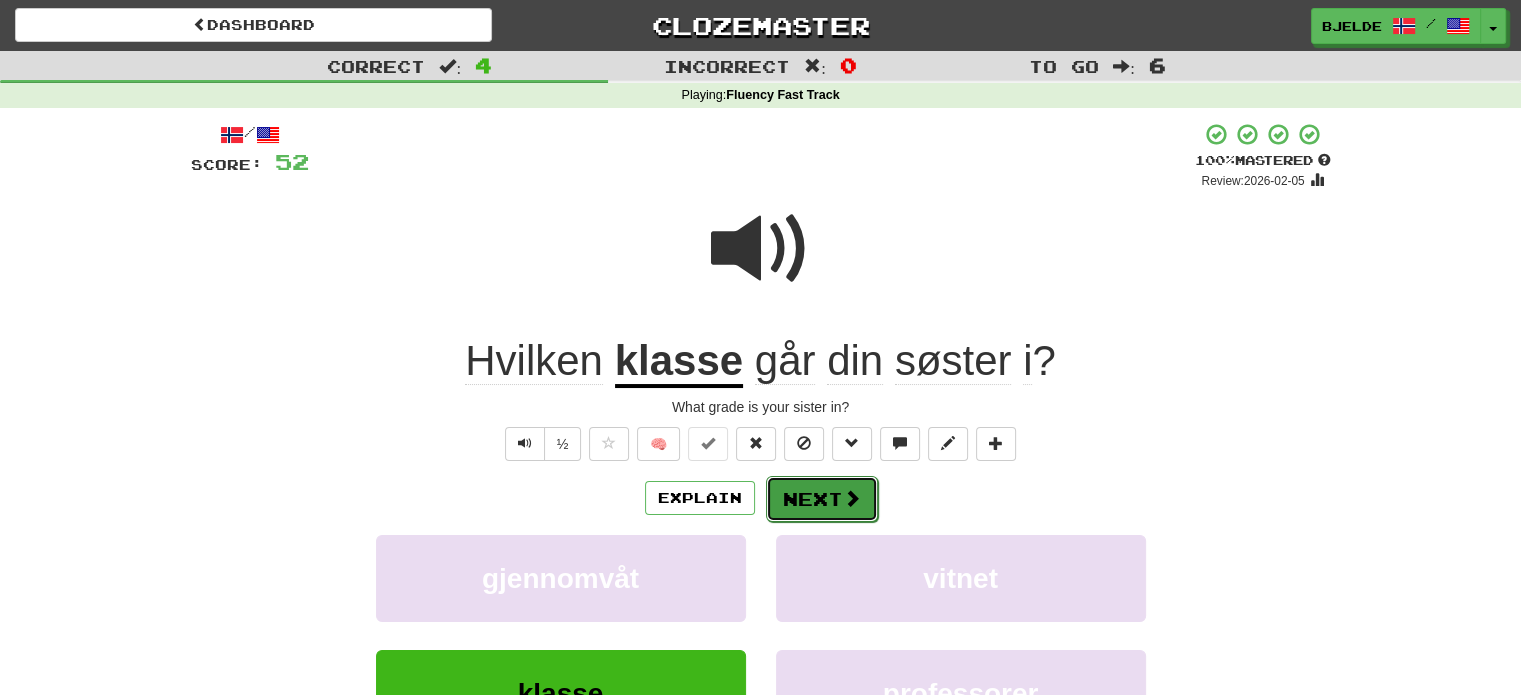 click on "Next" at bounding box center (822, 499) 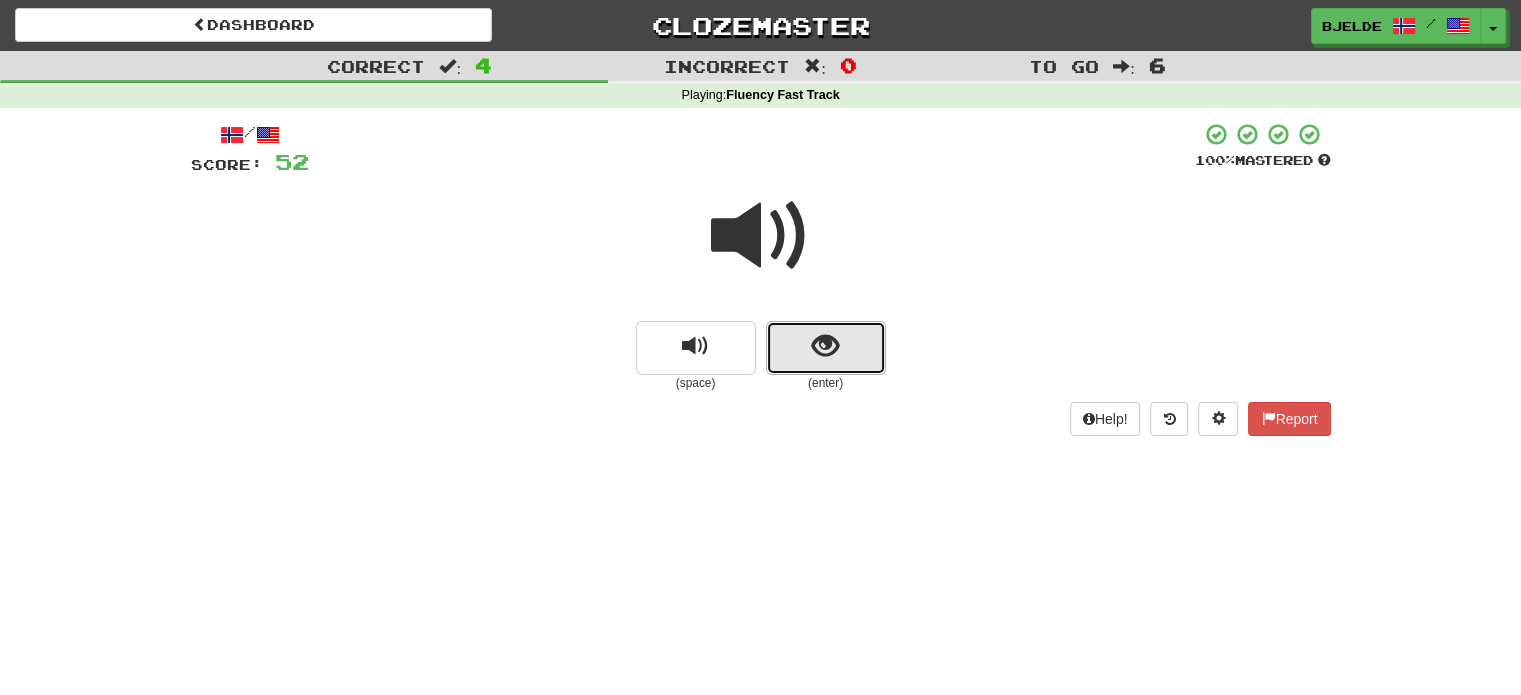 click at bounding box center [826, 348] 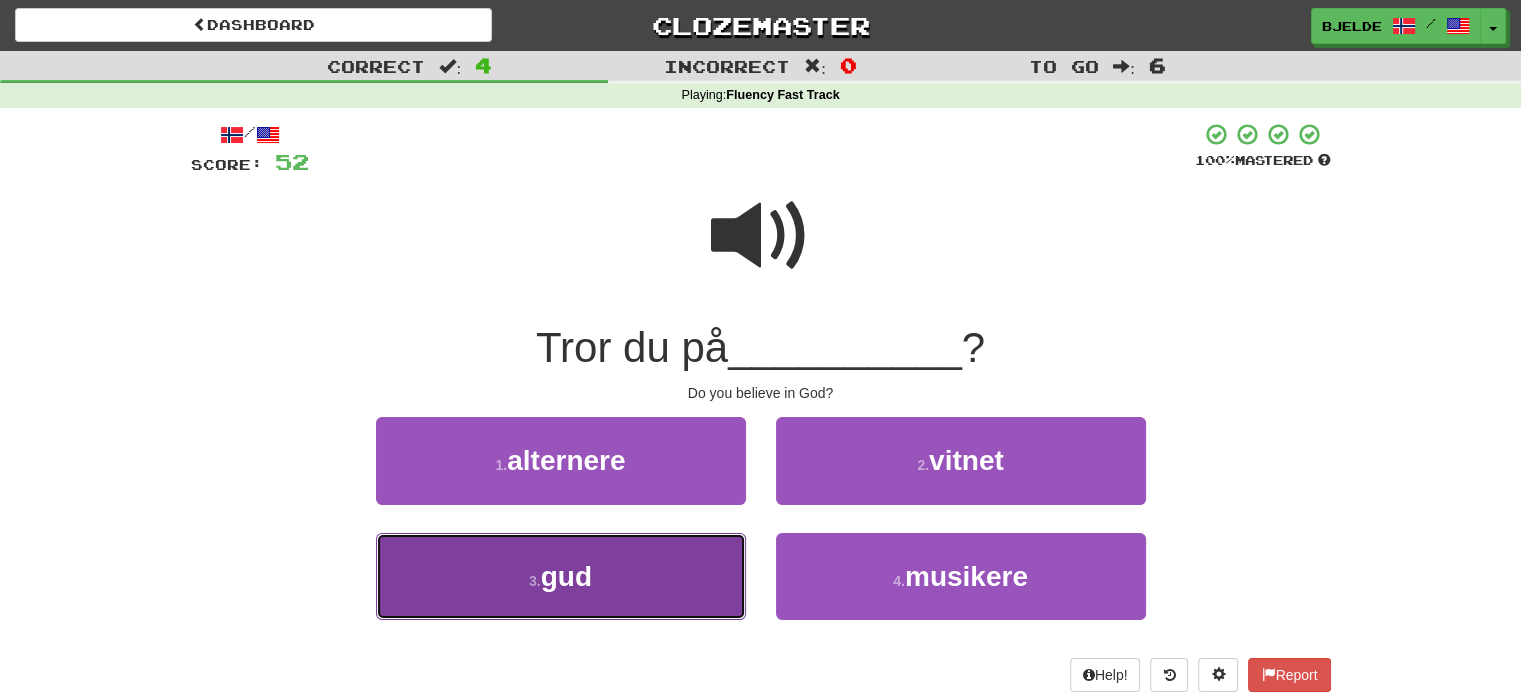 click on "3 .  gud" at bounding box center [561, 576] 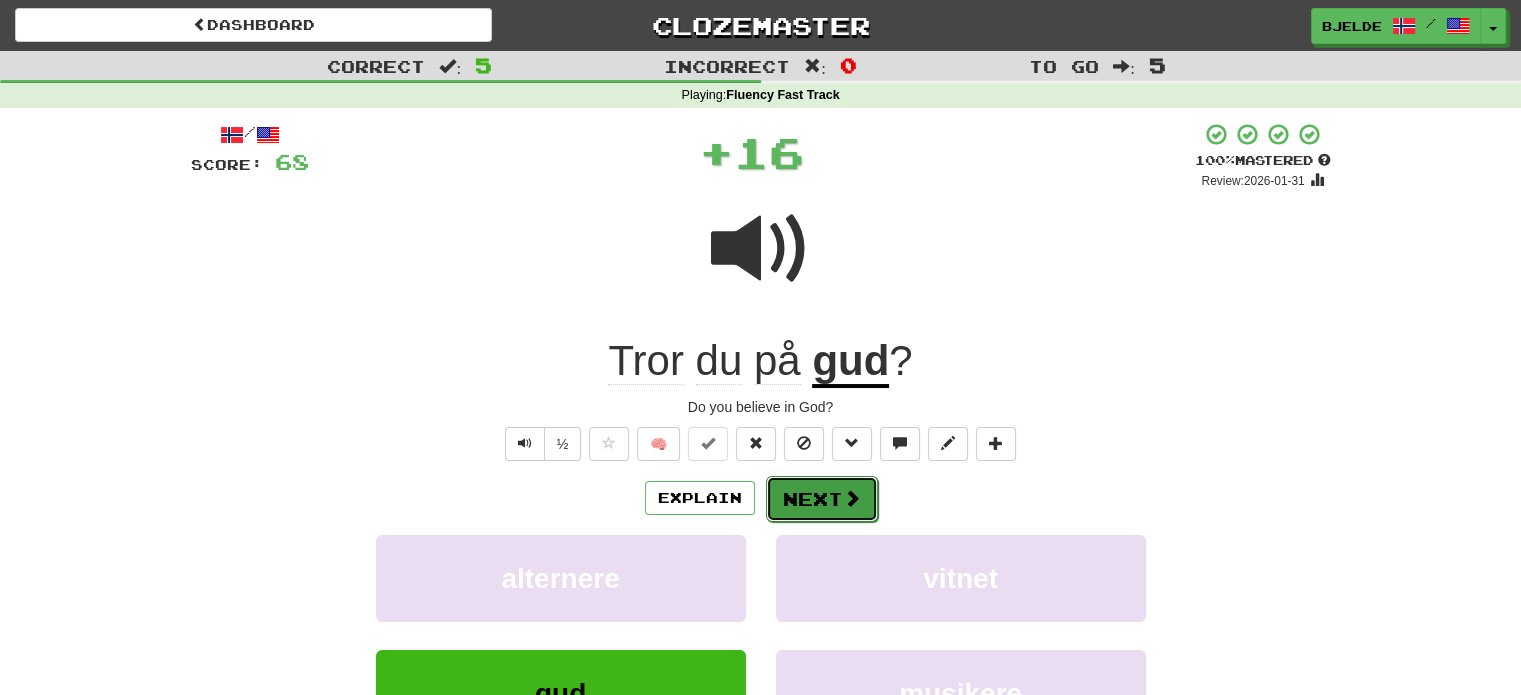 click on "Next" at bounding box center [822, 499] 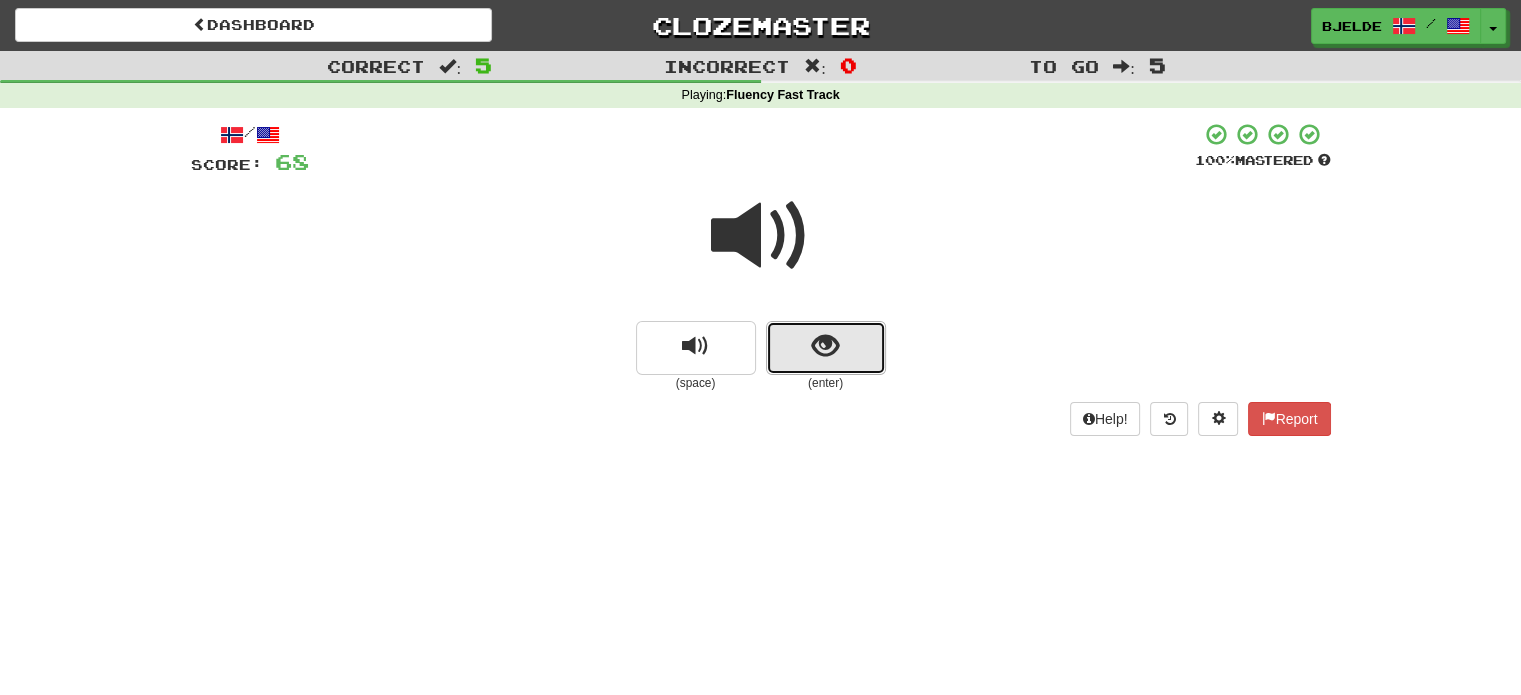 click at bounding box center [826, 348] 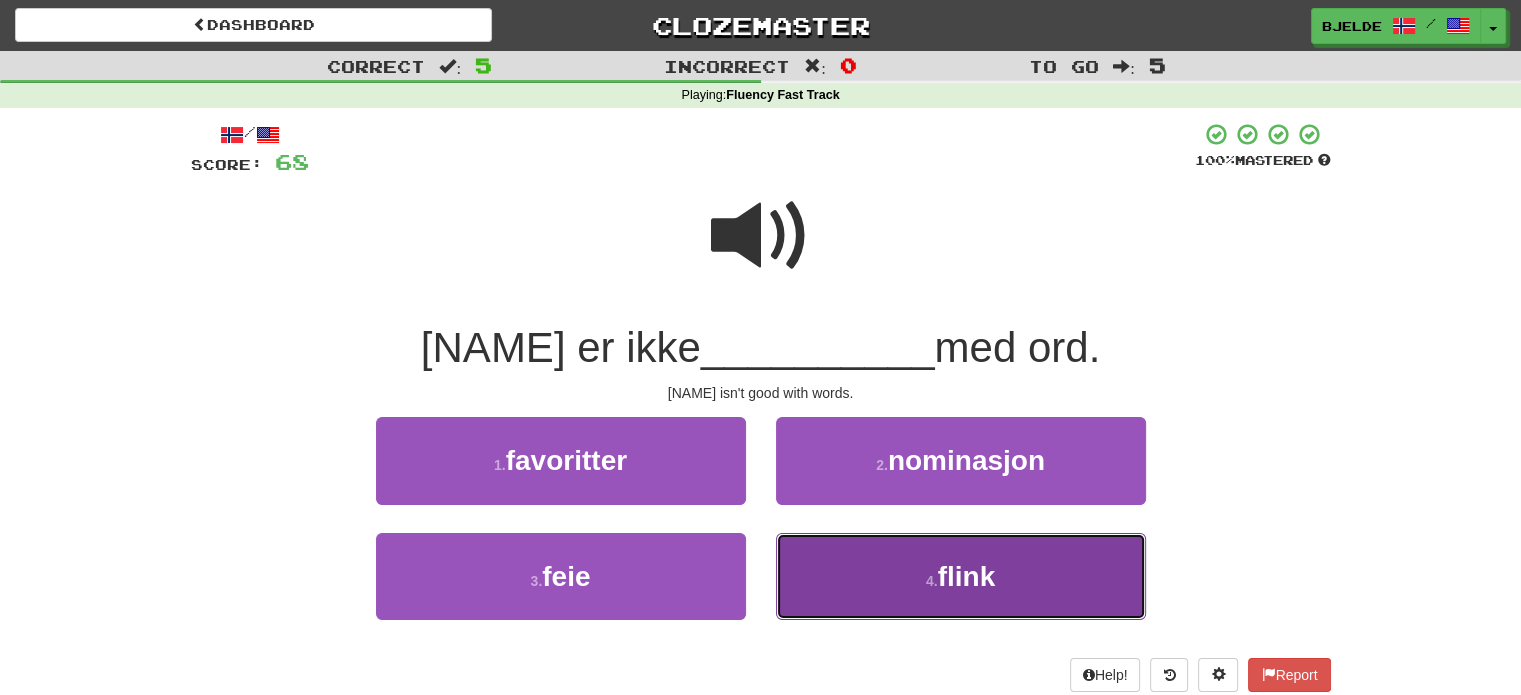 click on "4 .  flink" at bounding box center [961, 576] 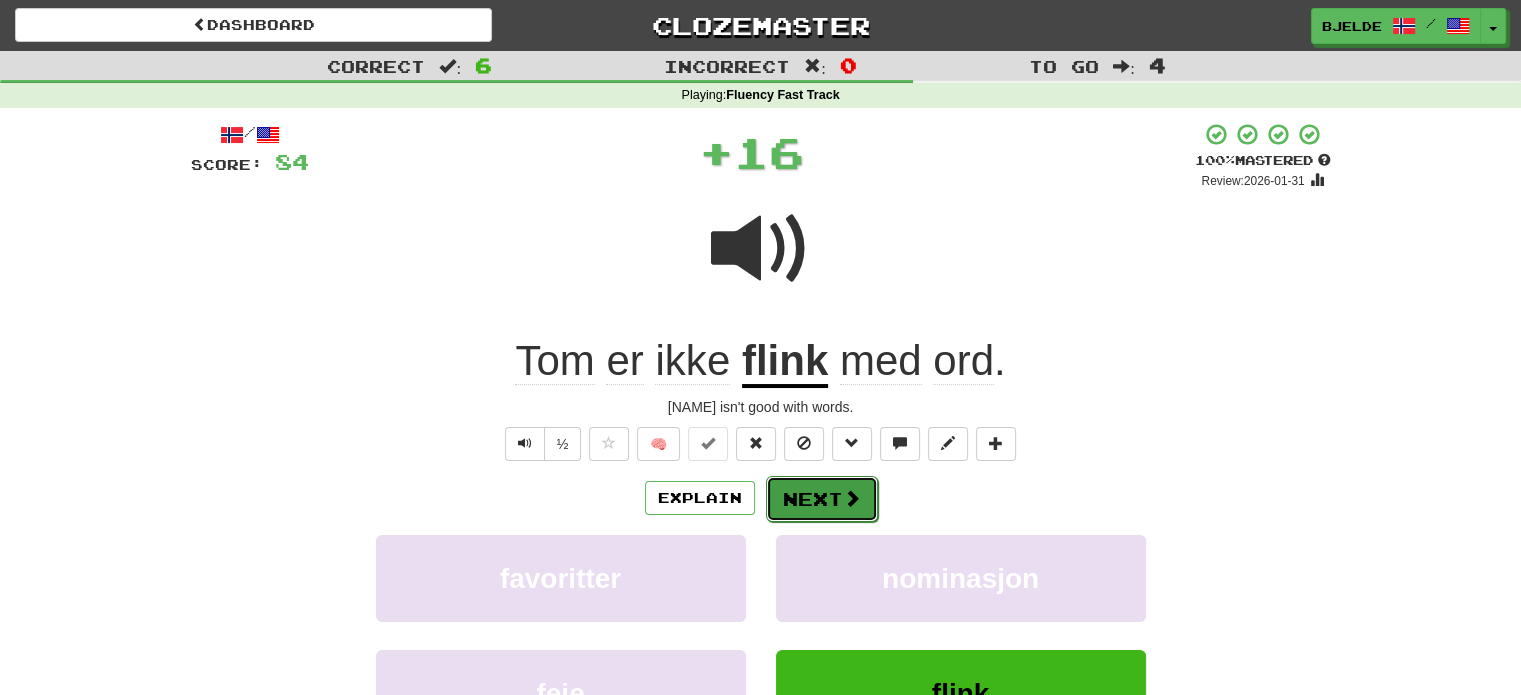 click on "Next" at bounding box center [822, 499] 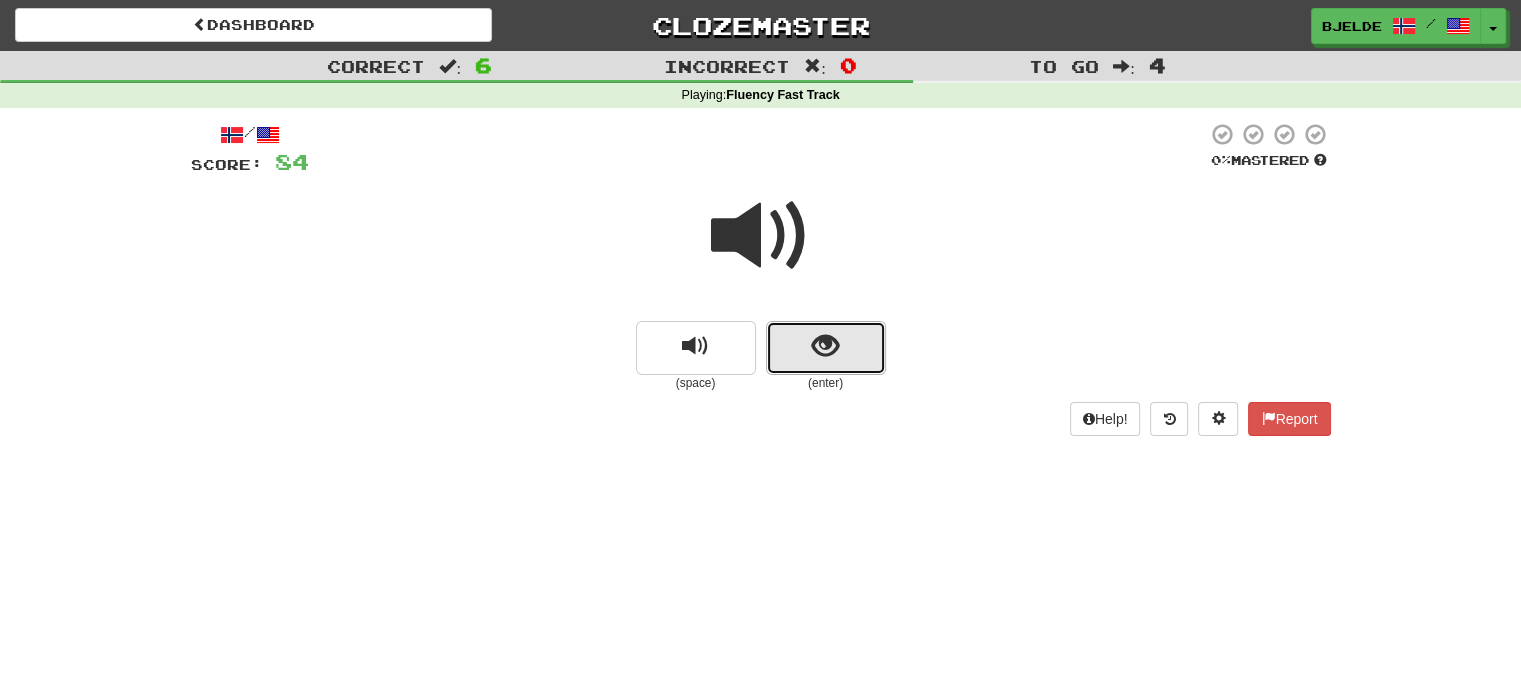 click at bounding box center (826, 348) 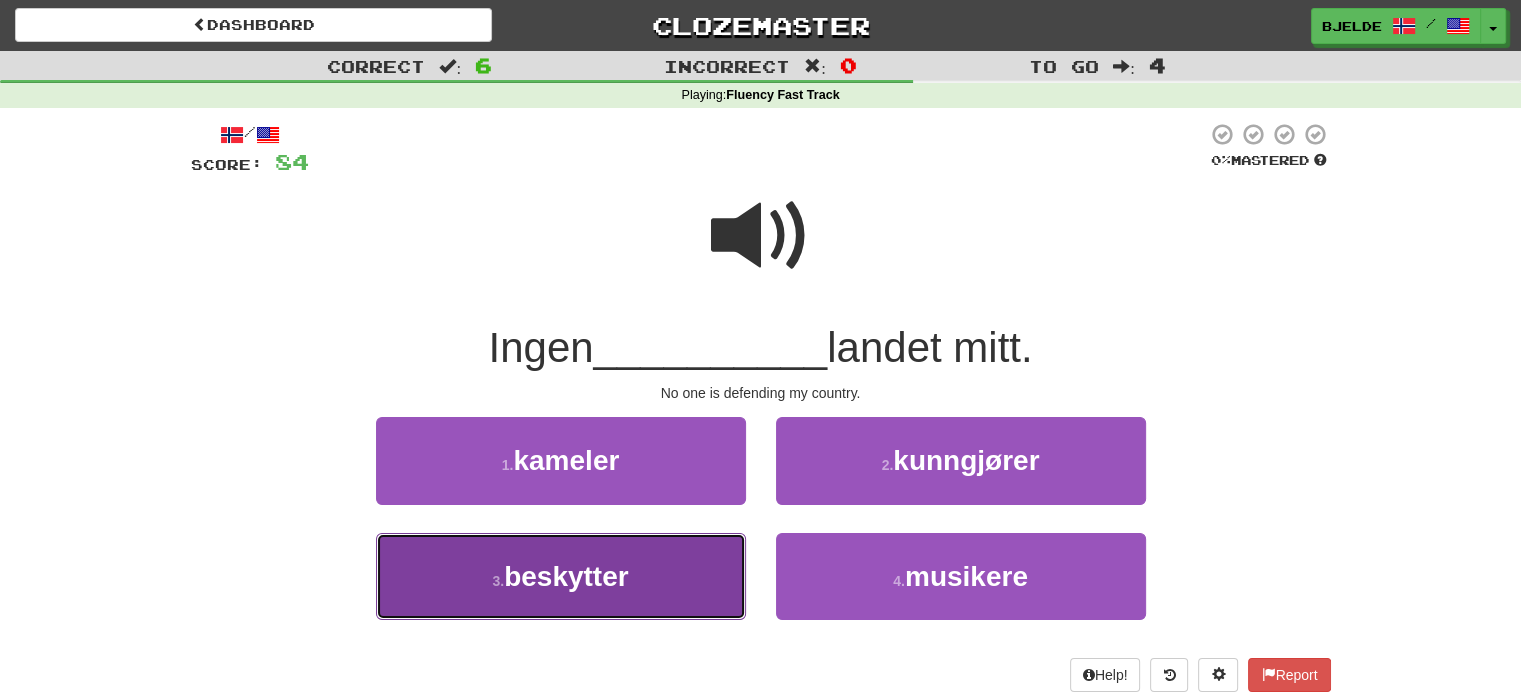 click on "3 .  beskytter" at bounding box center (561, 576) 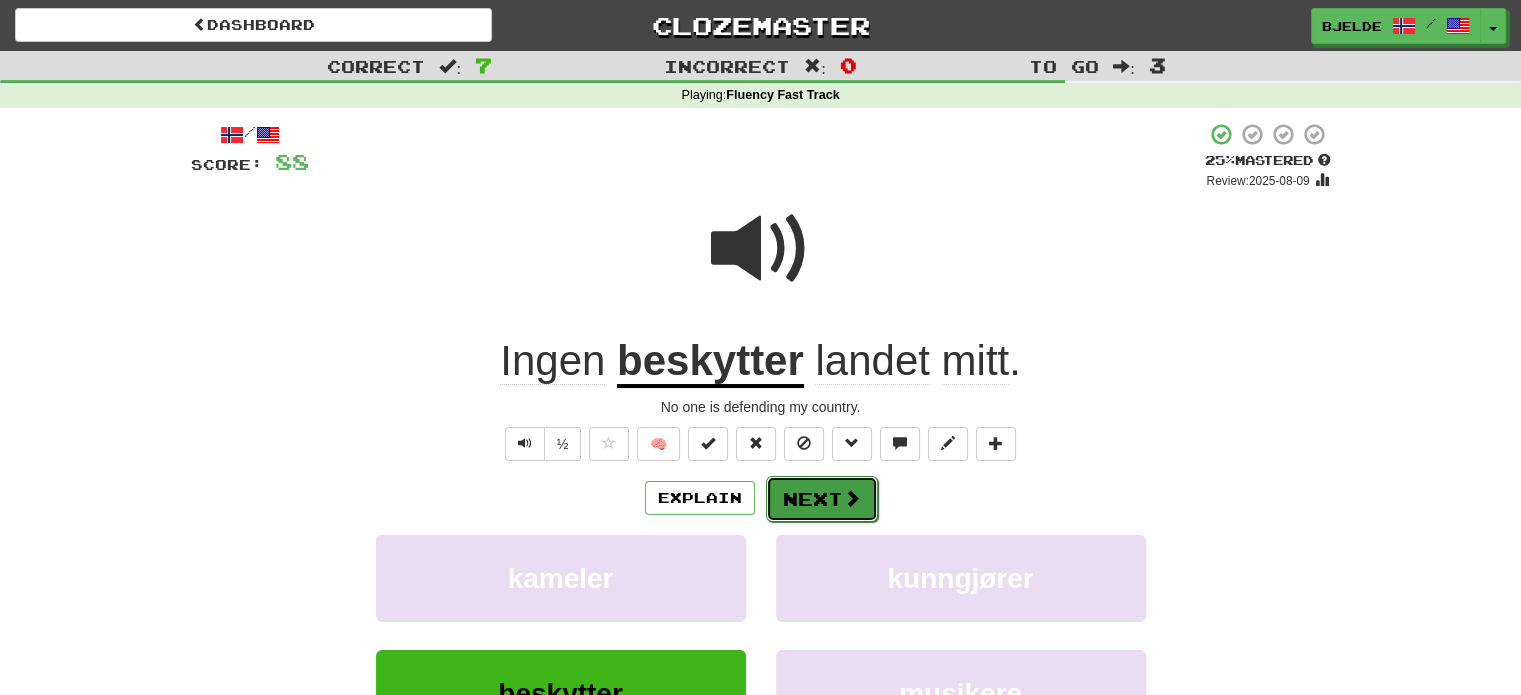 click on "Next" at bounding box center (822, 499) 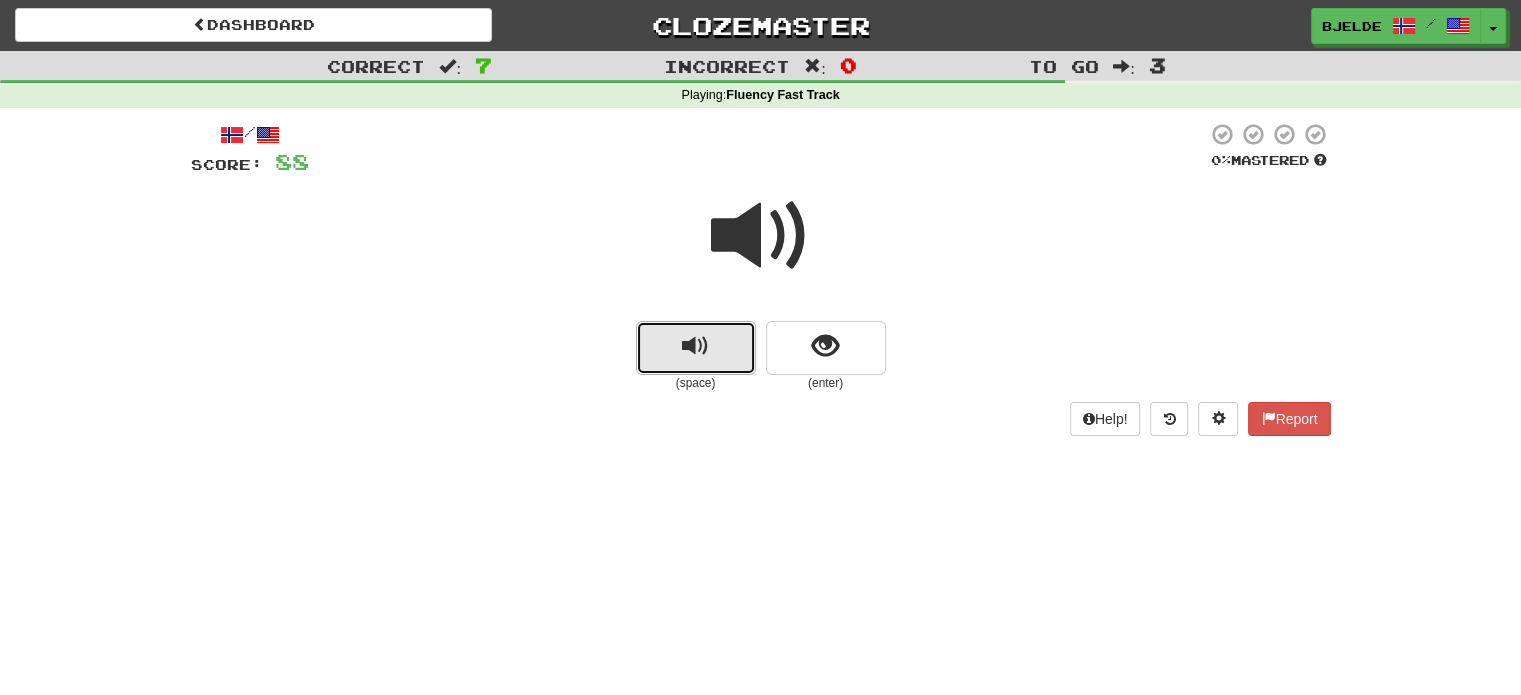 click at bounding box center [695, 346] 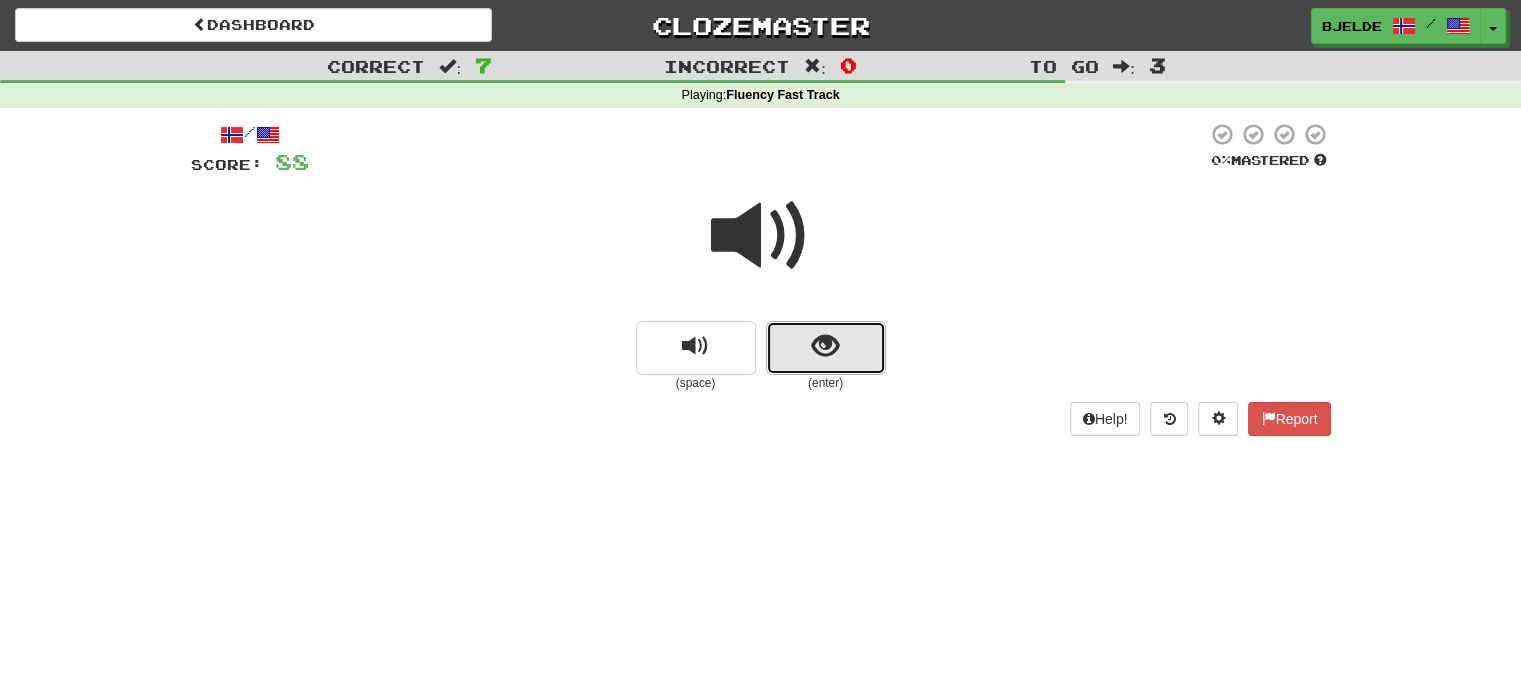 click at bounding box center (825, 346) 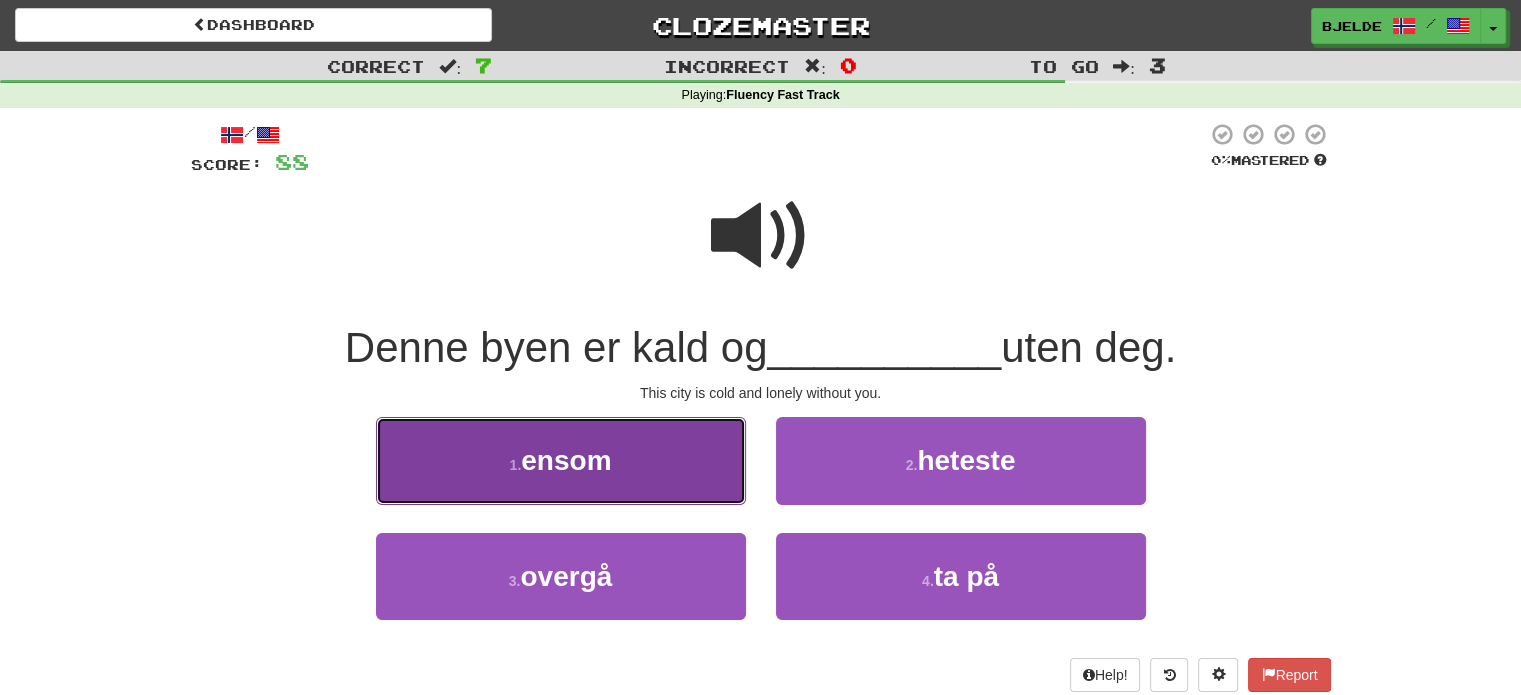 click on "1 .  ensom" at bounding box center [561, 460] 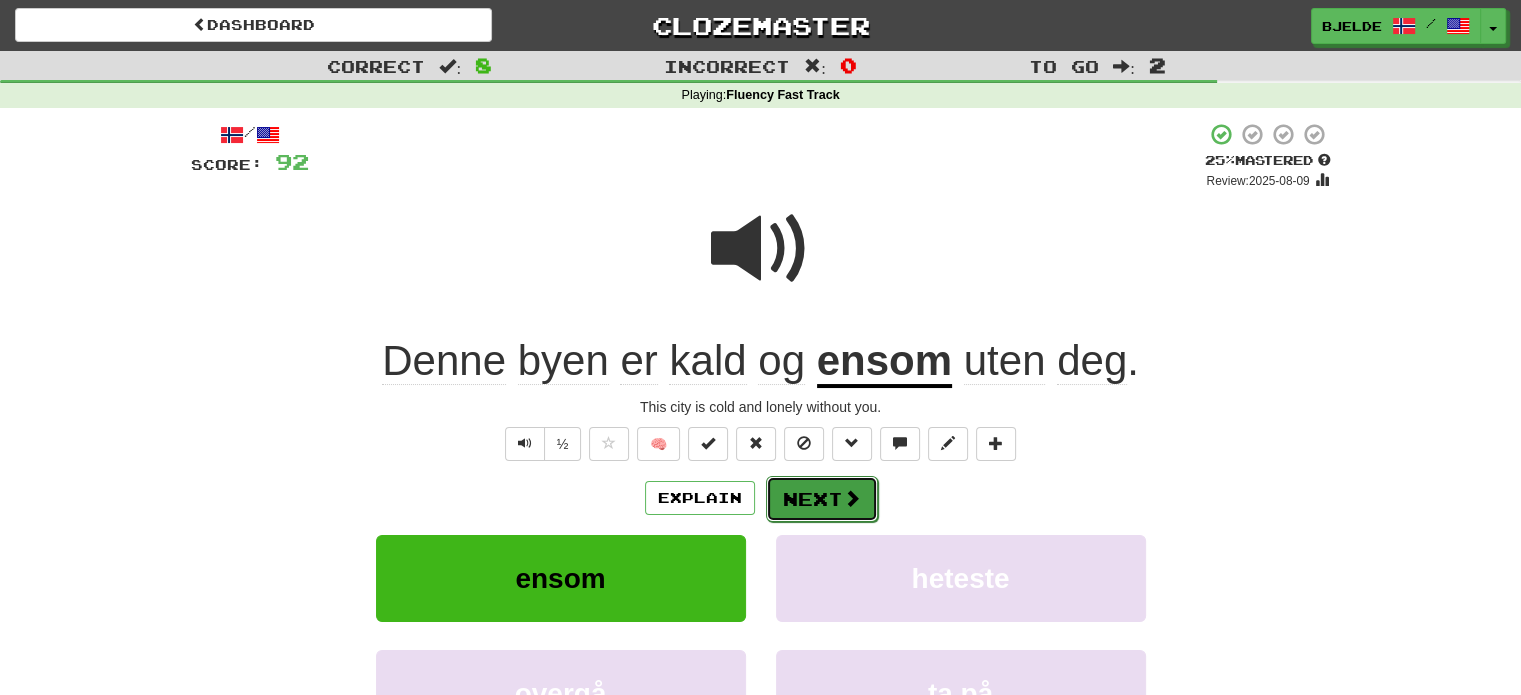 click on "Next" at bounding box center [822, 499] 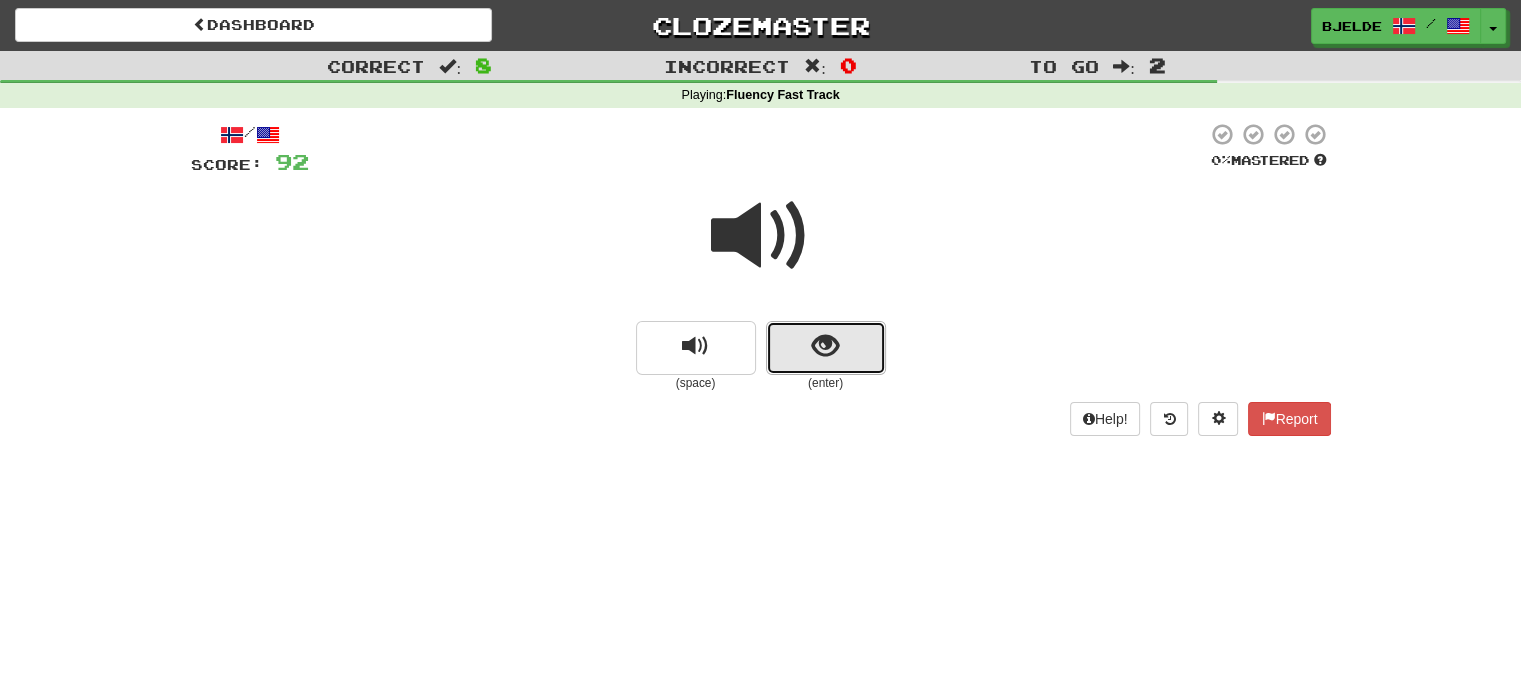 click at bounding box center [825, 346] 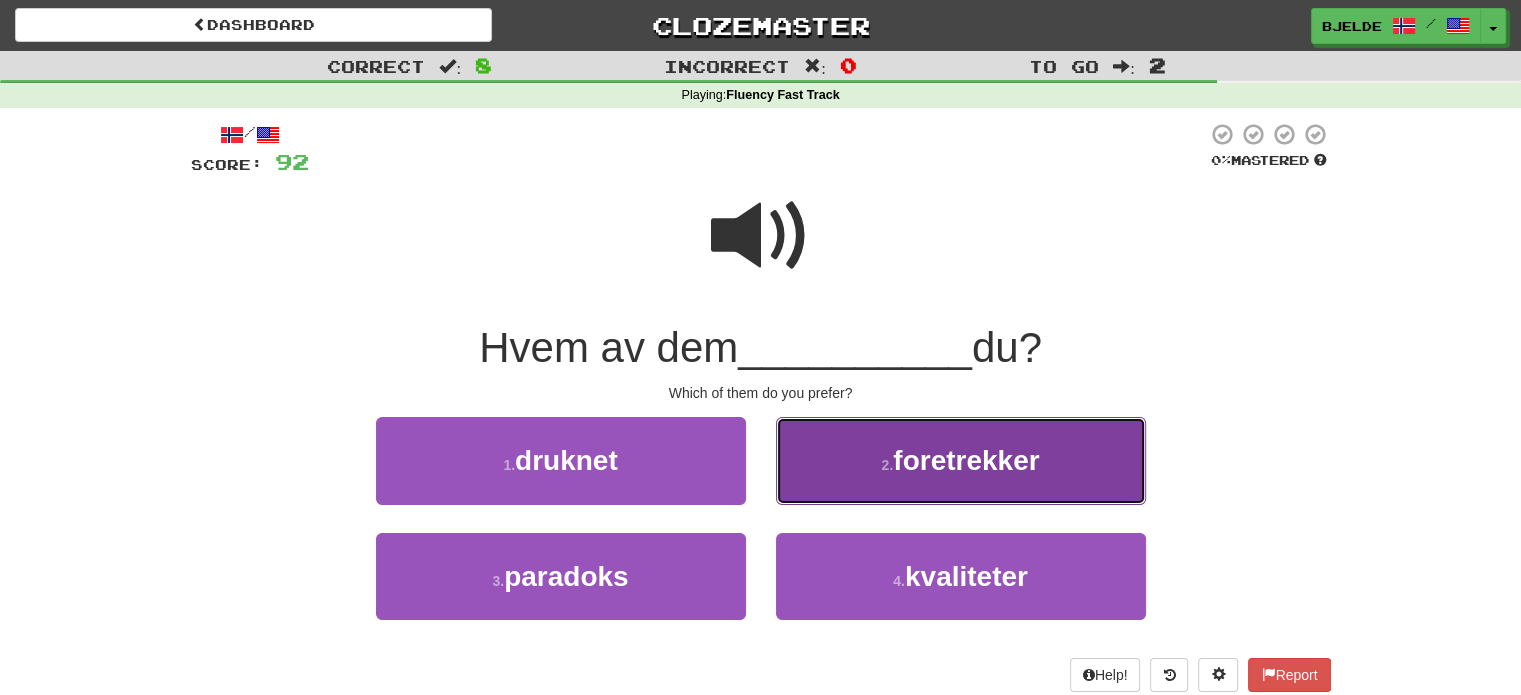 click on "2 .  foretrekker" at bounding box center (961, 460) 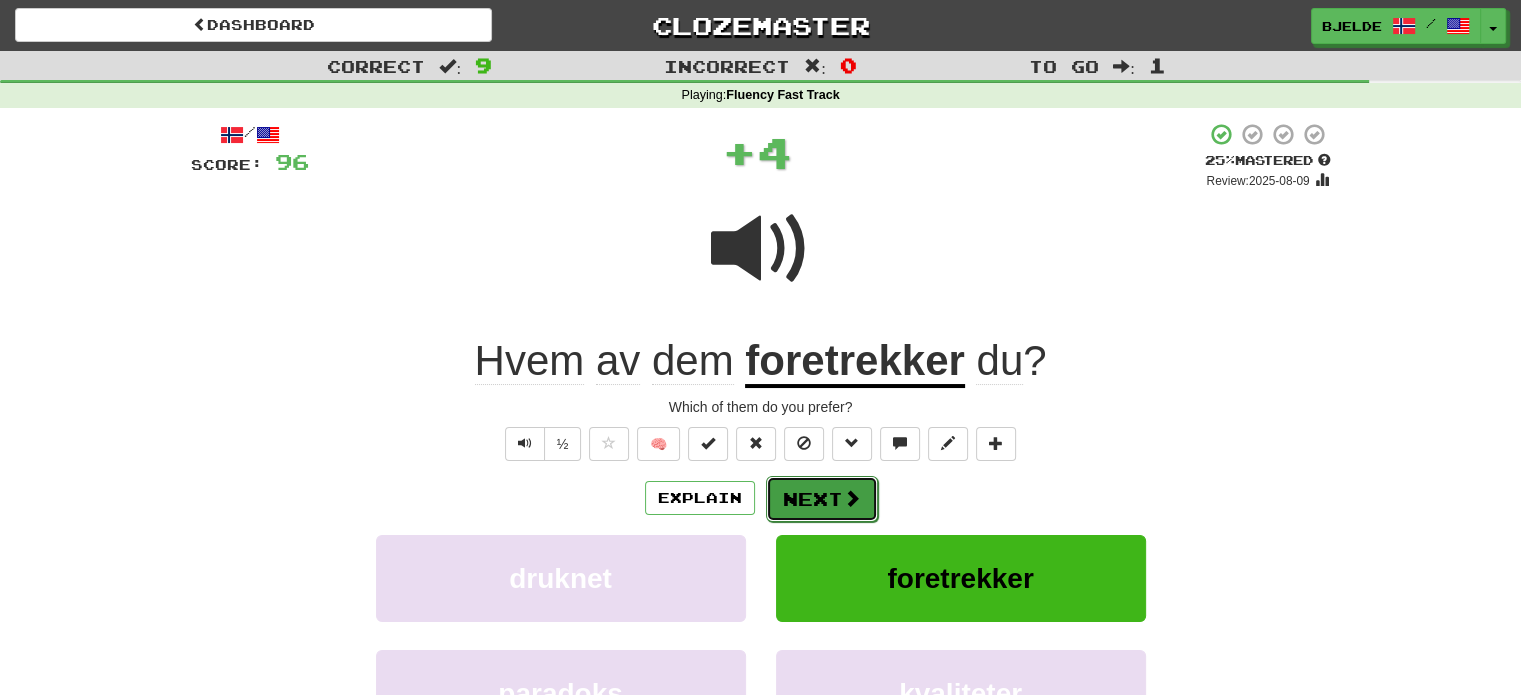 click on "Next" at bounding box center [822, 499] 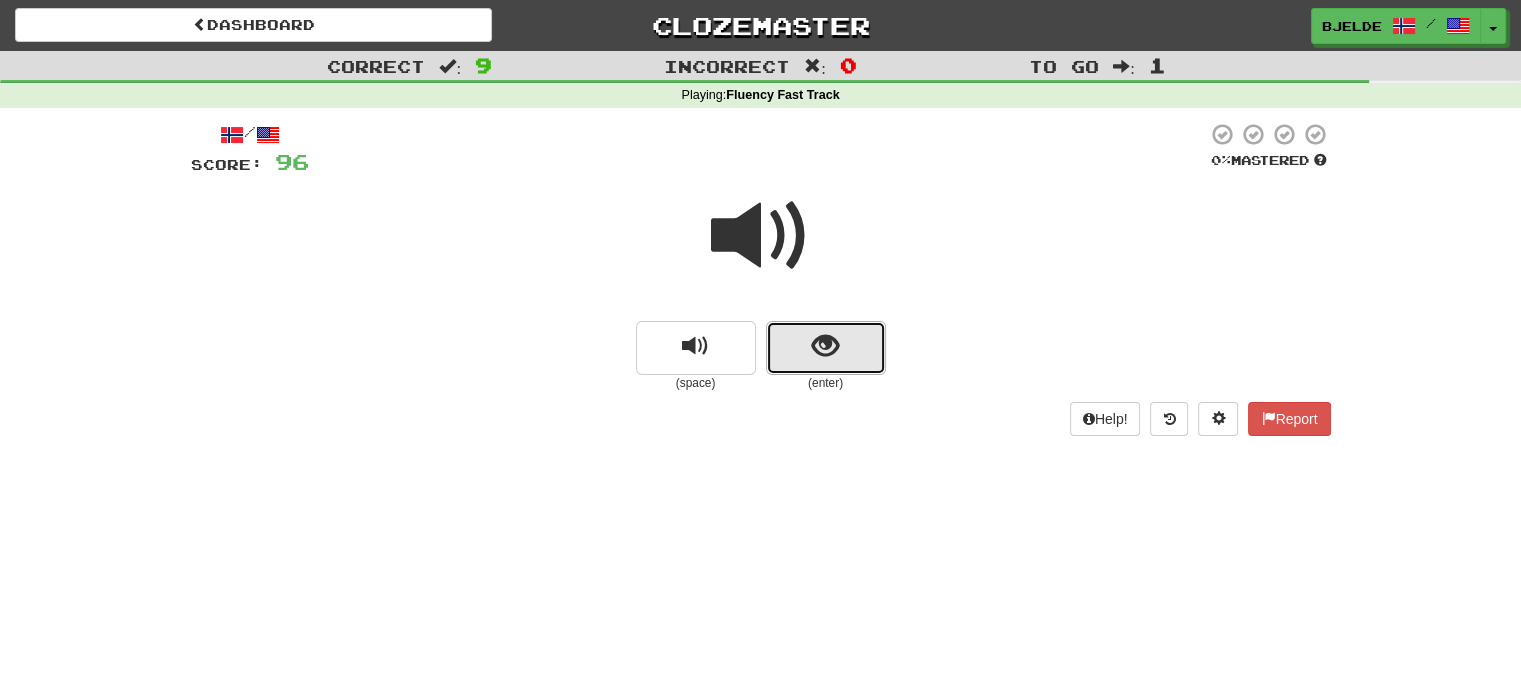 click at bounding box center (825, 346) 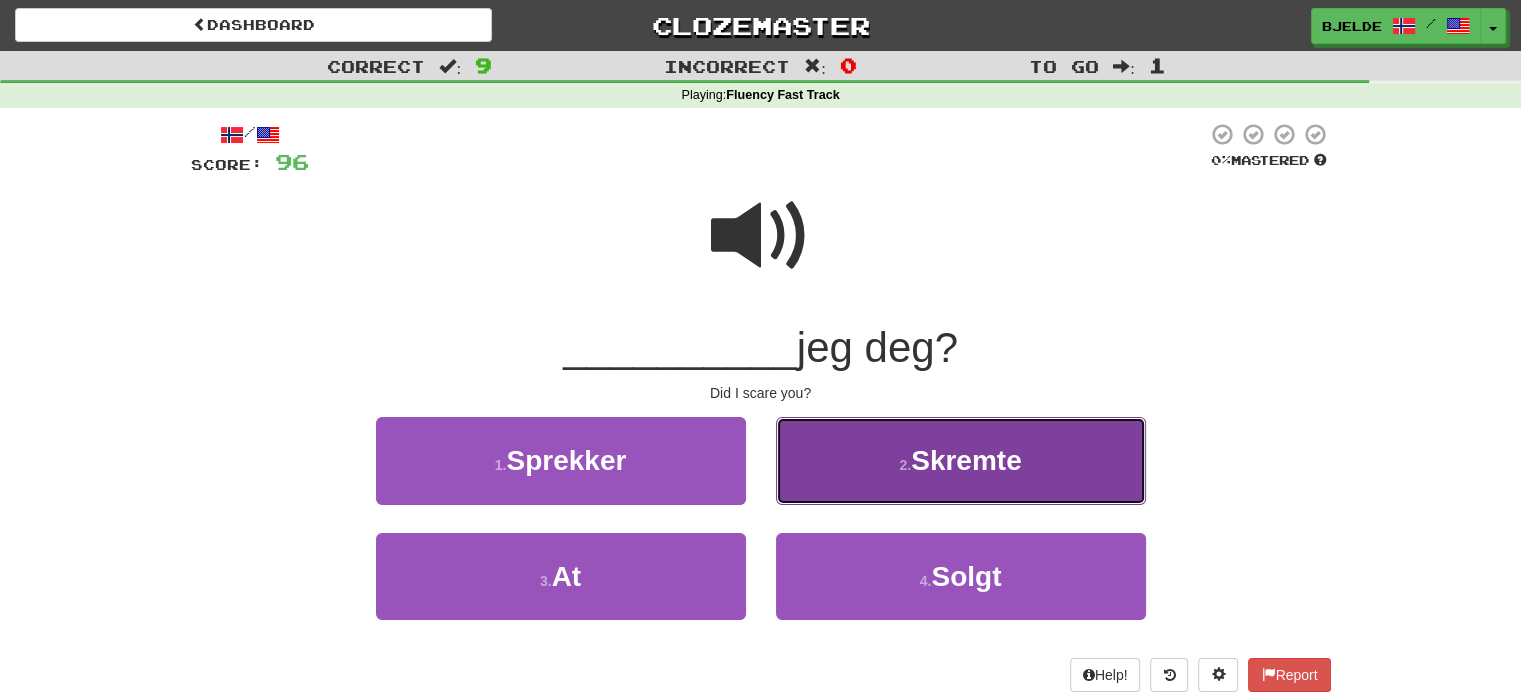 click on "2 .  Skremte" at bounding box center [961, 460] 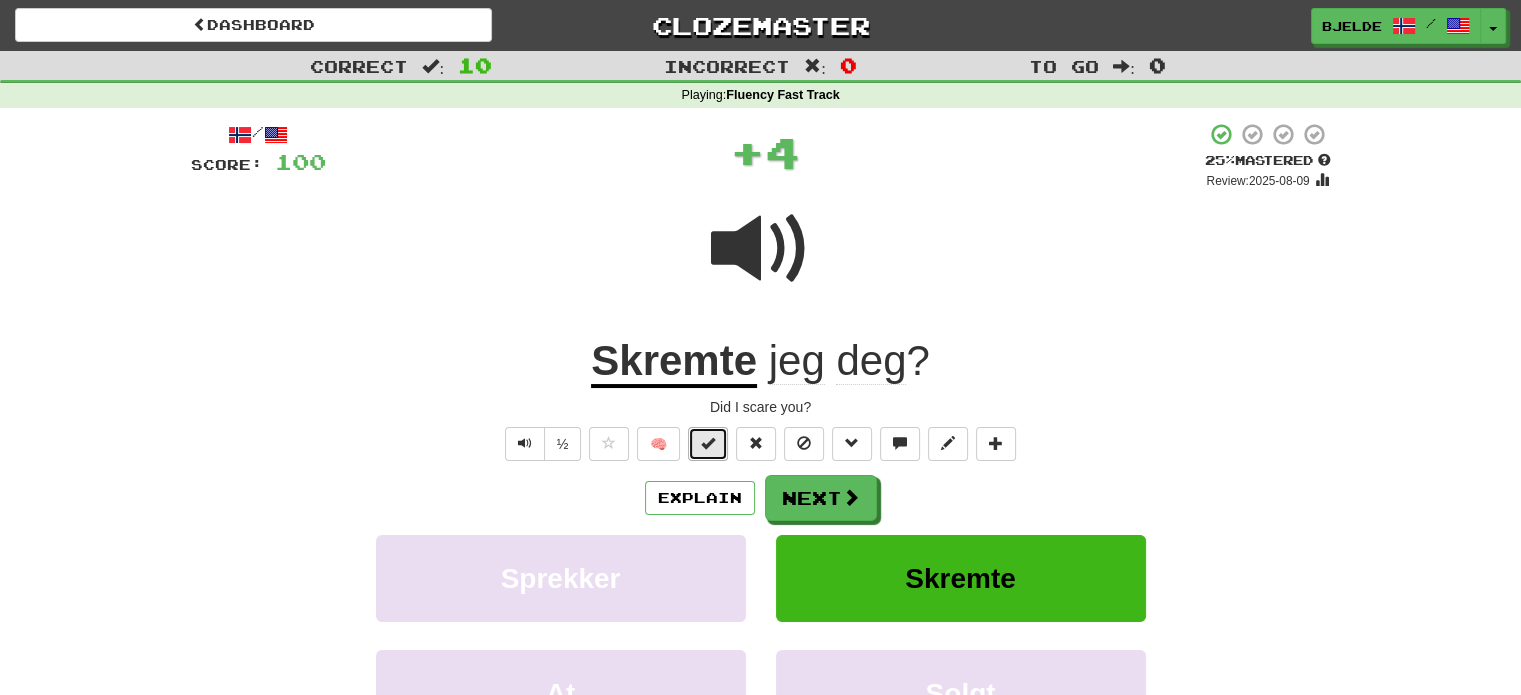 click at bounding box center [708, 443] 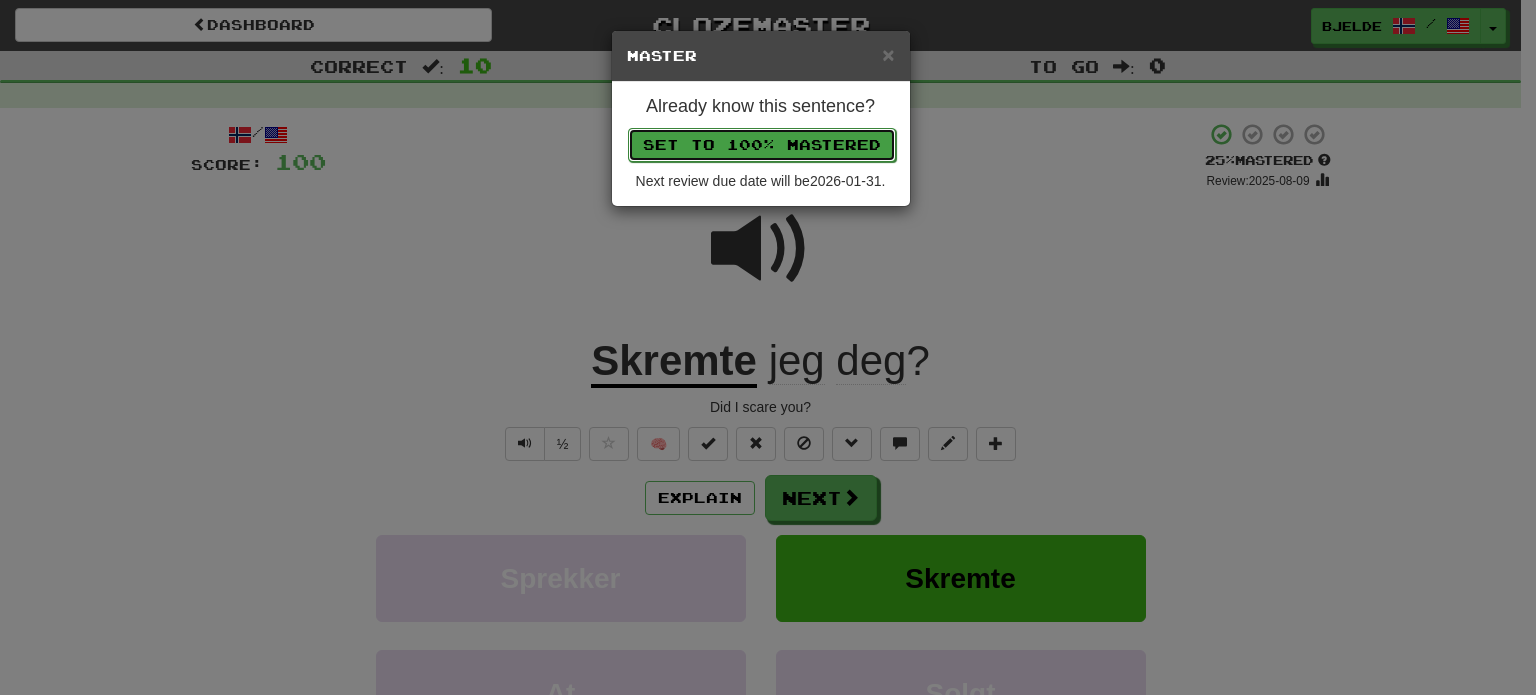 click on "Set to 100% Mastered" at bounding box center (762, 145) 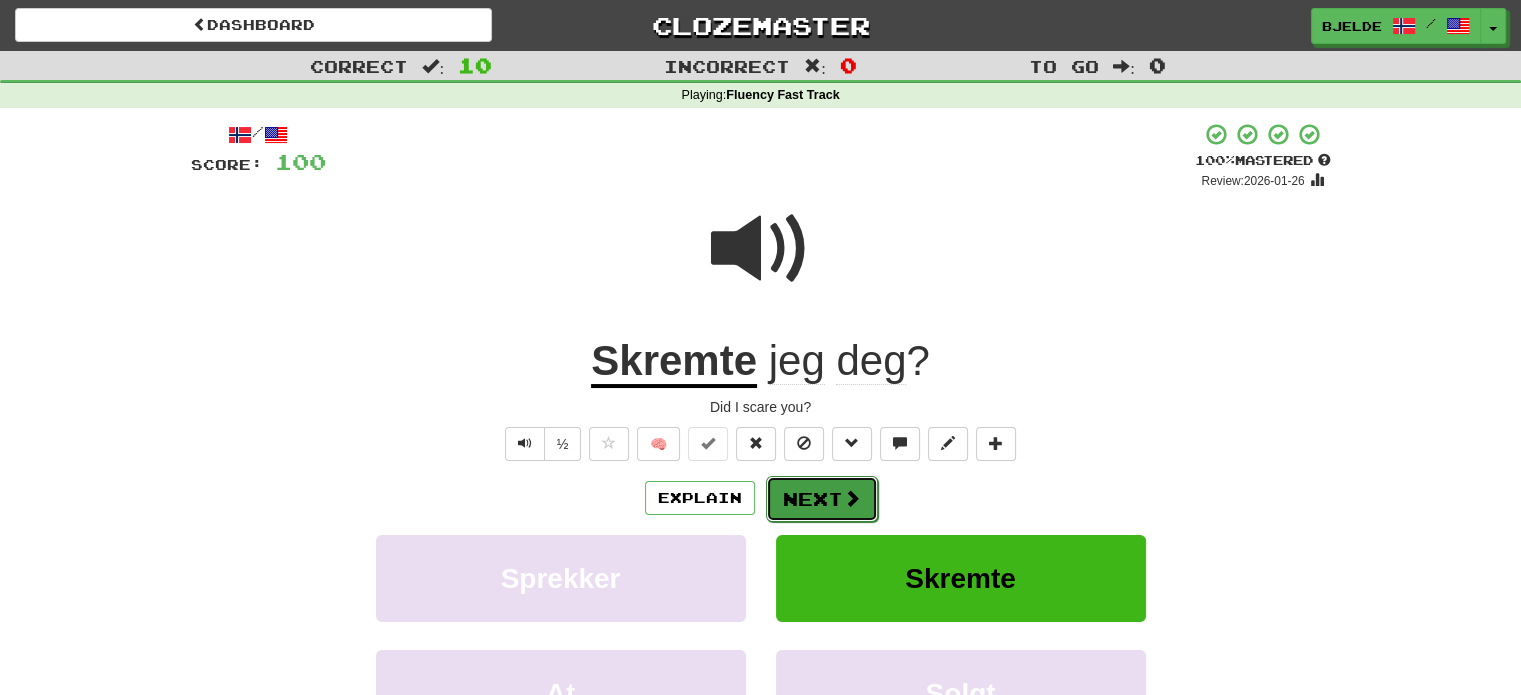 click on "Next" at bounding box center (822, 499) 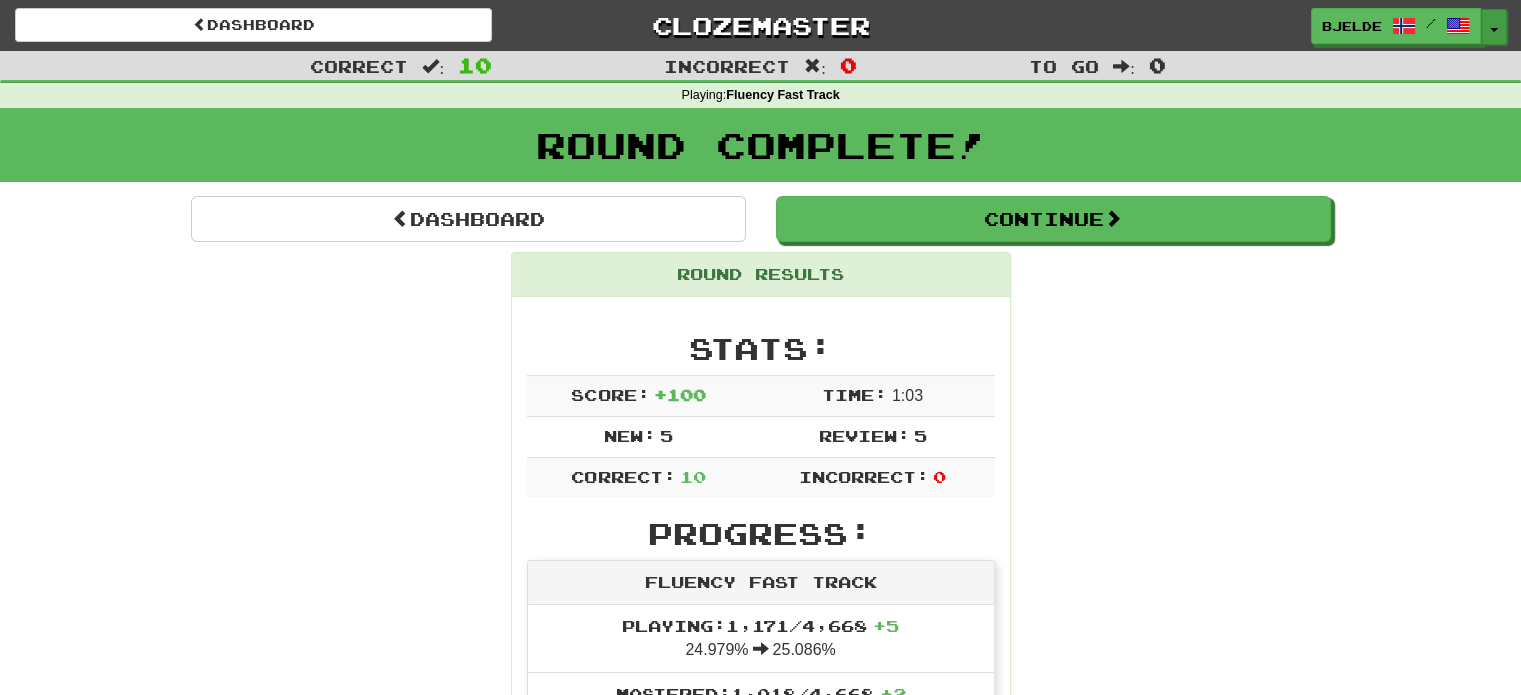 click on "Toggle Dropdown" at bounding box center (1494, 27) 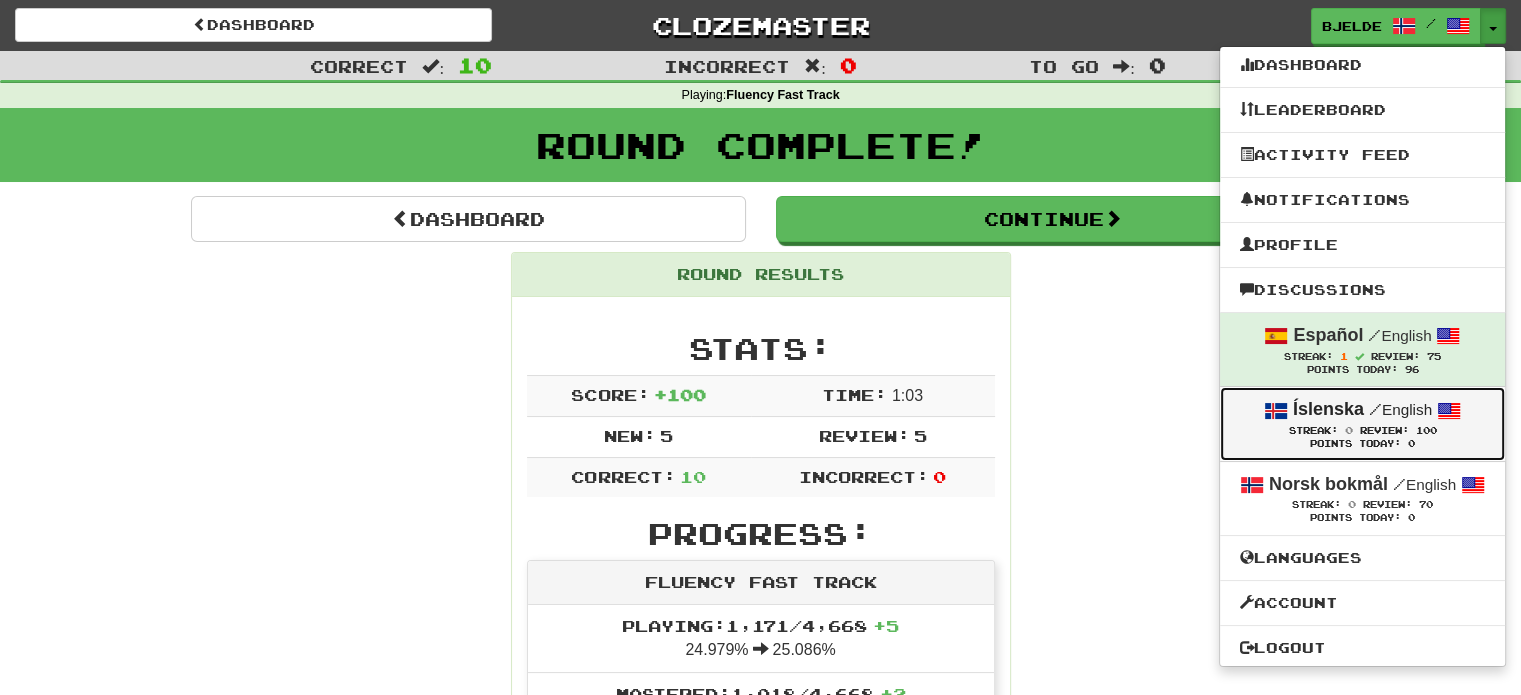 click on "Íslenska" at bounding box center [1328, 409] 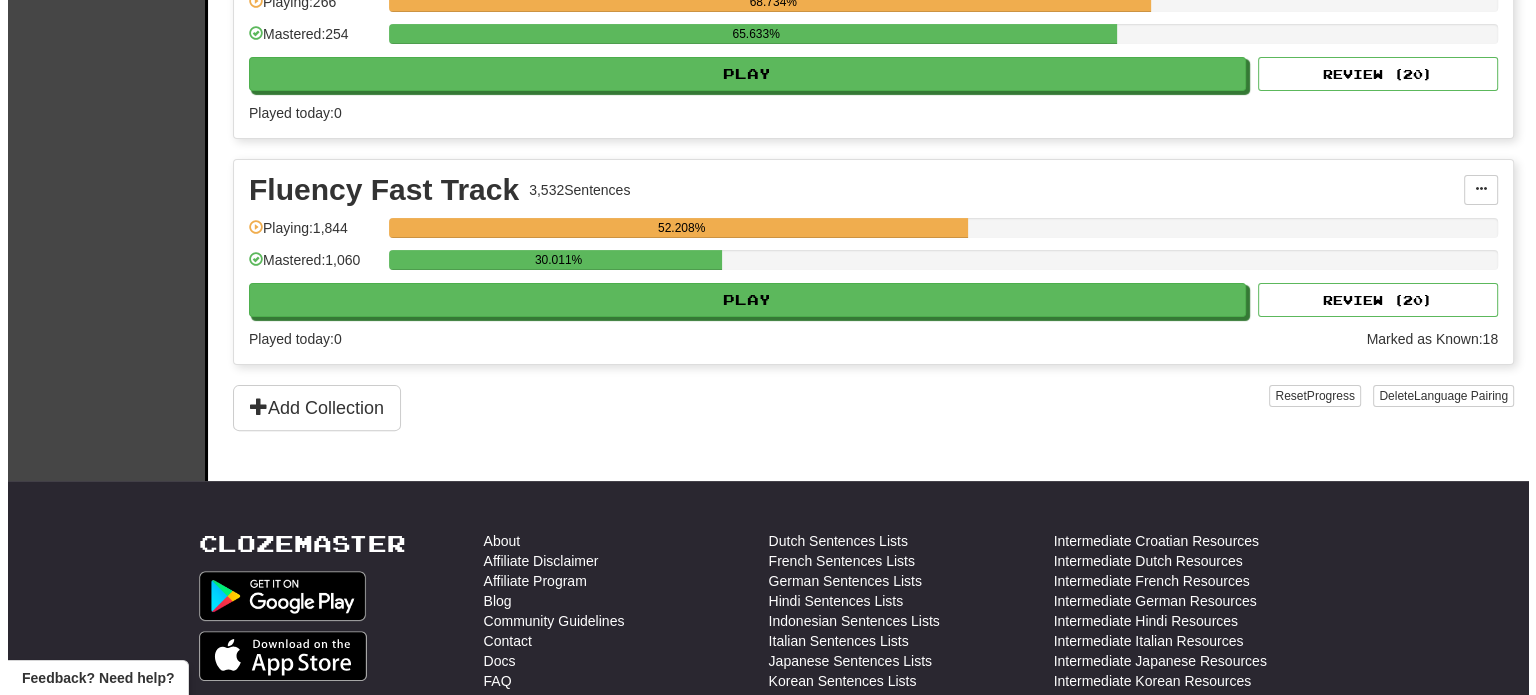 scroll, scrollTop: 530, scrollLeft: 0, axis: vertical 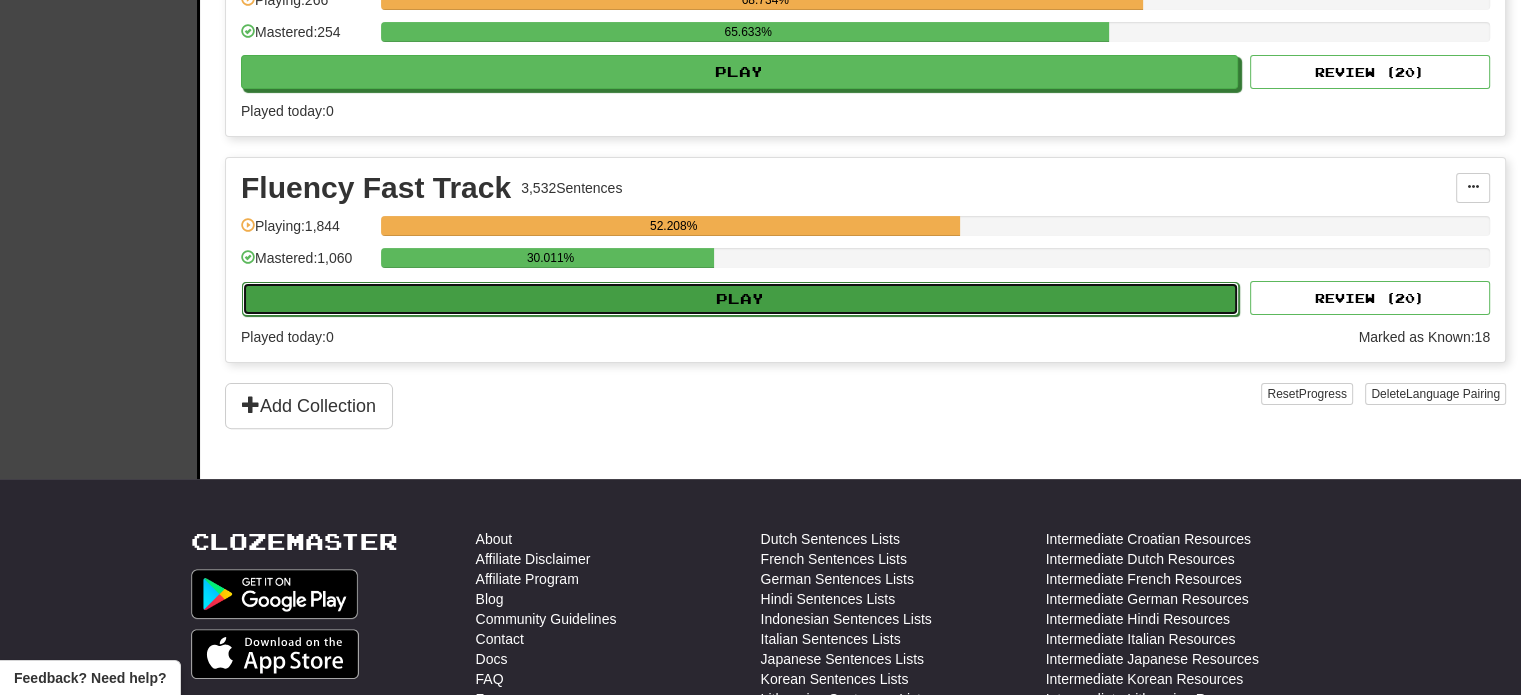 click on "Play" at bounding box center [740, 299] 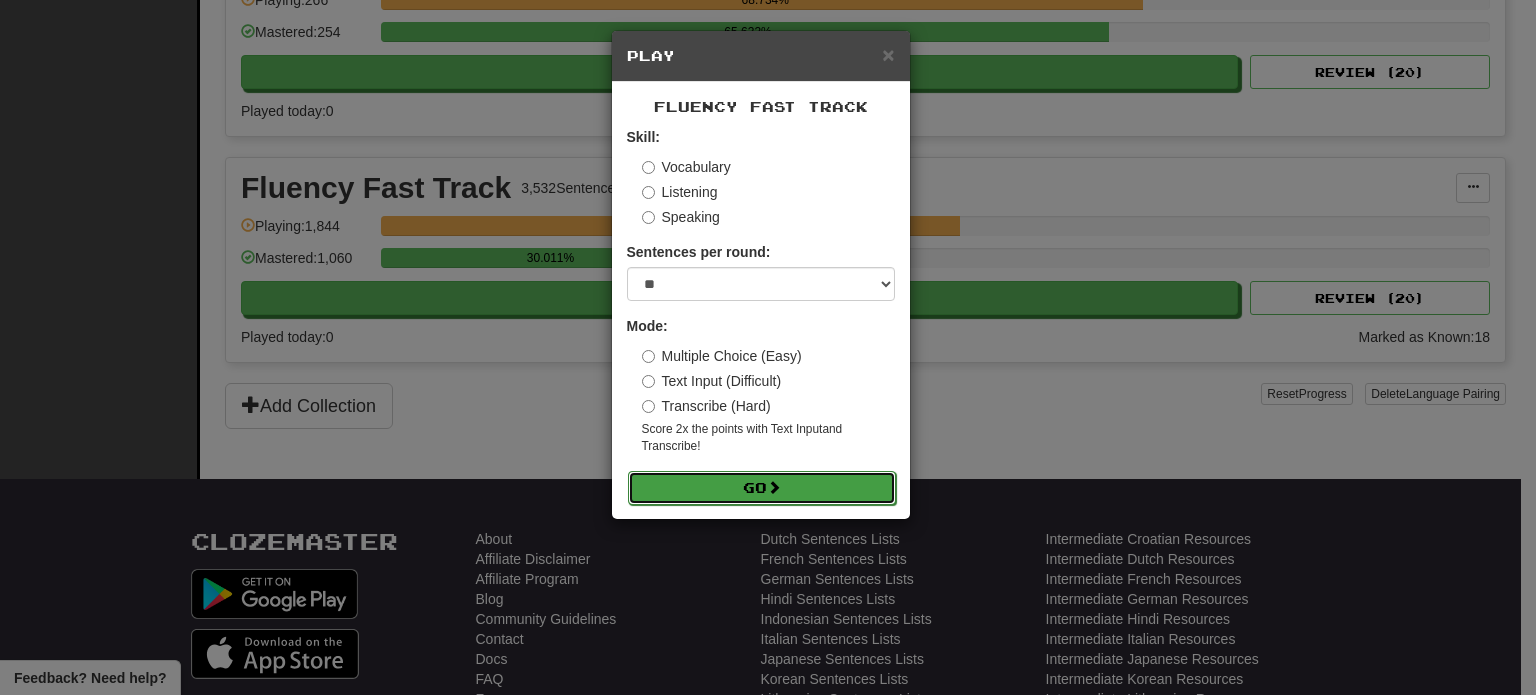 click on "Go" at bounding box center [762, 488] 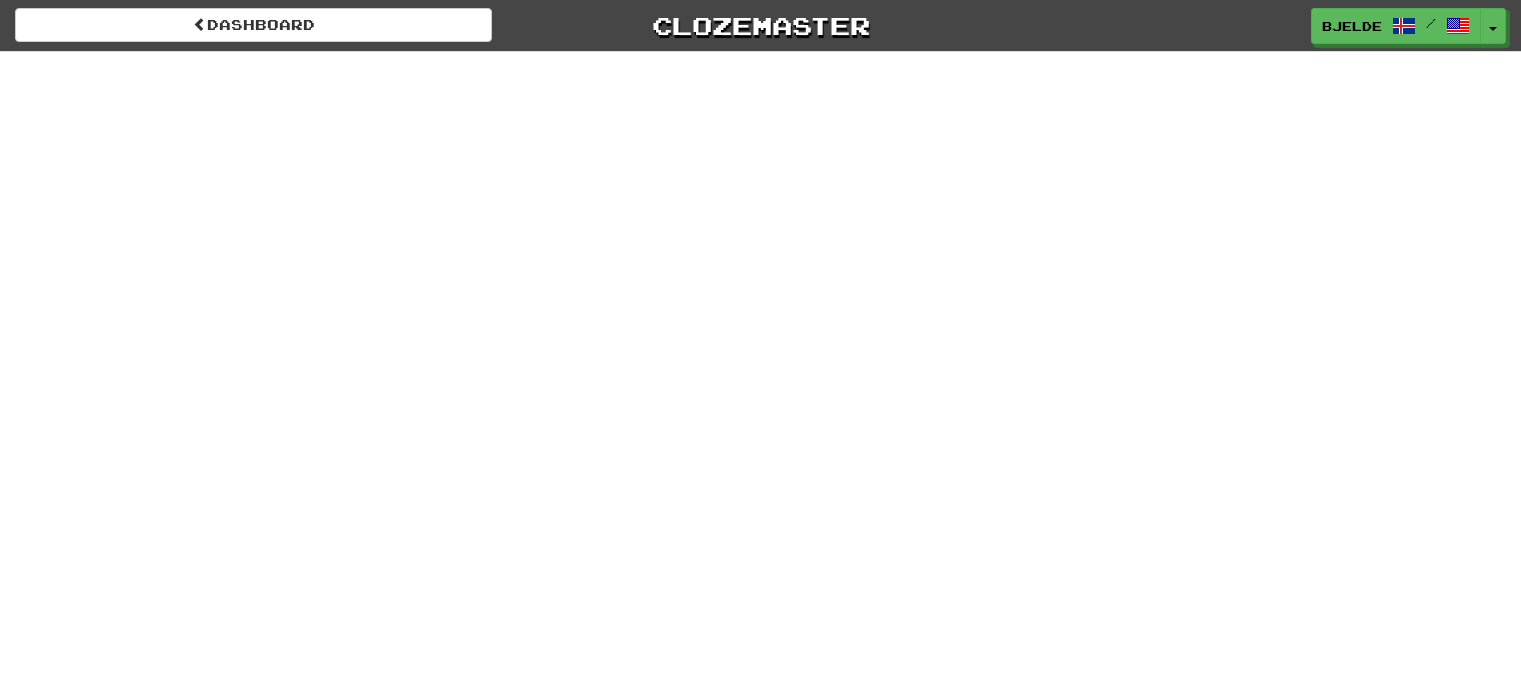 scroll, scrollTop: 0, scrollLeft: 0, axis: both 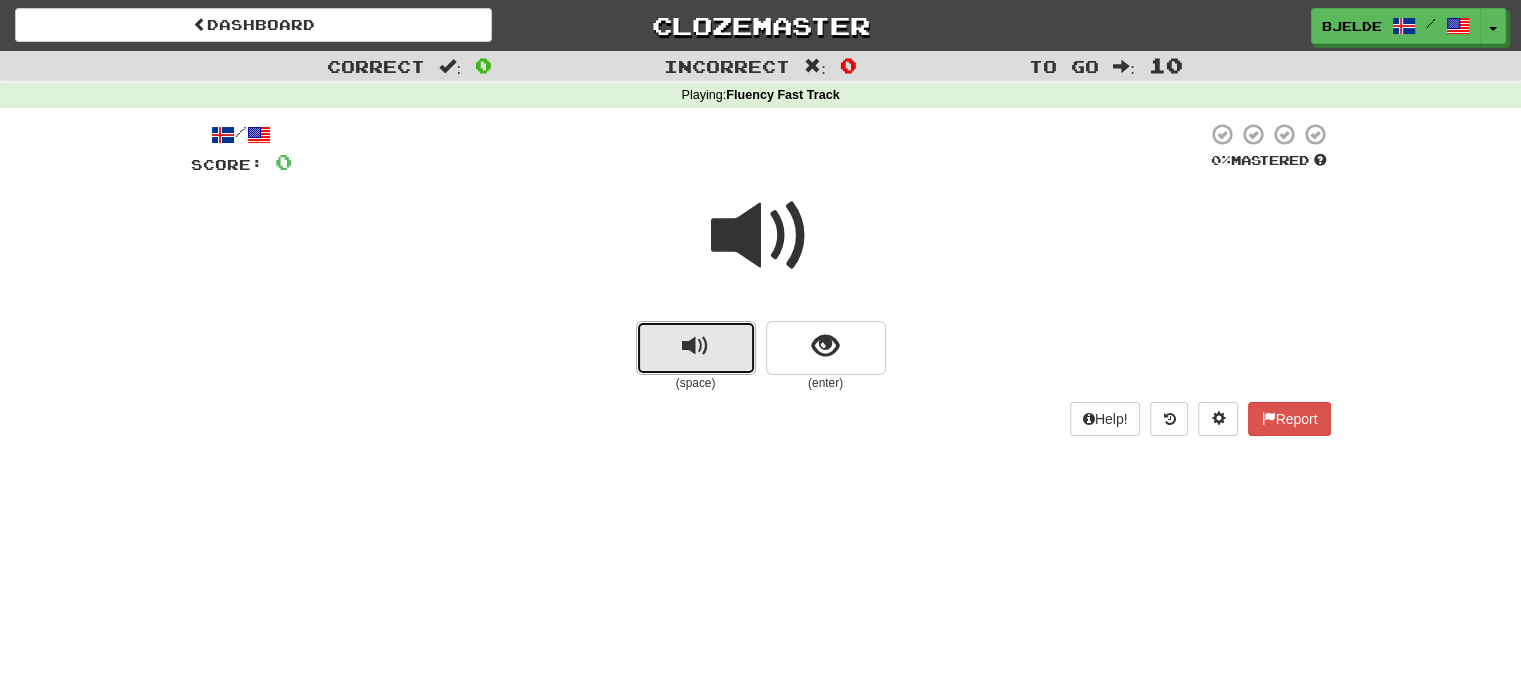 click at bounding box center [695, 346] 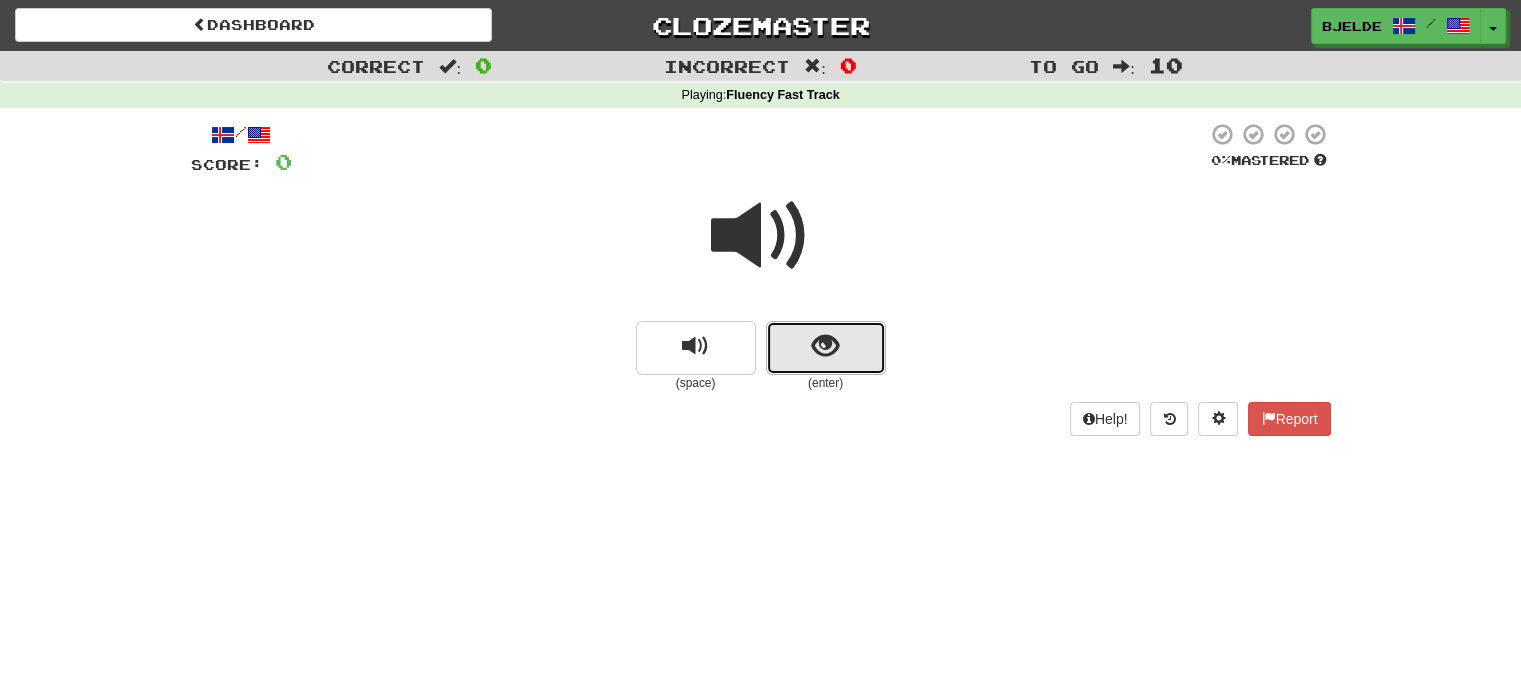 click at bounding box center (826, 348) 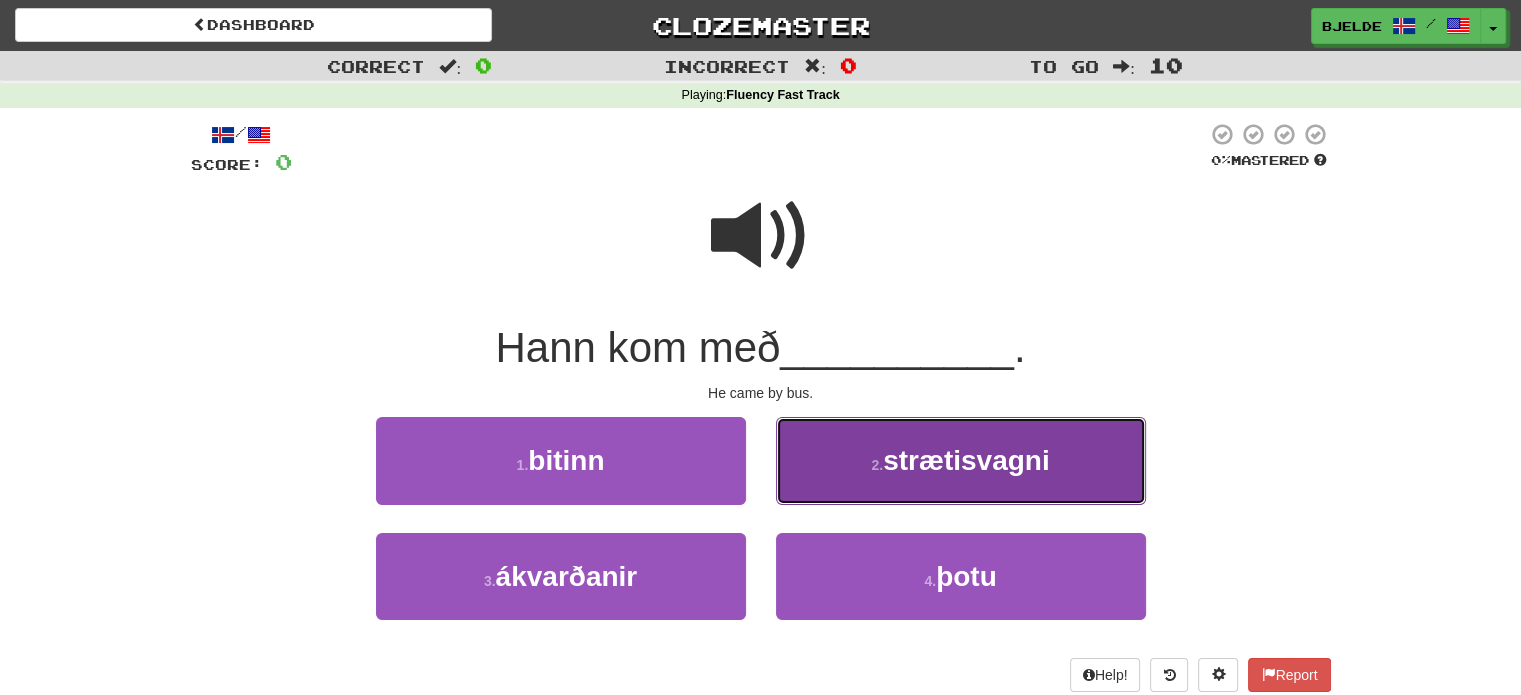 click on "2 .  strætisvagni" at bounding box center [961, 460] 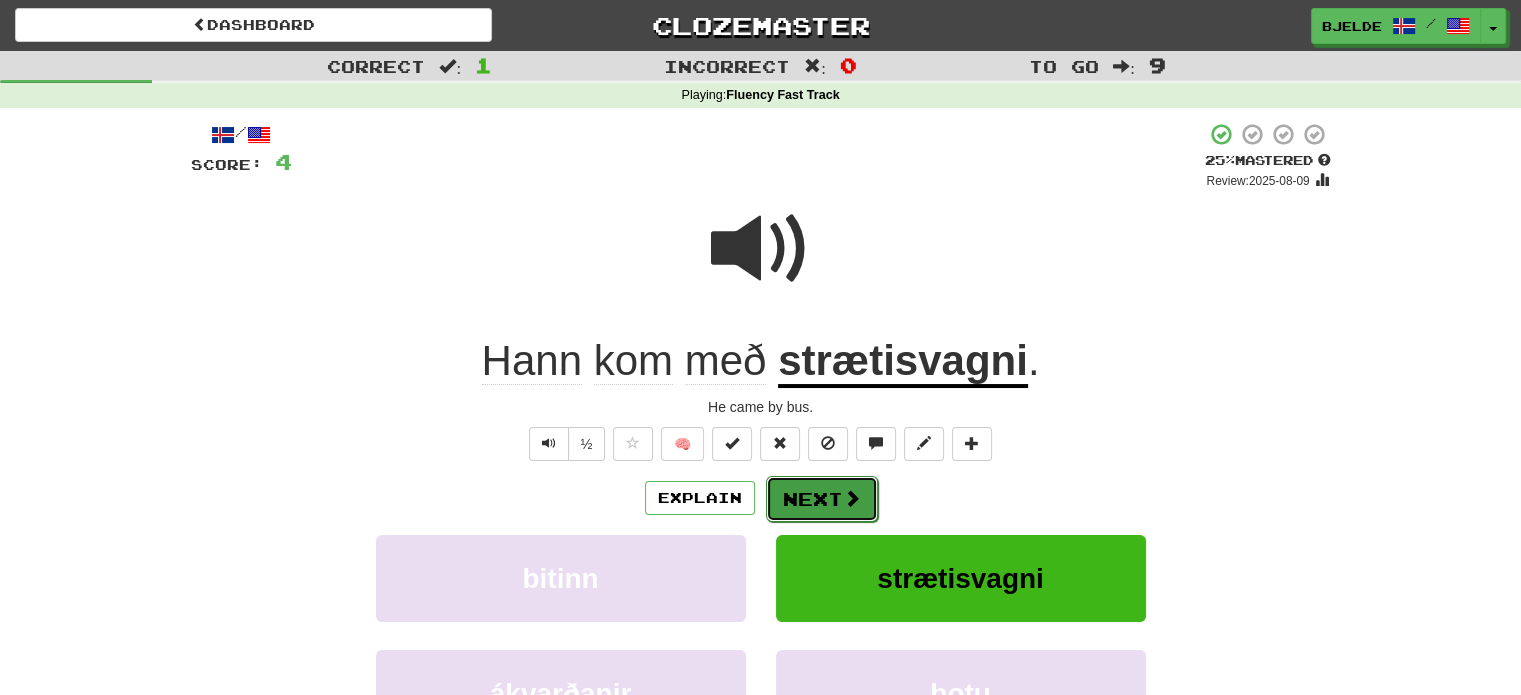 click on "Next" at bounding box center [822, 499] 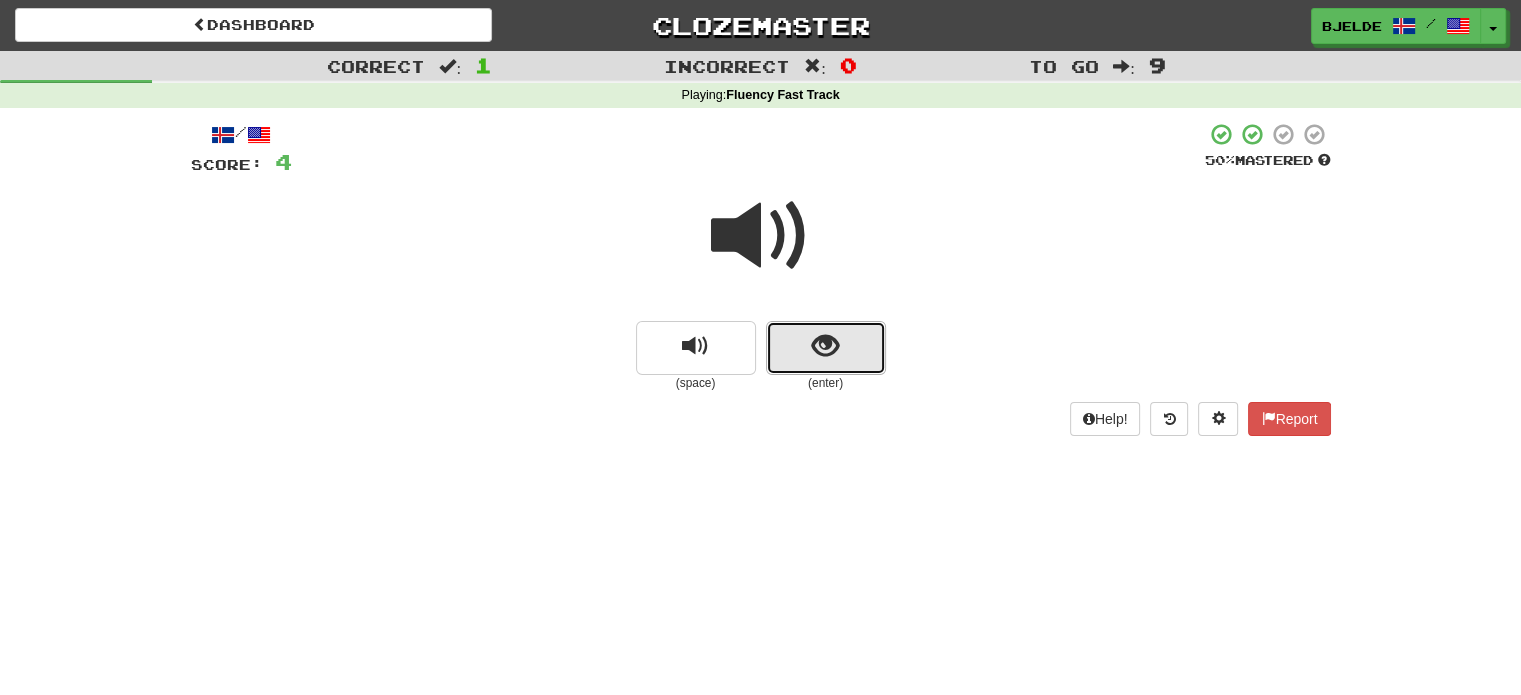 click at bounding box center (825, 346) 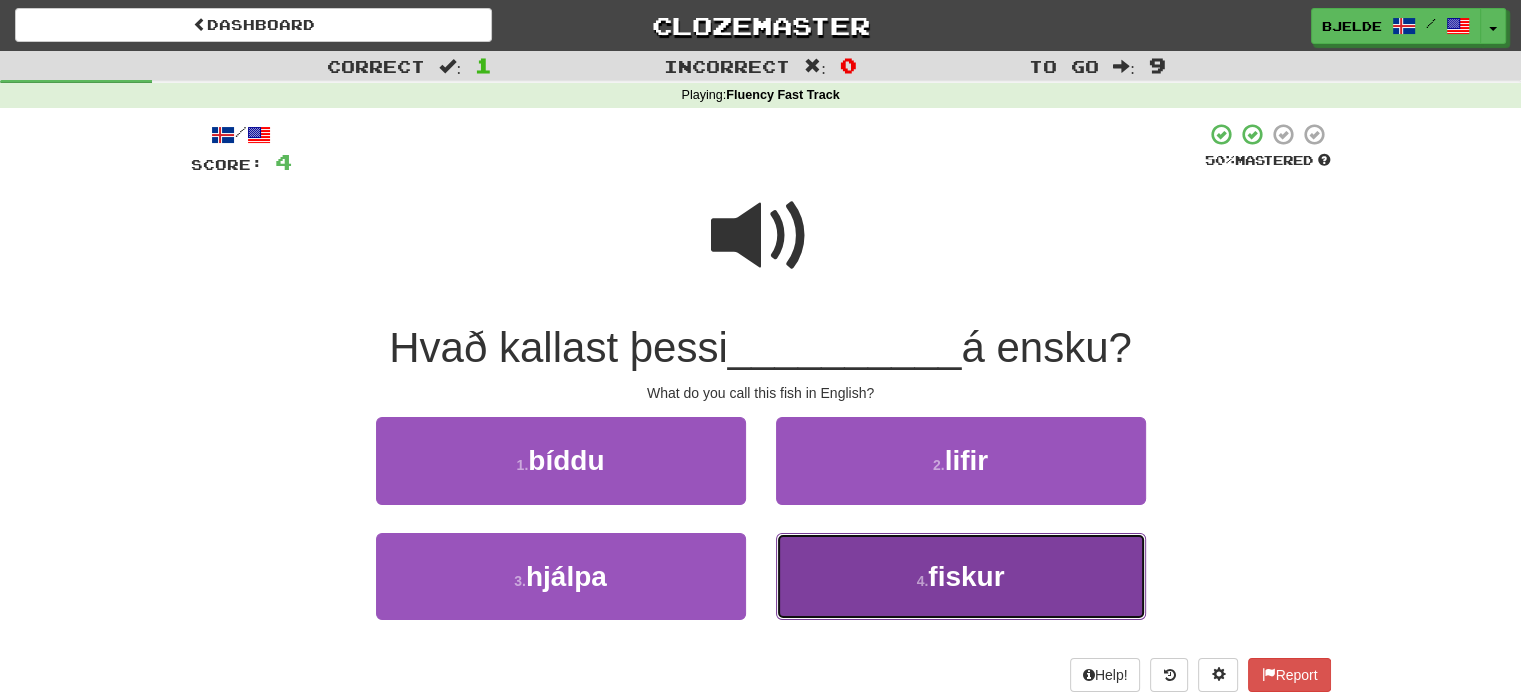 click on "4 .  fiskur" at bounding box center (961, 576) 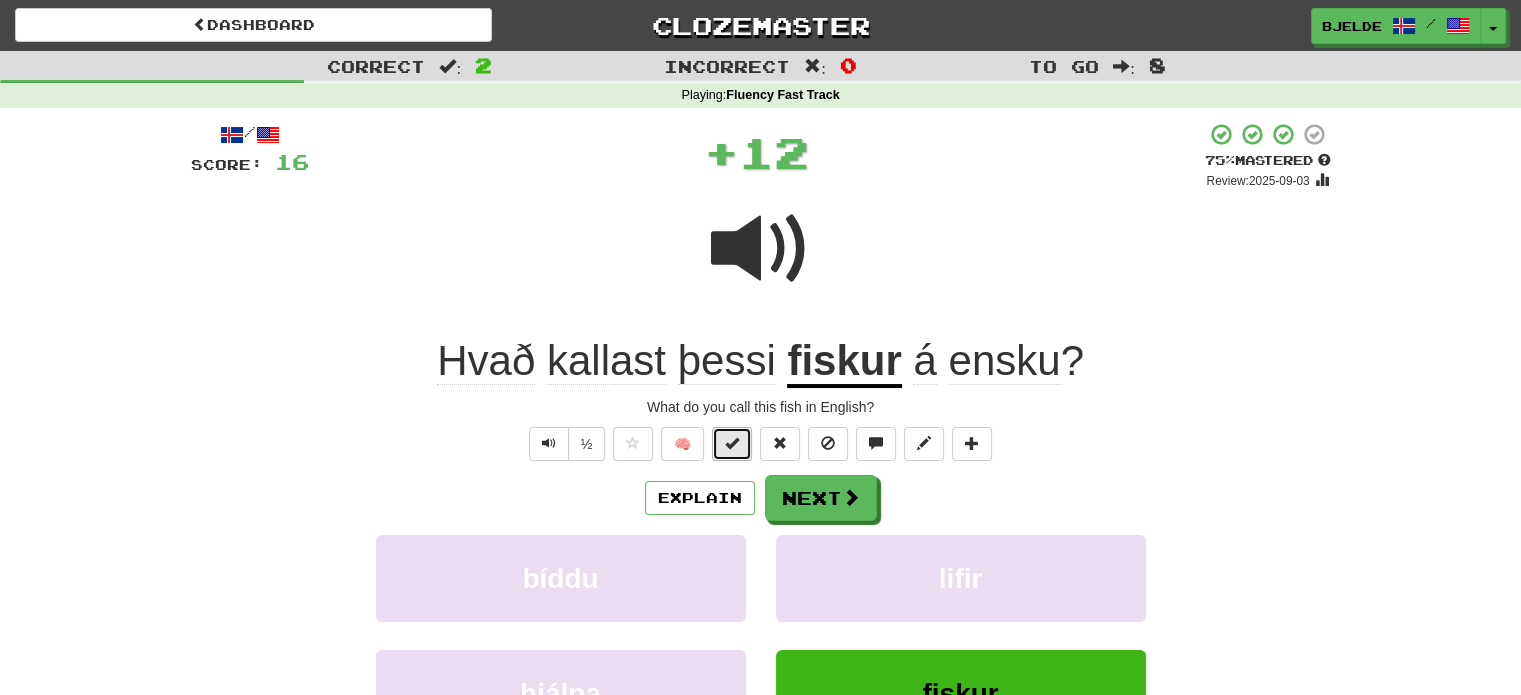 click at bounding box center (732, 443) 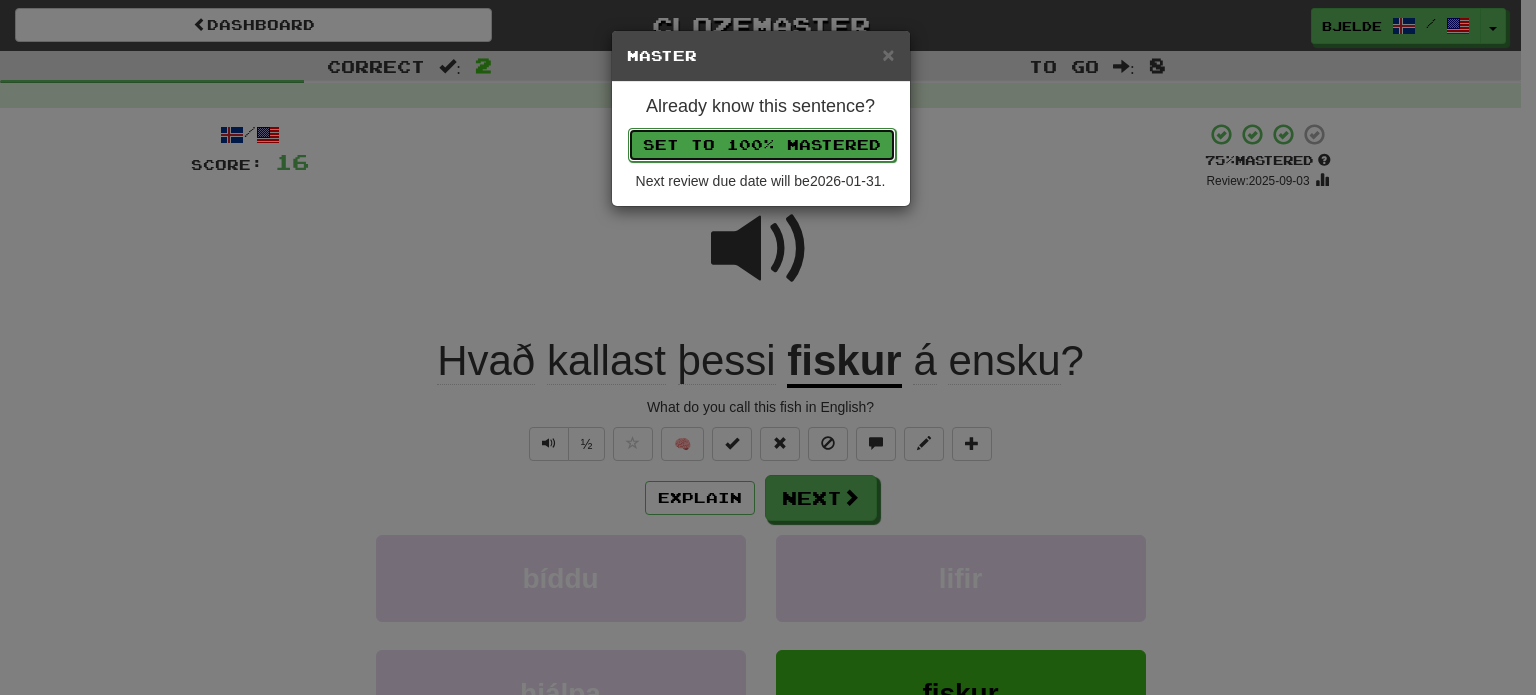 click on "Set to 100% Mastered" at bounding box center [762, 145] 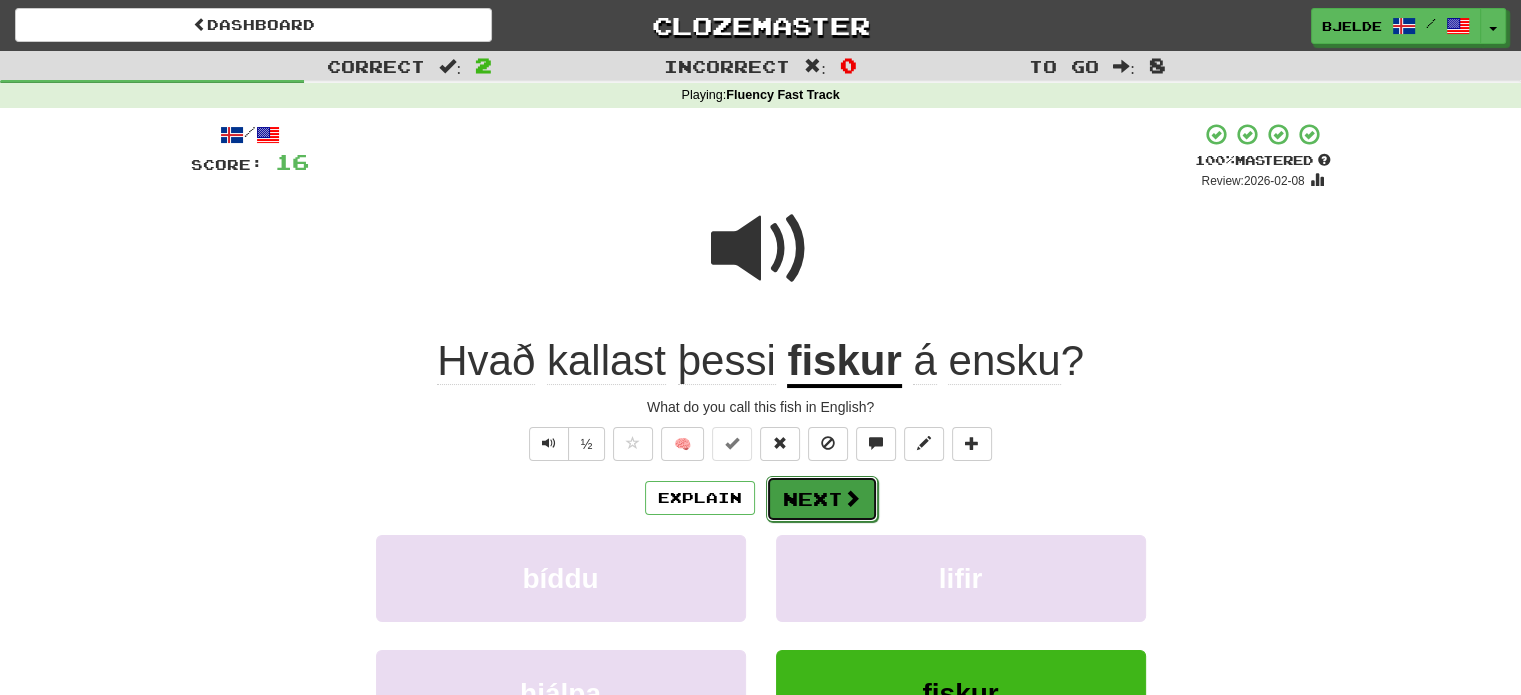 click on "Next" at bounding box center [822, 499] 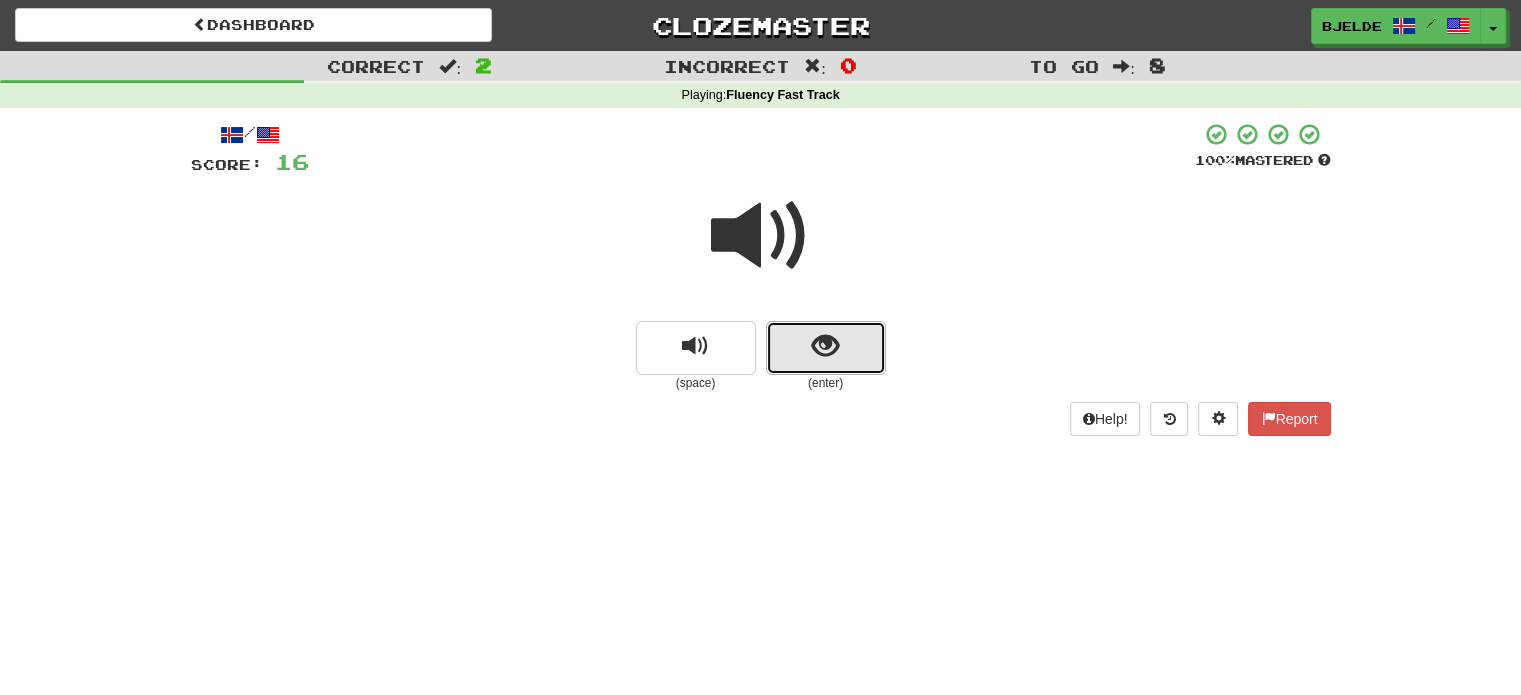 click at bounding box center [825, 346] 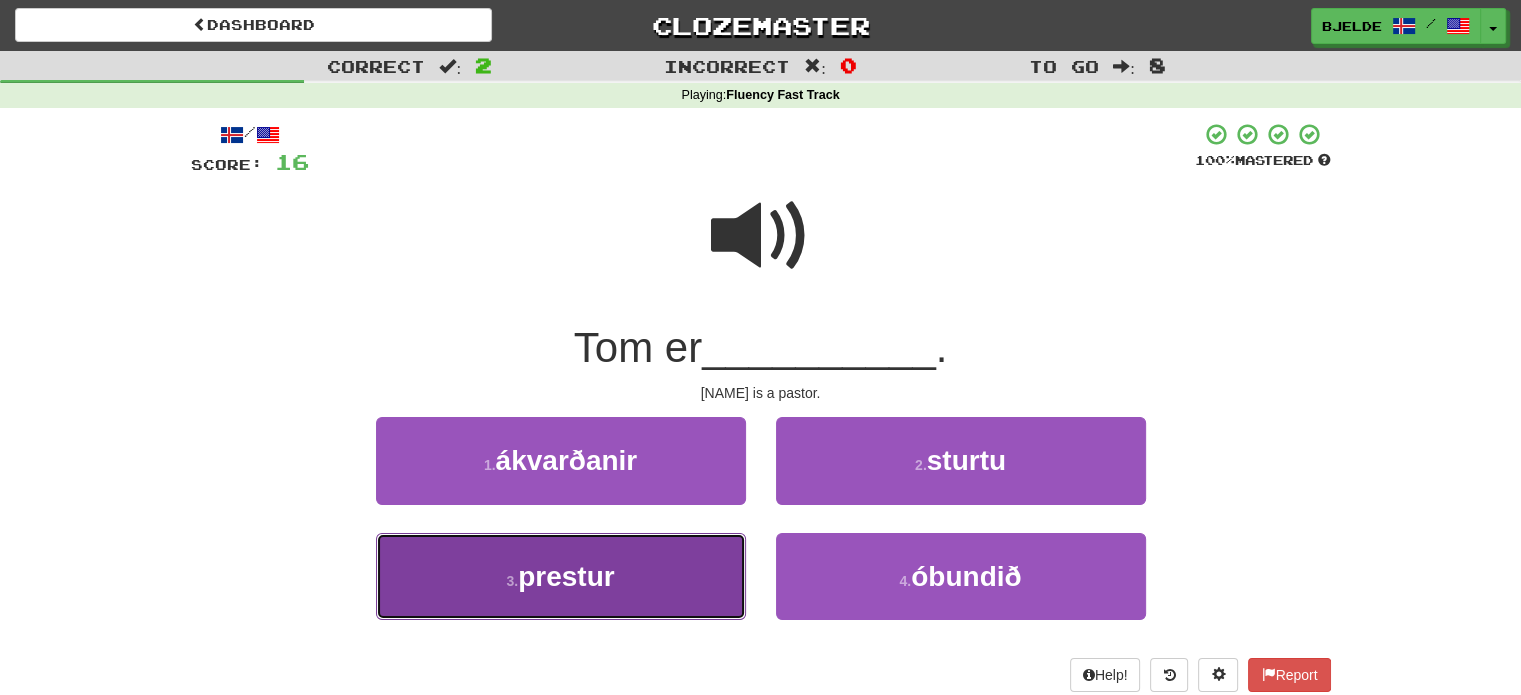 click on "3 .  prestur" at bounding box center [561, 576] 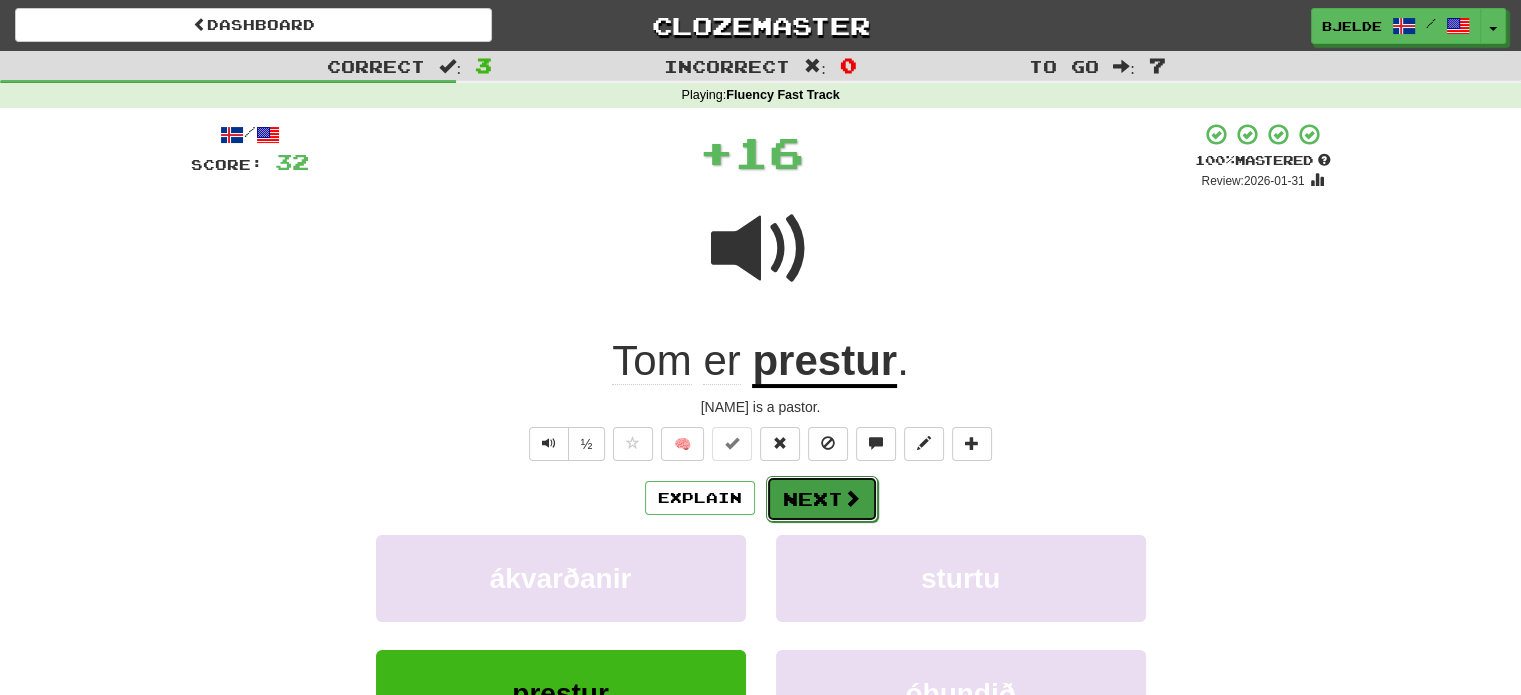 click on "Next" at bounding box center (822, 499) 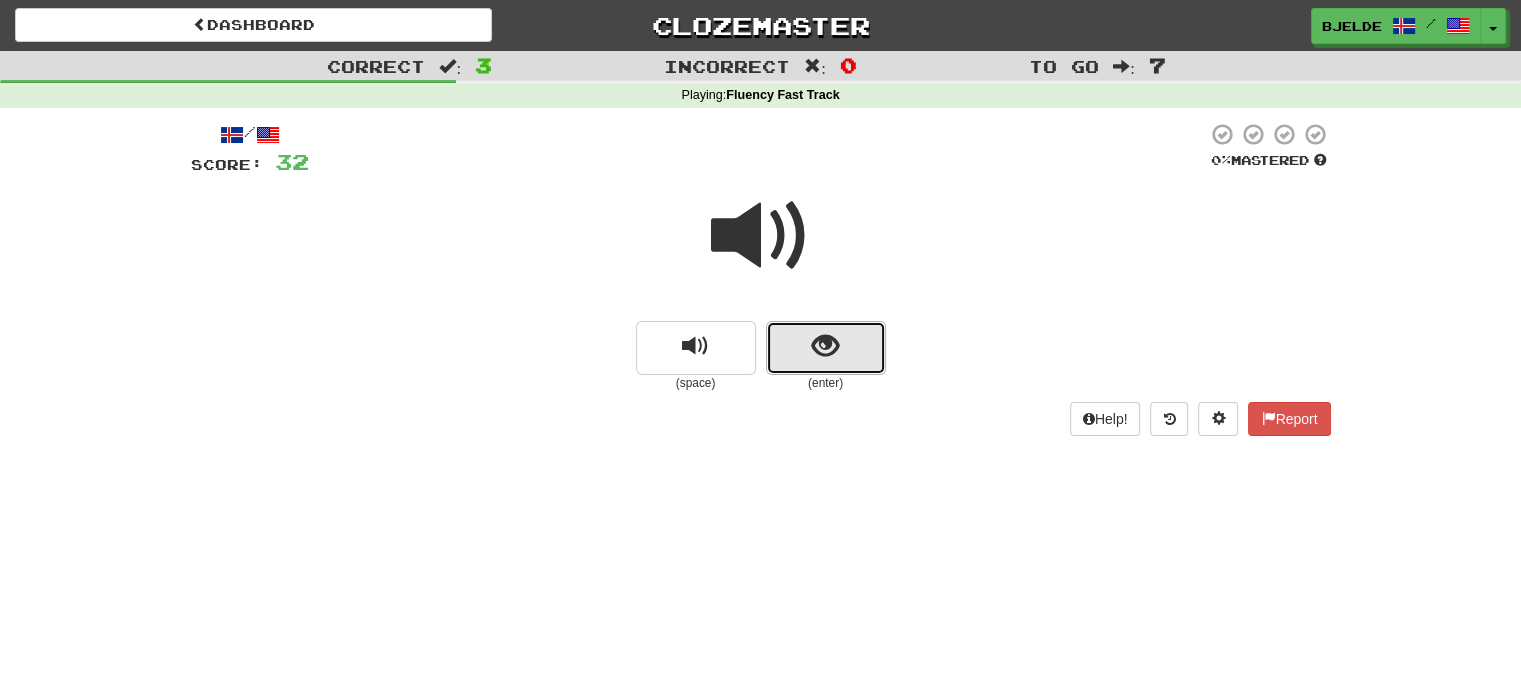 click at bounding box center (826, 348) 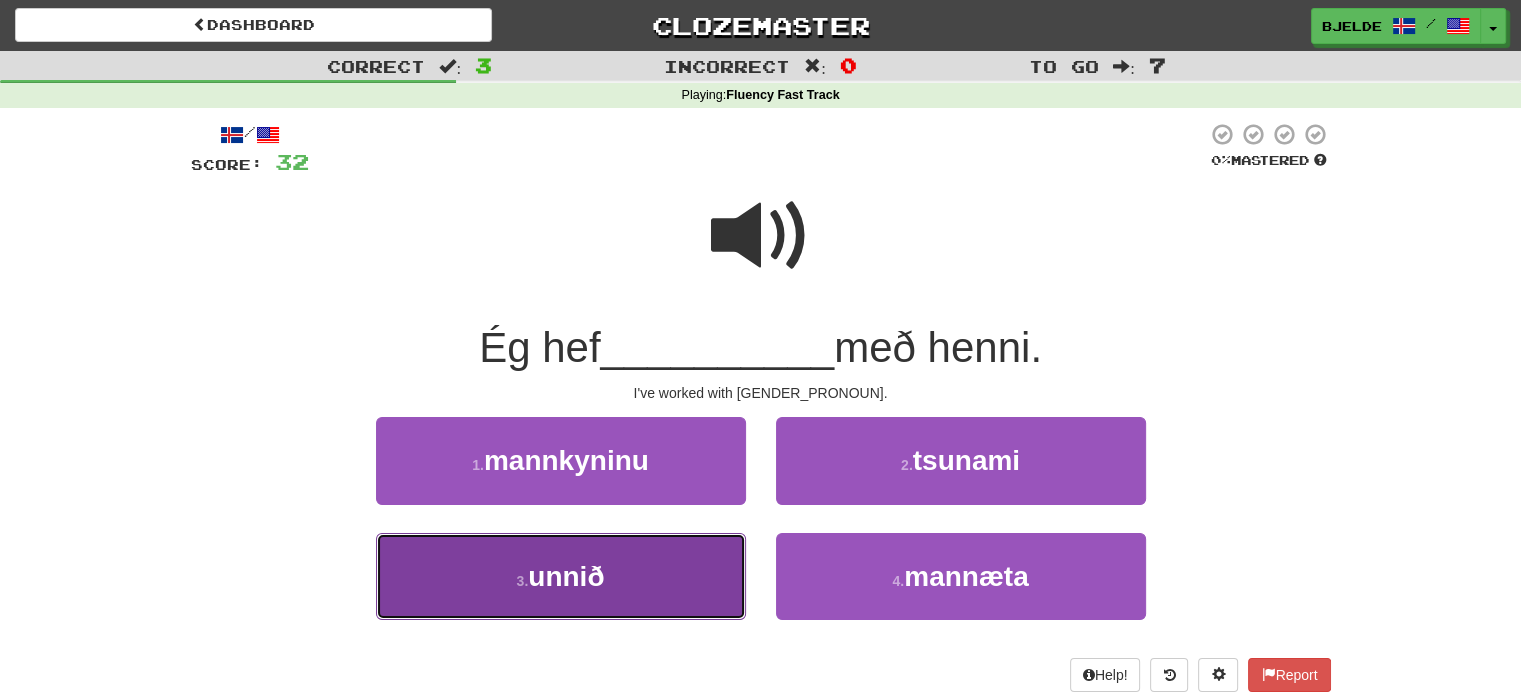 click on "3 .  unnið" at bounding box center (561, 576) 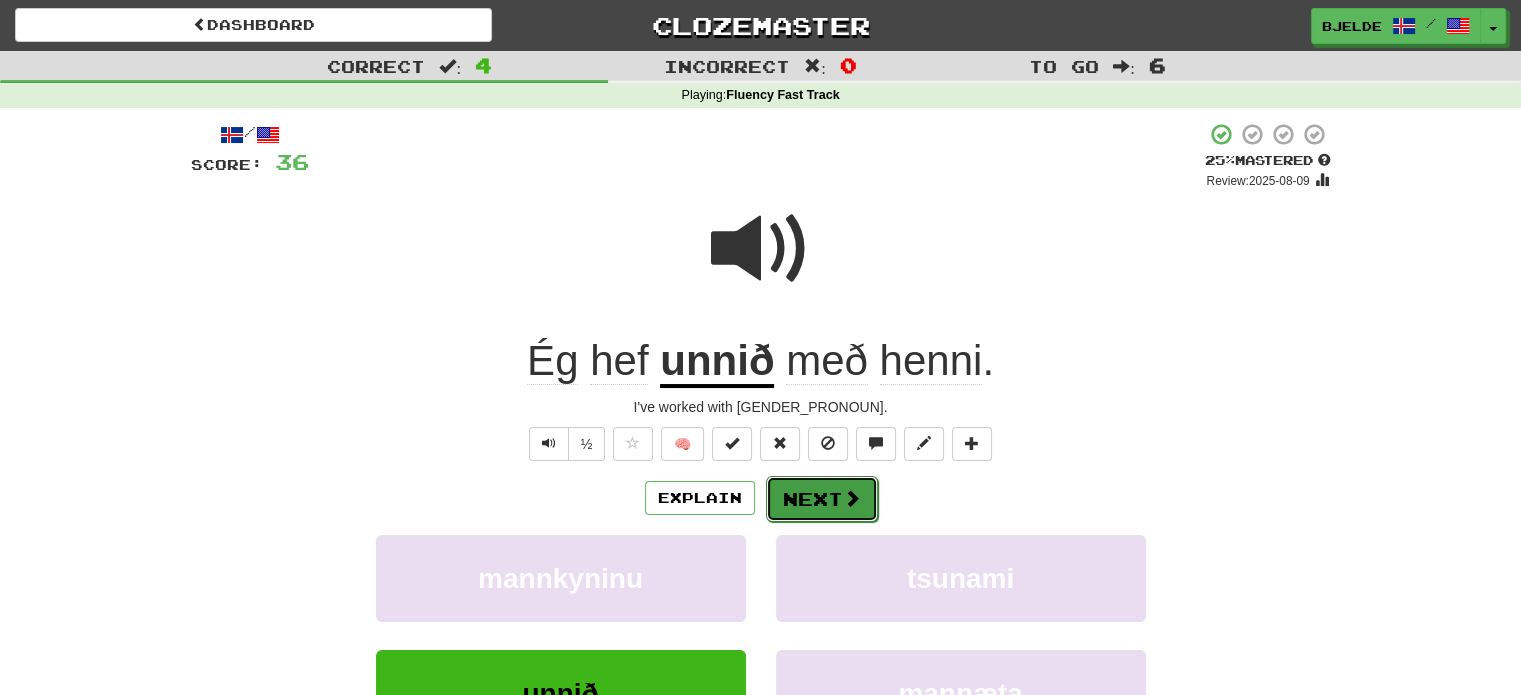 click on "Next" at bounding box center (822, 499) 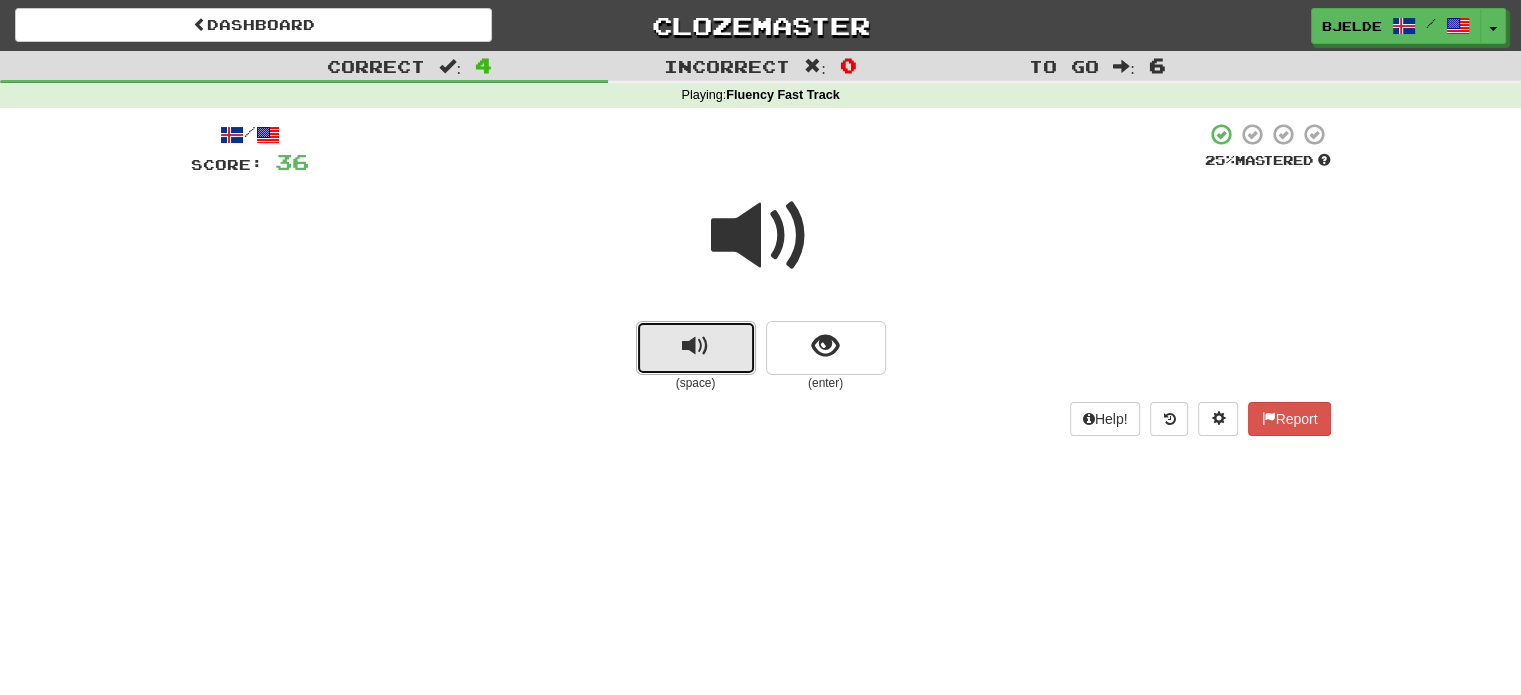 click at bounding box center (695, 346) 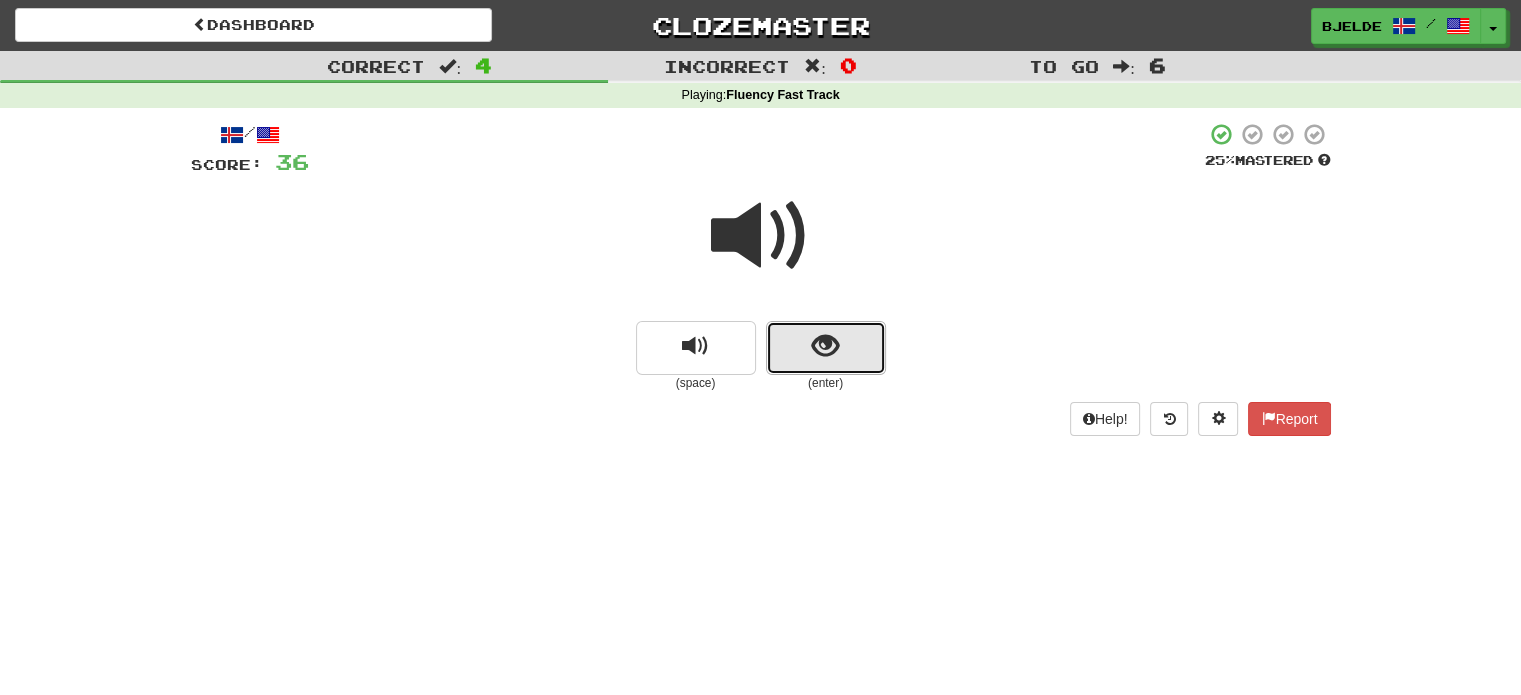click at bounding box center (826, 348) 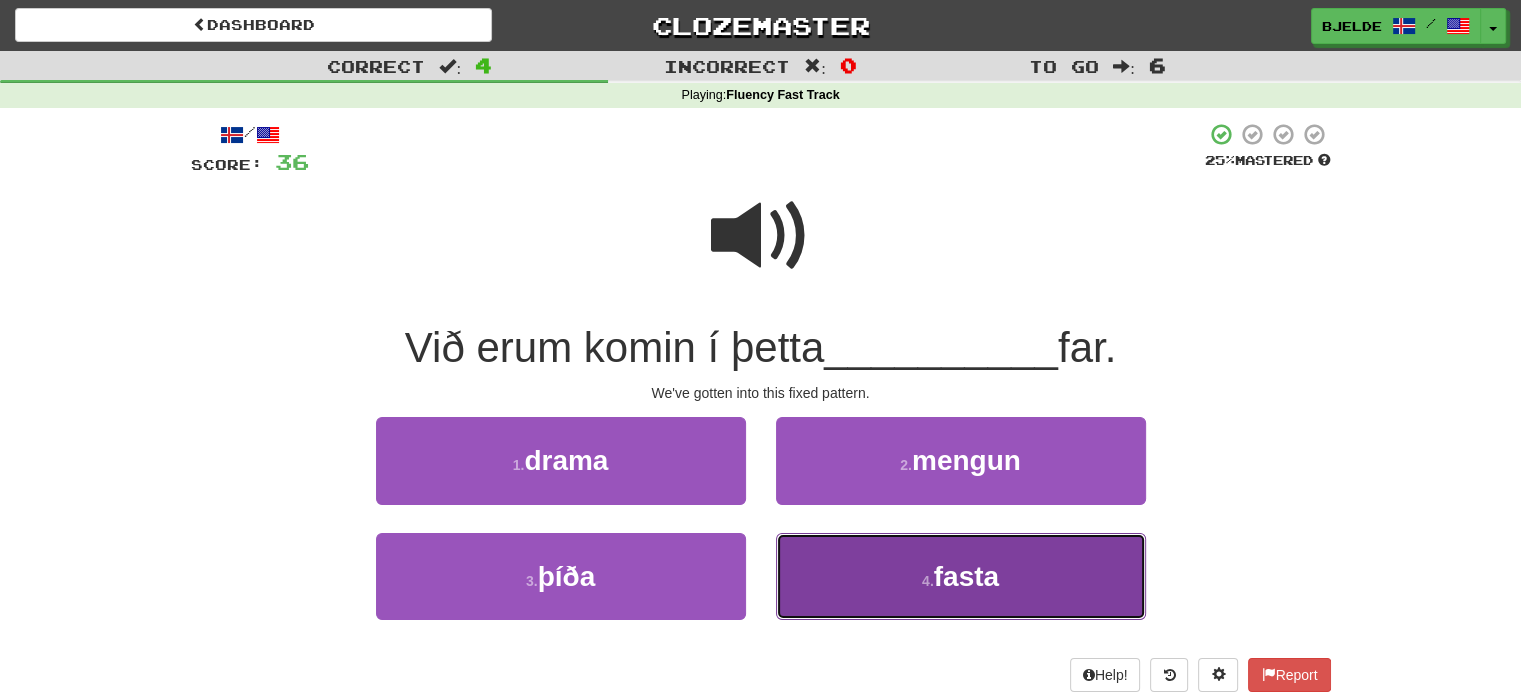 click on "4 .  fasta" at bounding box center [961, 576] 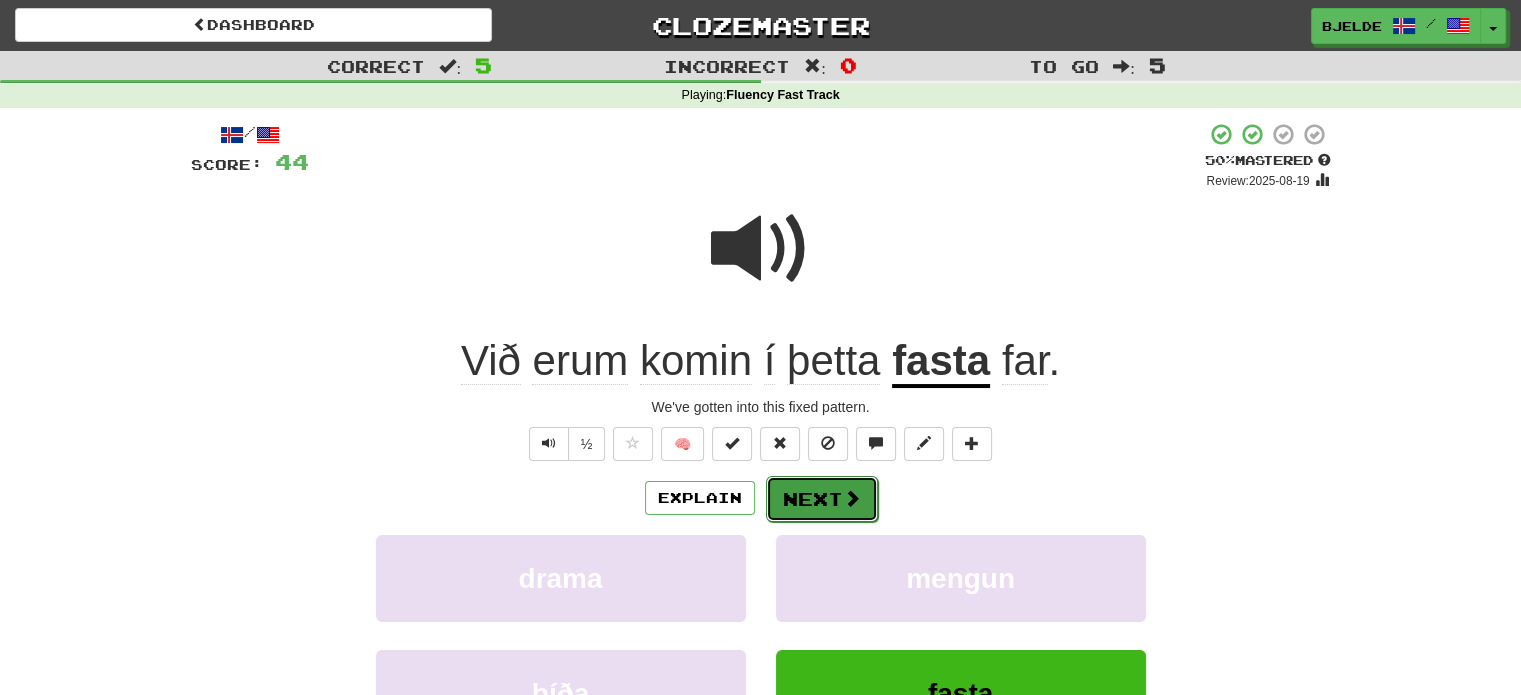 click on "Next" at bounding box center [822, 499] 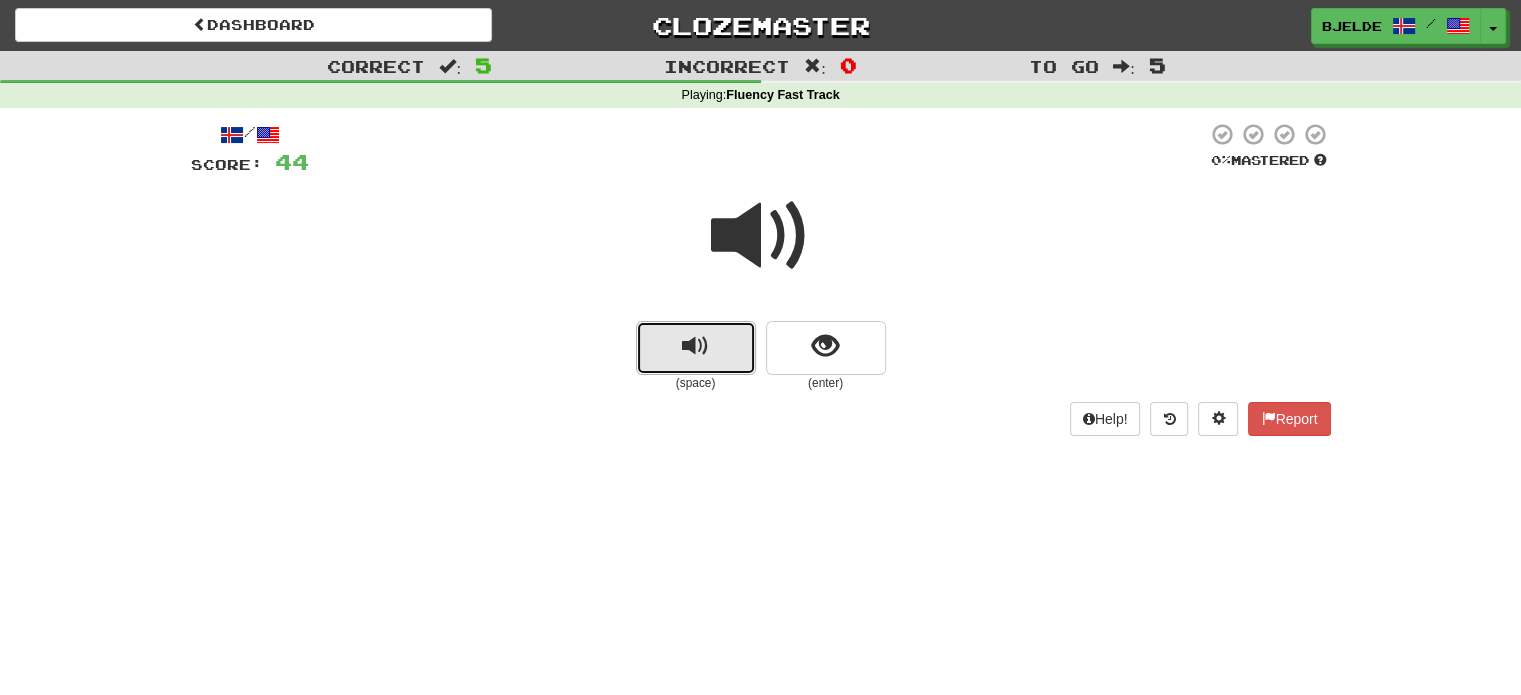 click at bounding box center (695, 346) 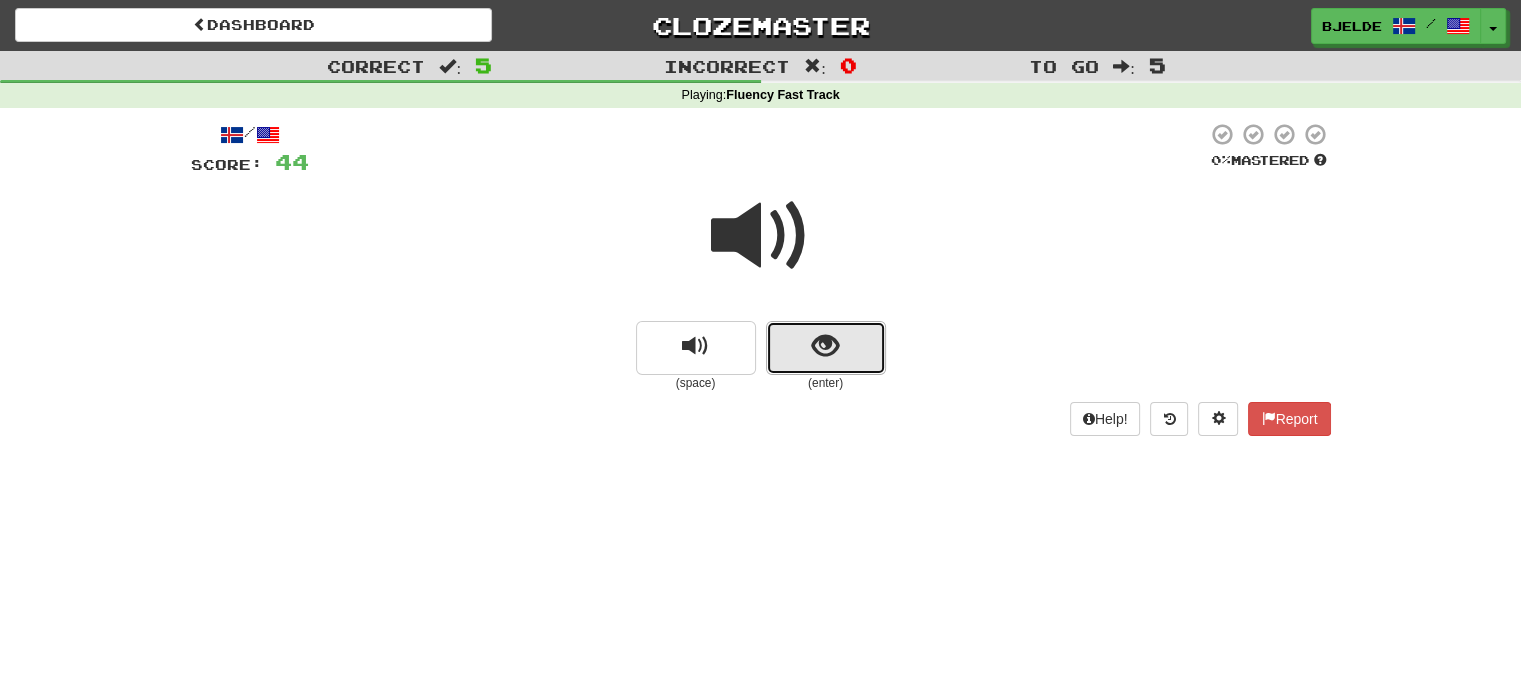 click at bounding box center [825, 346] 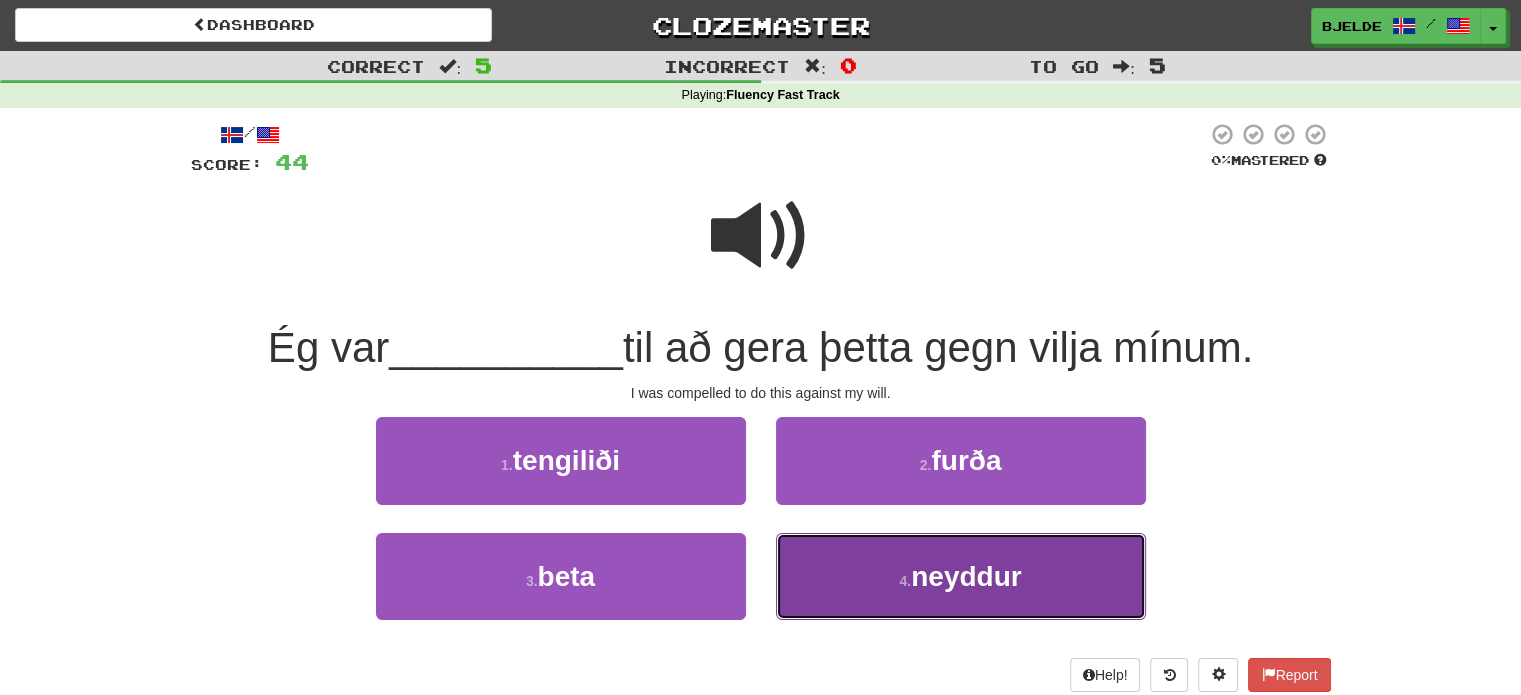 click on "4 .  neyddur" at bounding box center [961, 576] 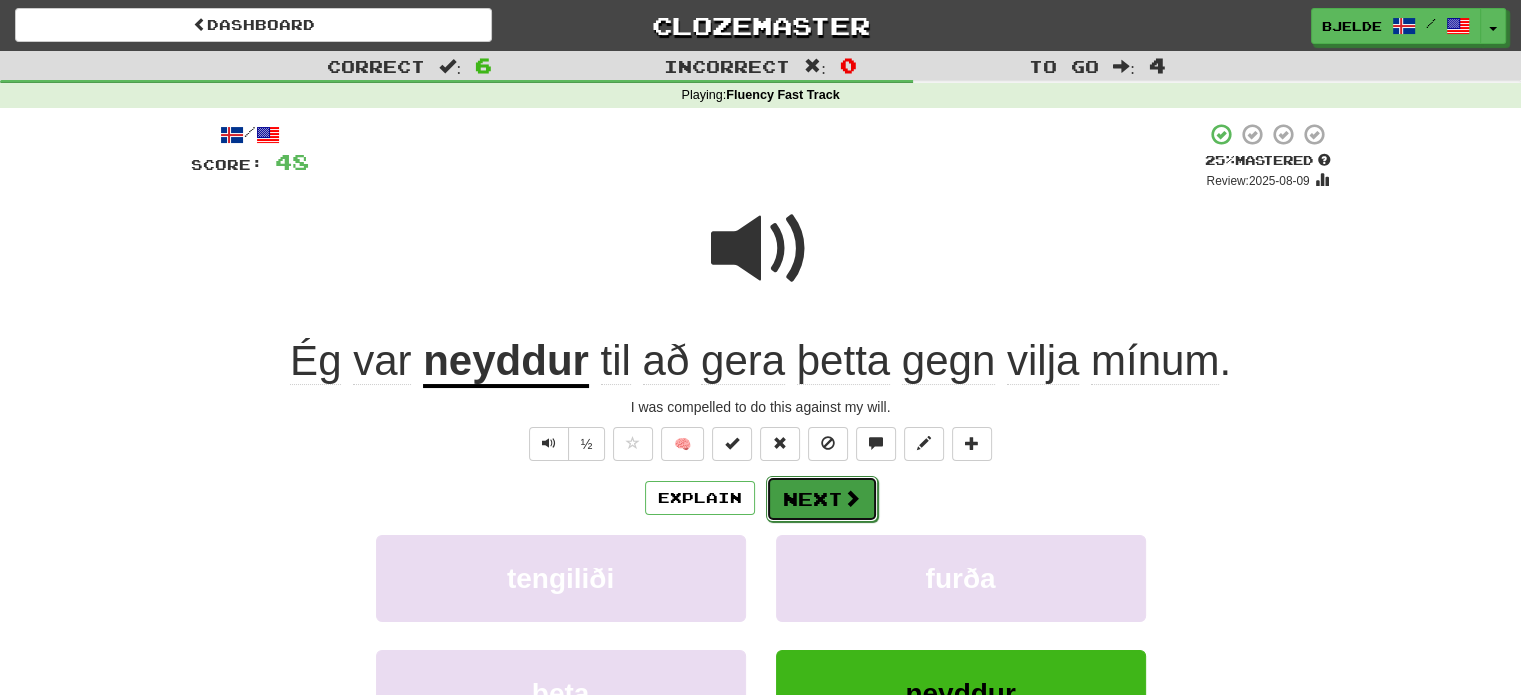 click on "Next" at bounding box center (822, 499) 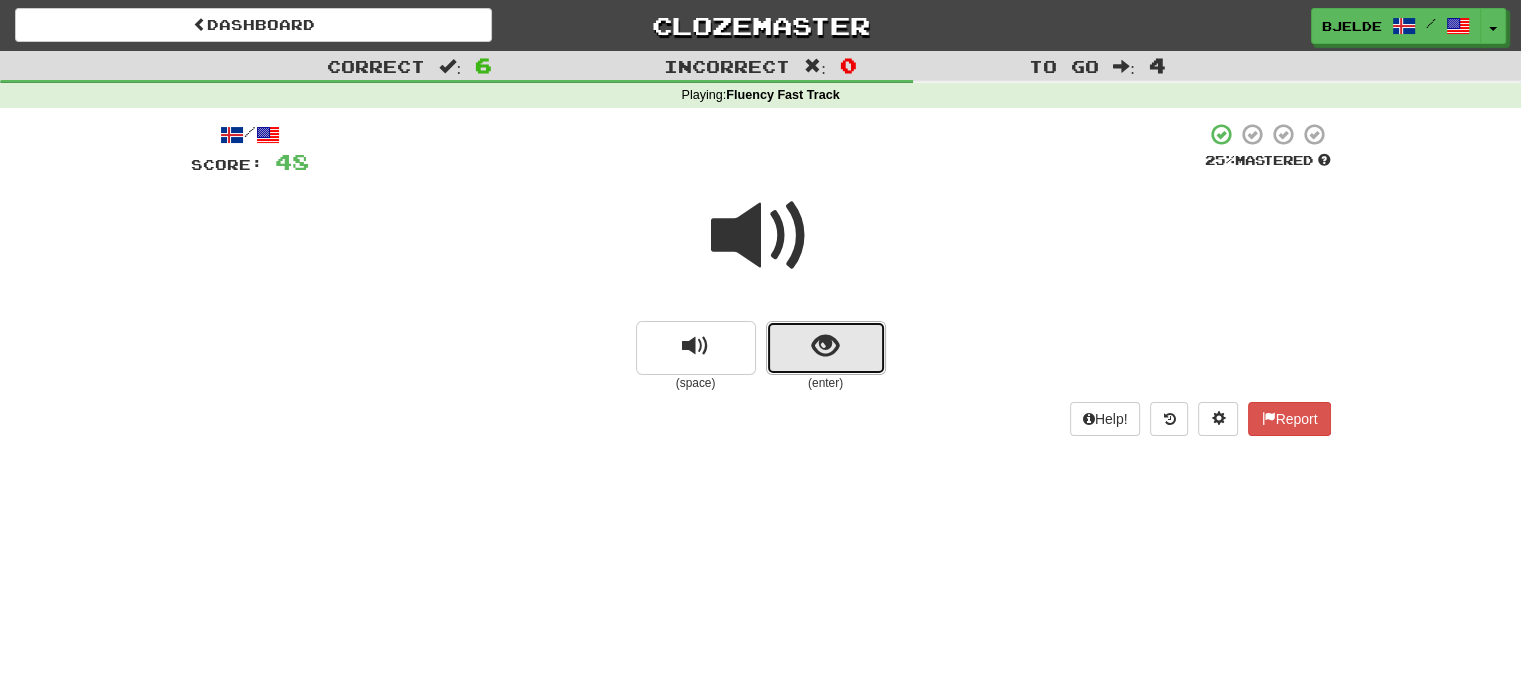 click at bounding box center [826, 348] 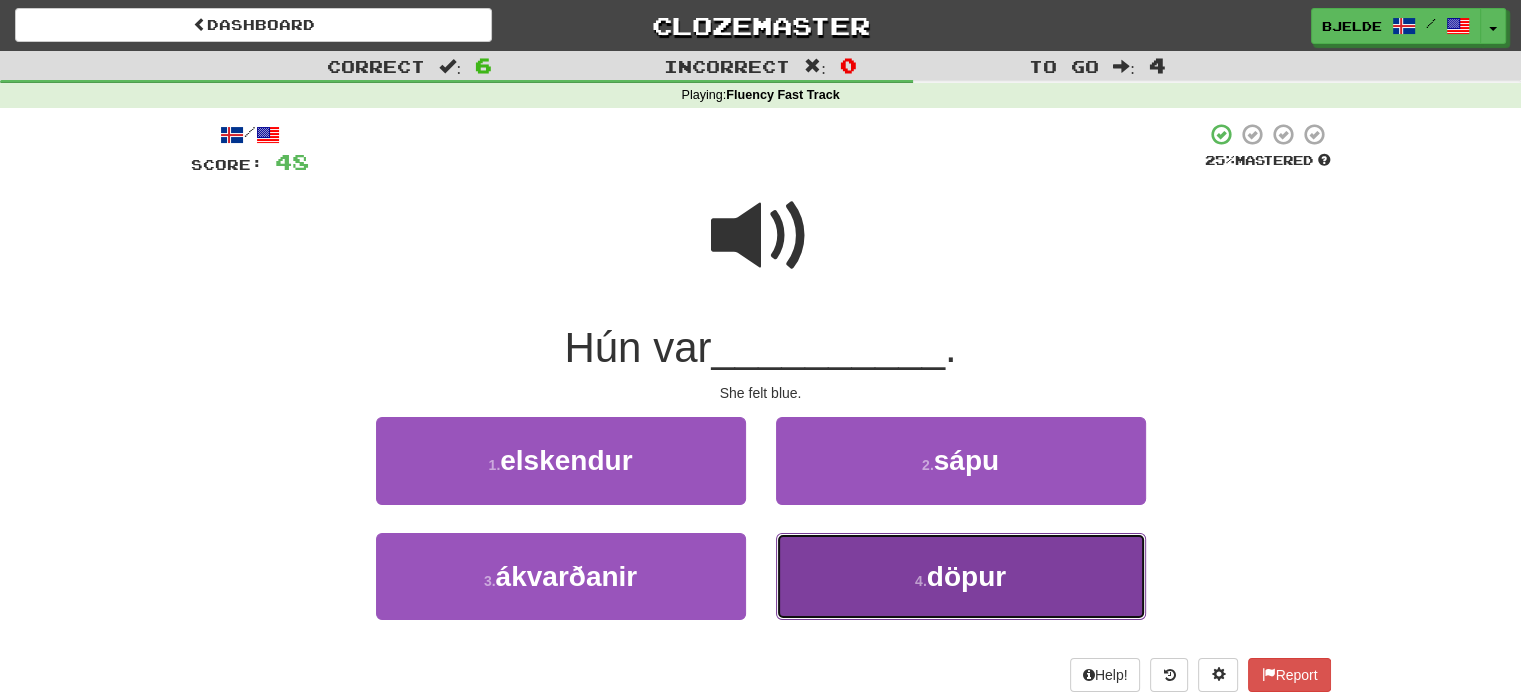click on "4 .  döpur" at bounding box center (961, 576) 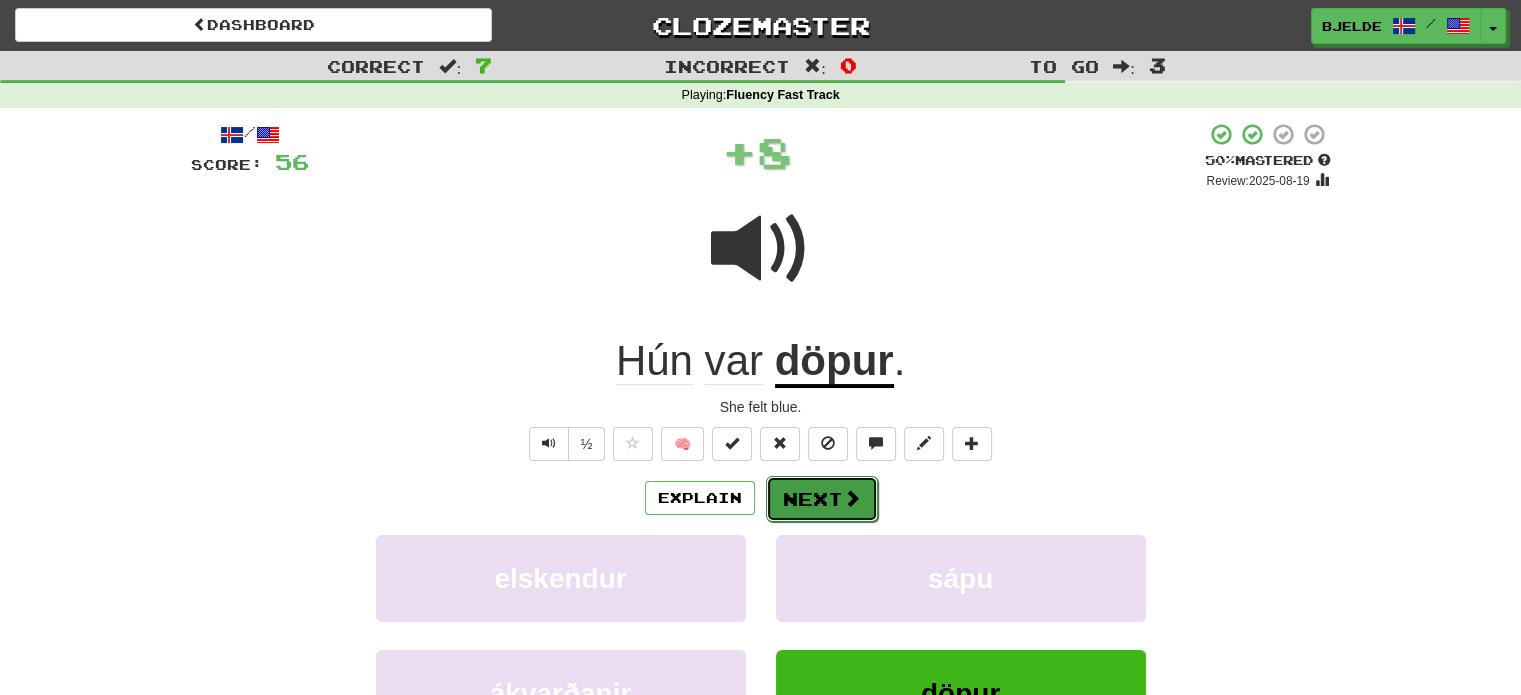 click on "Next" at bounding box center (822, 499) 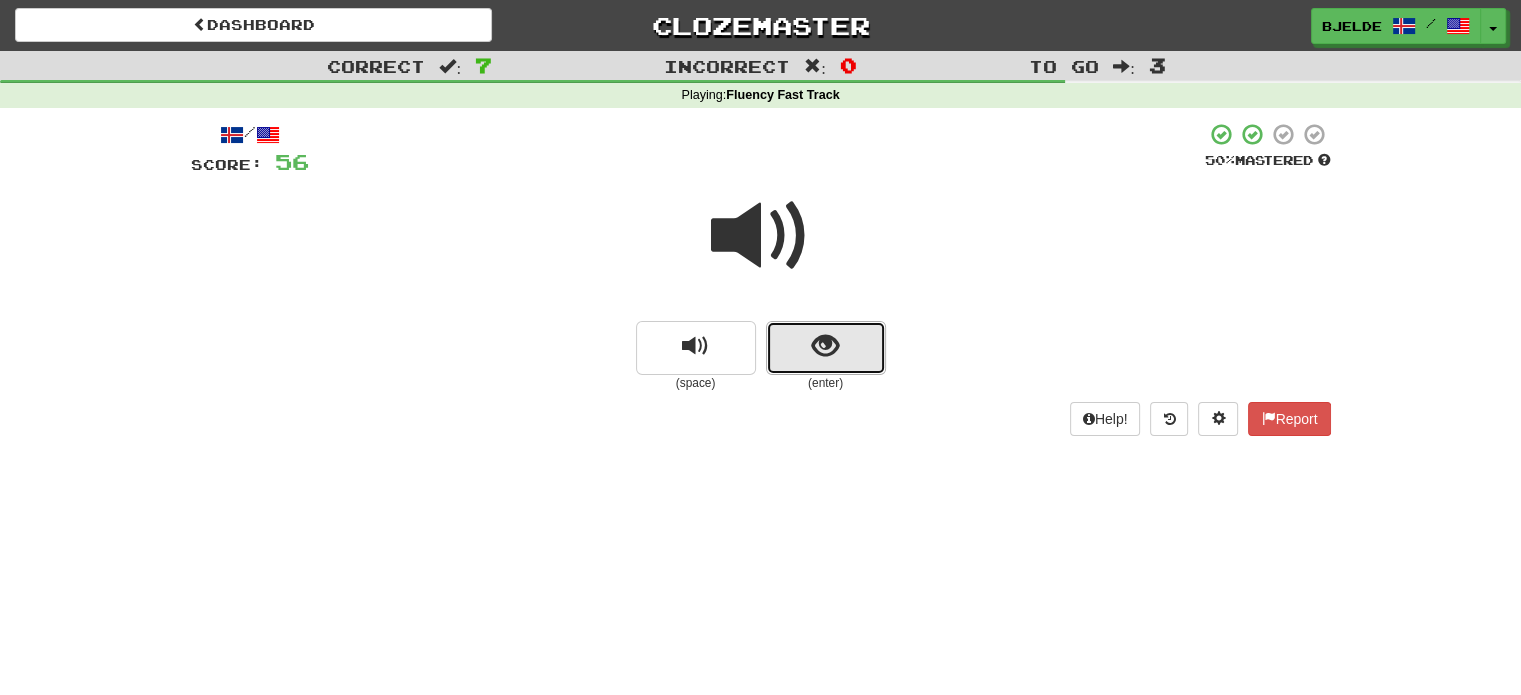 click at bounding box center [826, 348] 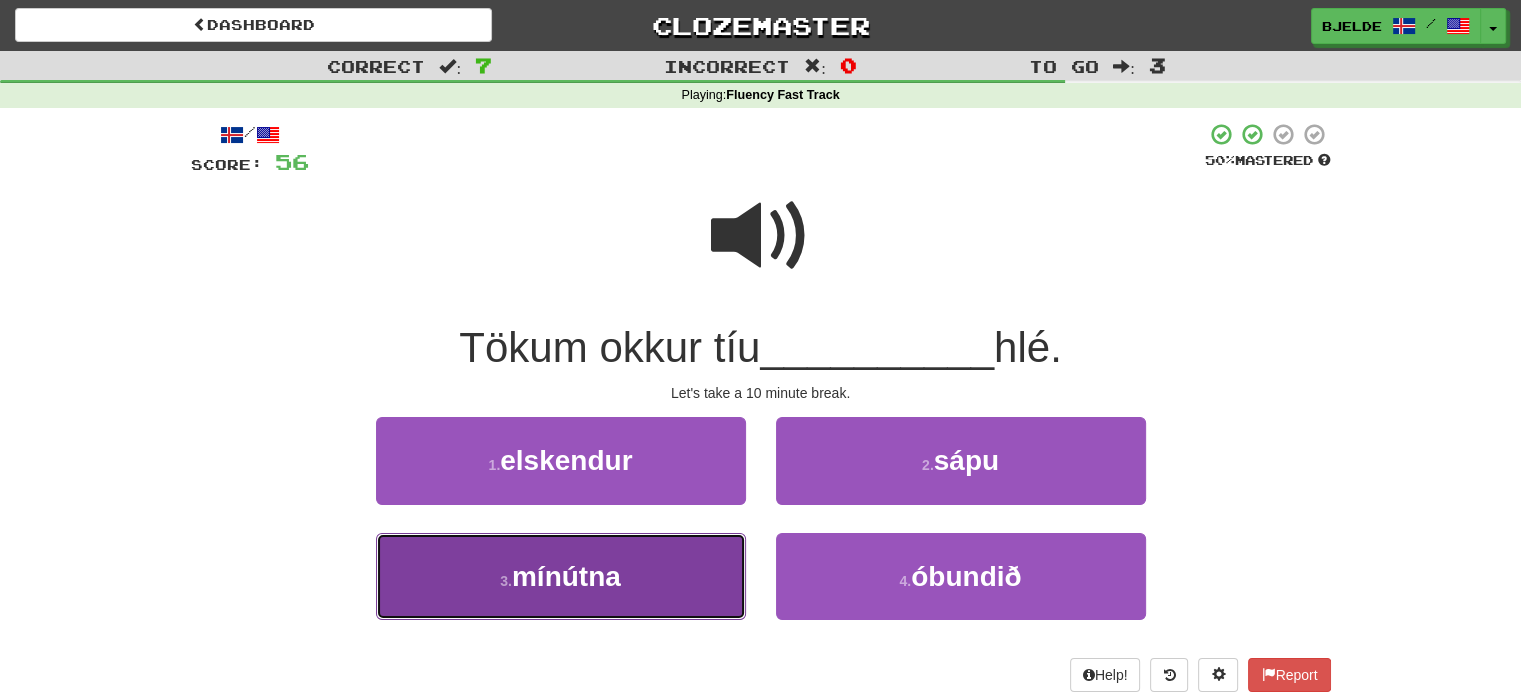click on "mínútna" at bounding box center [566, 576] 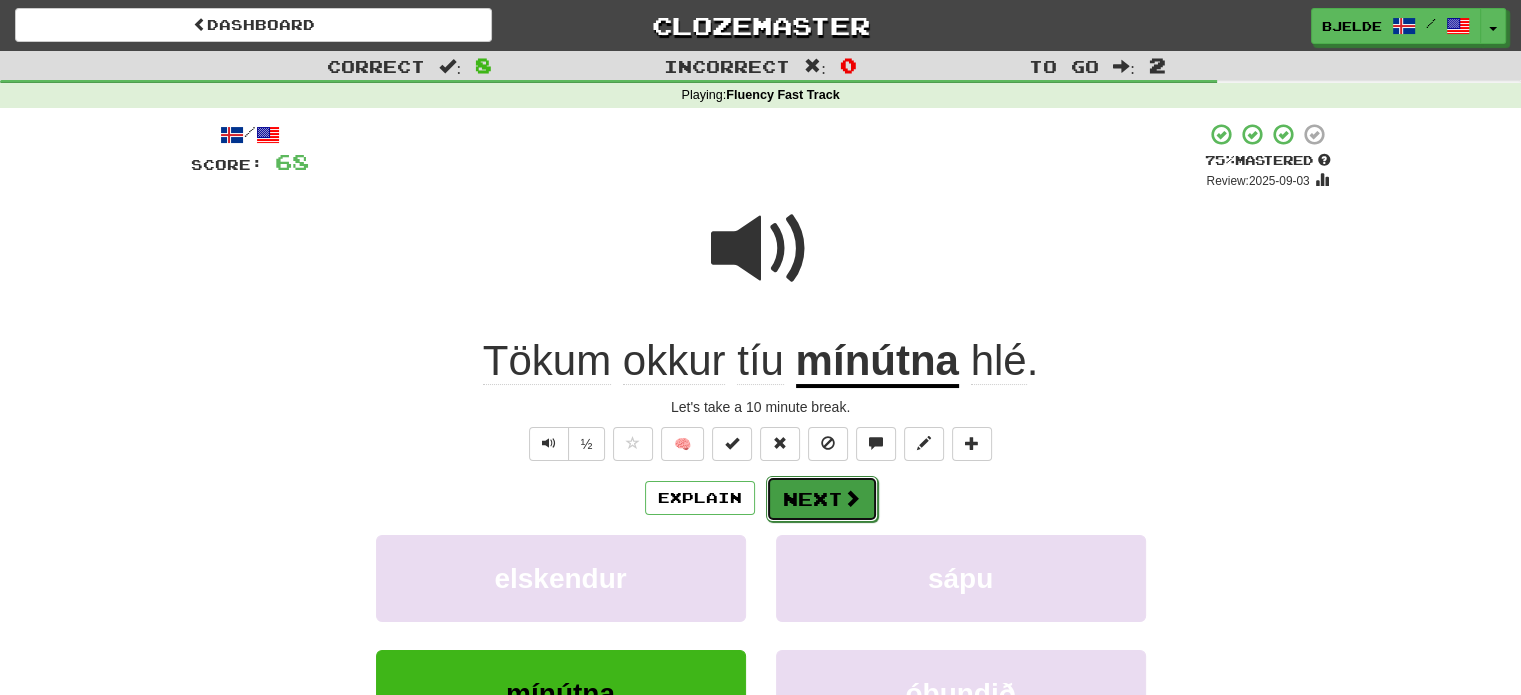 click on "Next" at bounding box center [822, 499] 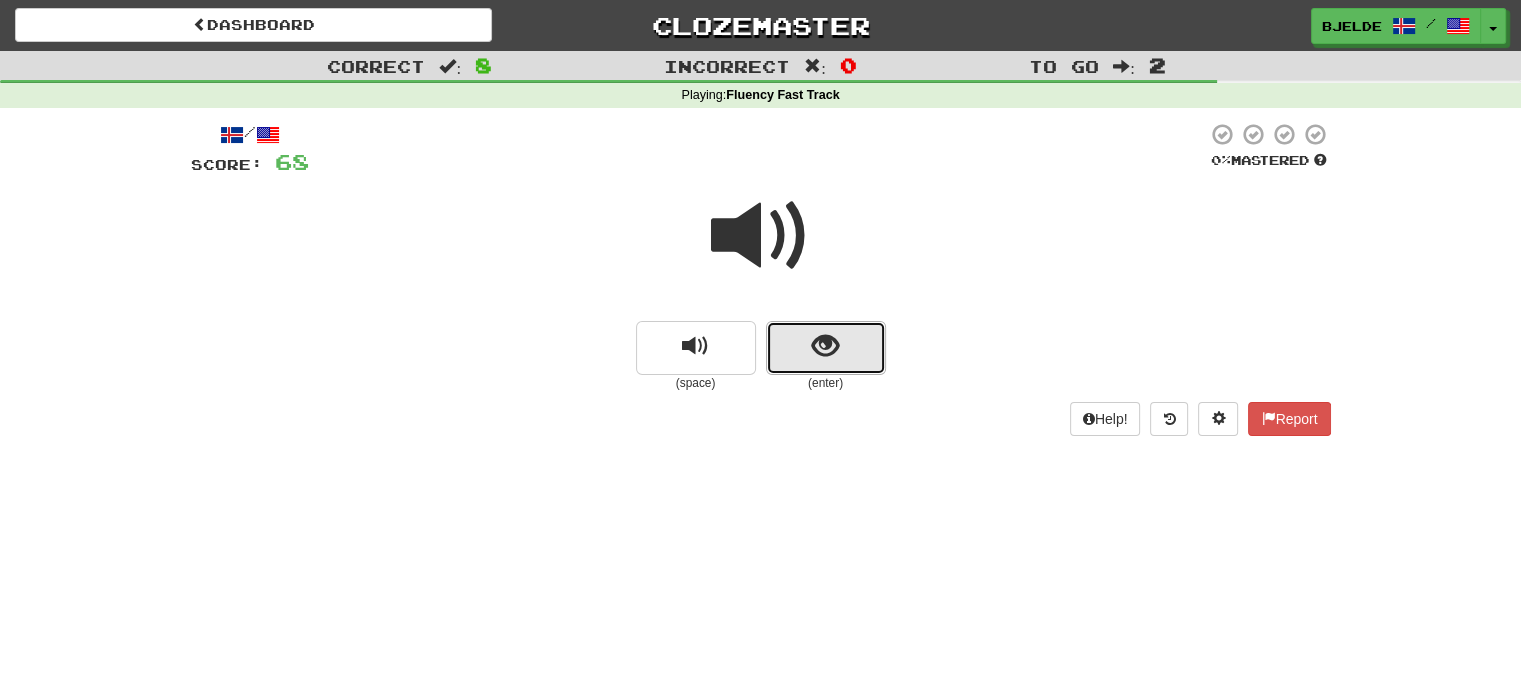 click at bounding box center [825, 346] 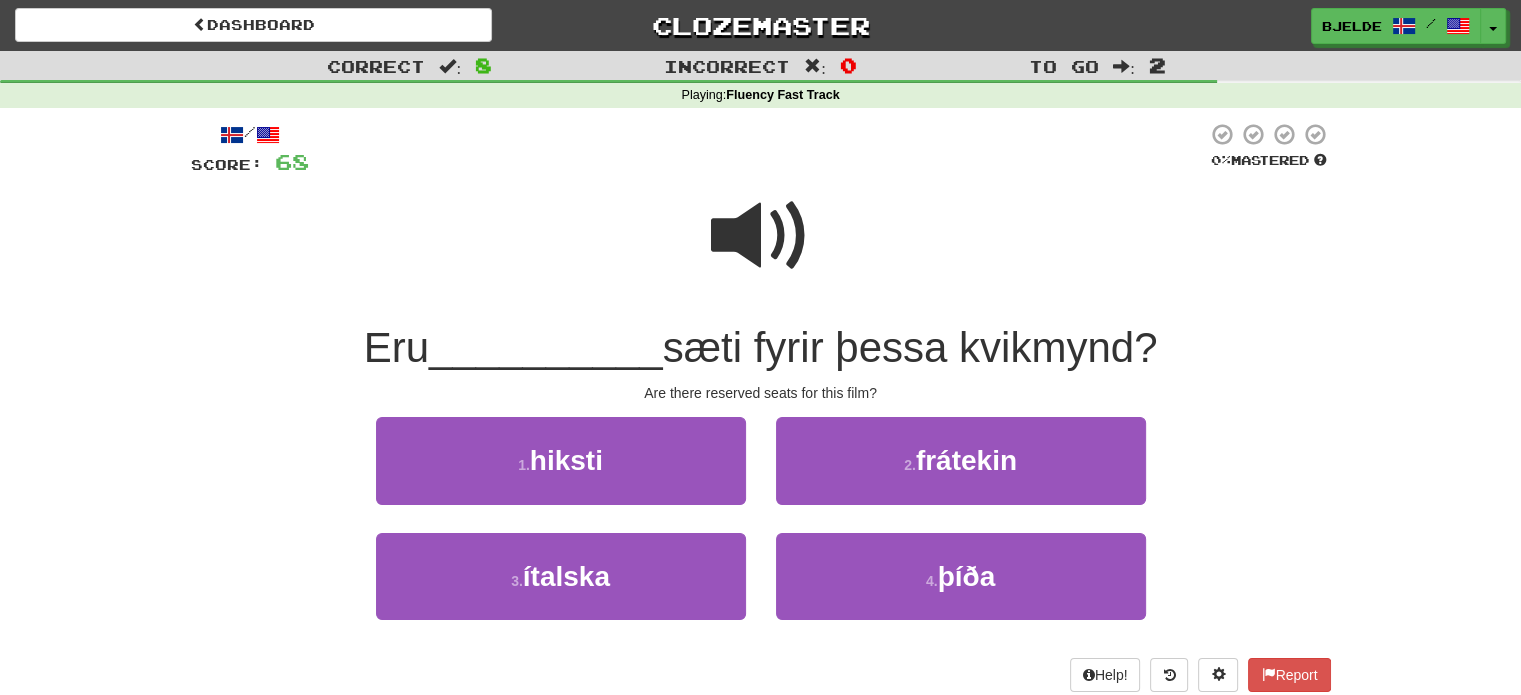 click at bounding box center (761, 236) 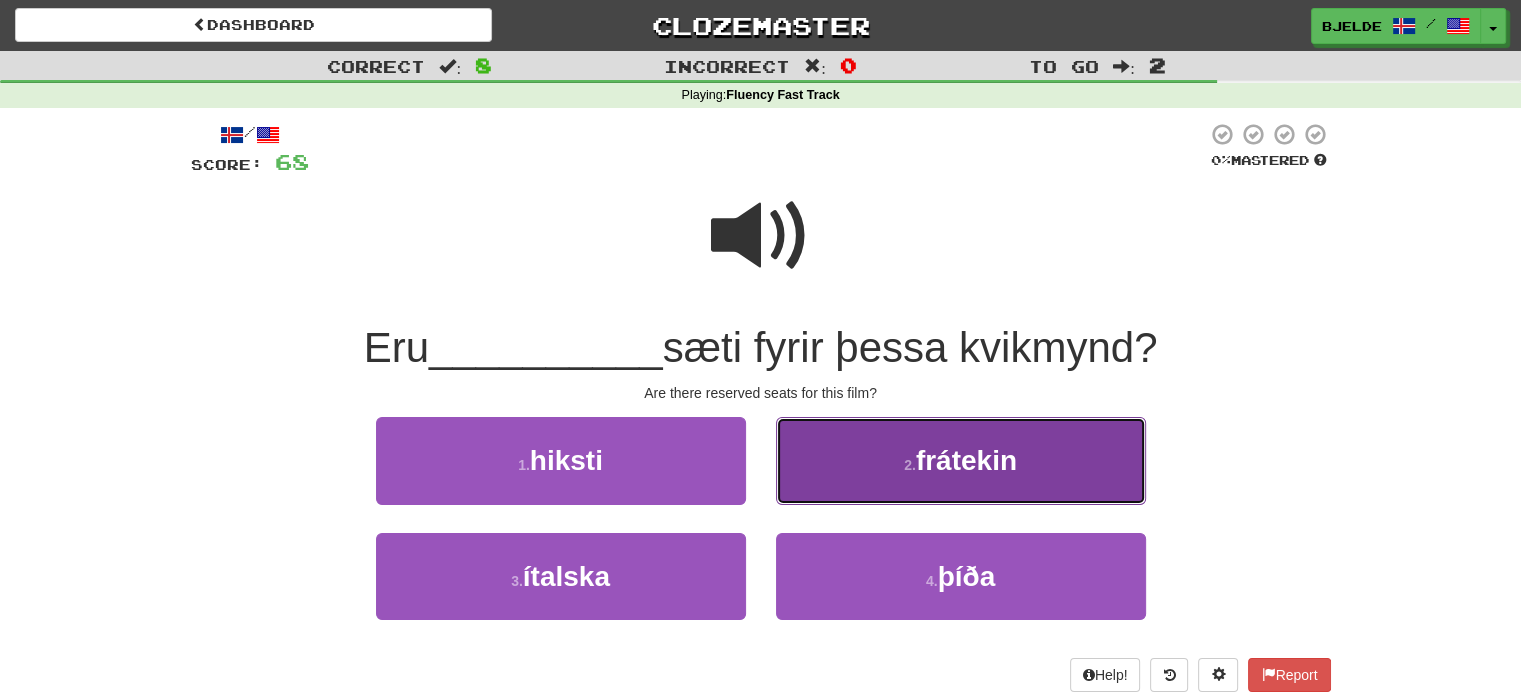 click on "2 .  frátekin" at bounding box center [961, 460] 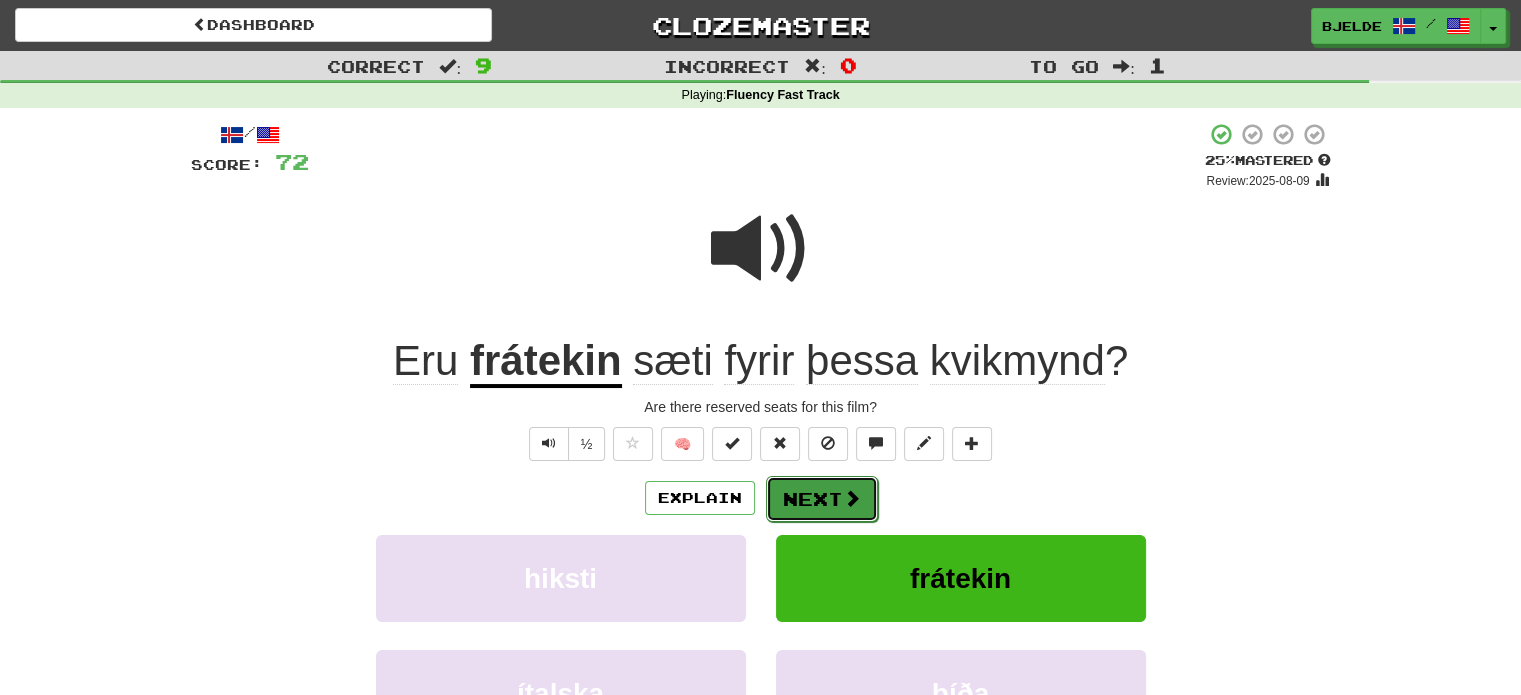 click on "Next" at bounding box center (822, 499) 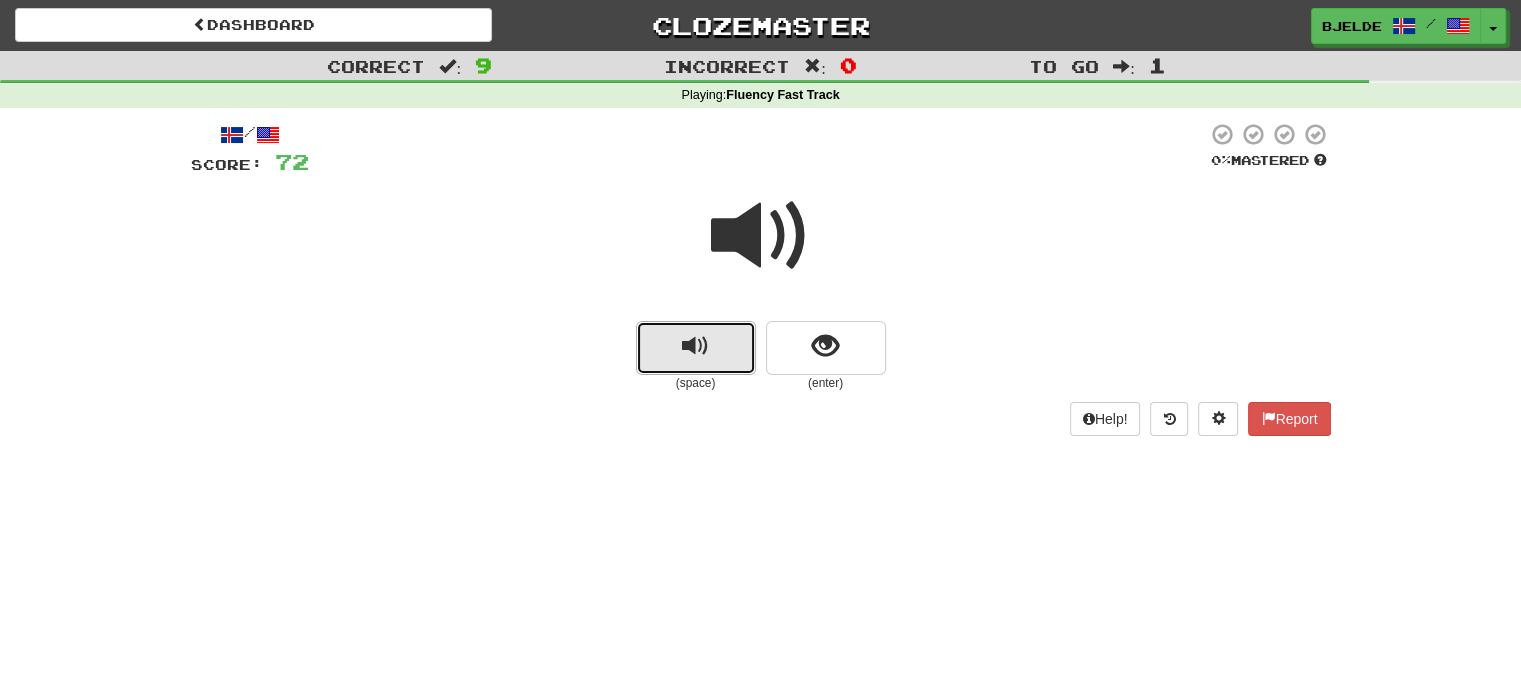click at bounding box center (696, 348) 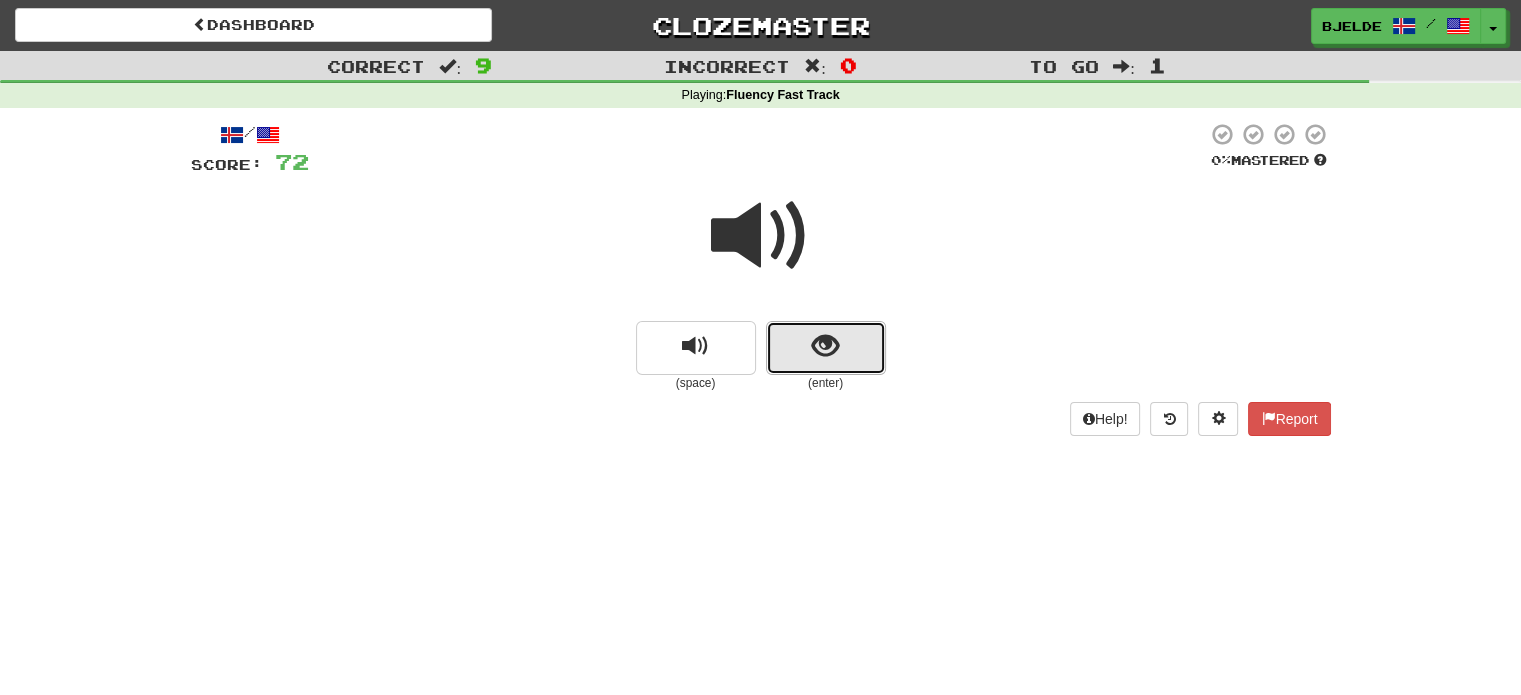 click at bounding box center (825, 346) 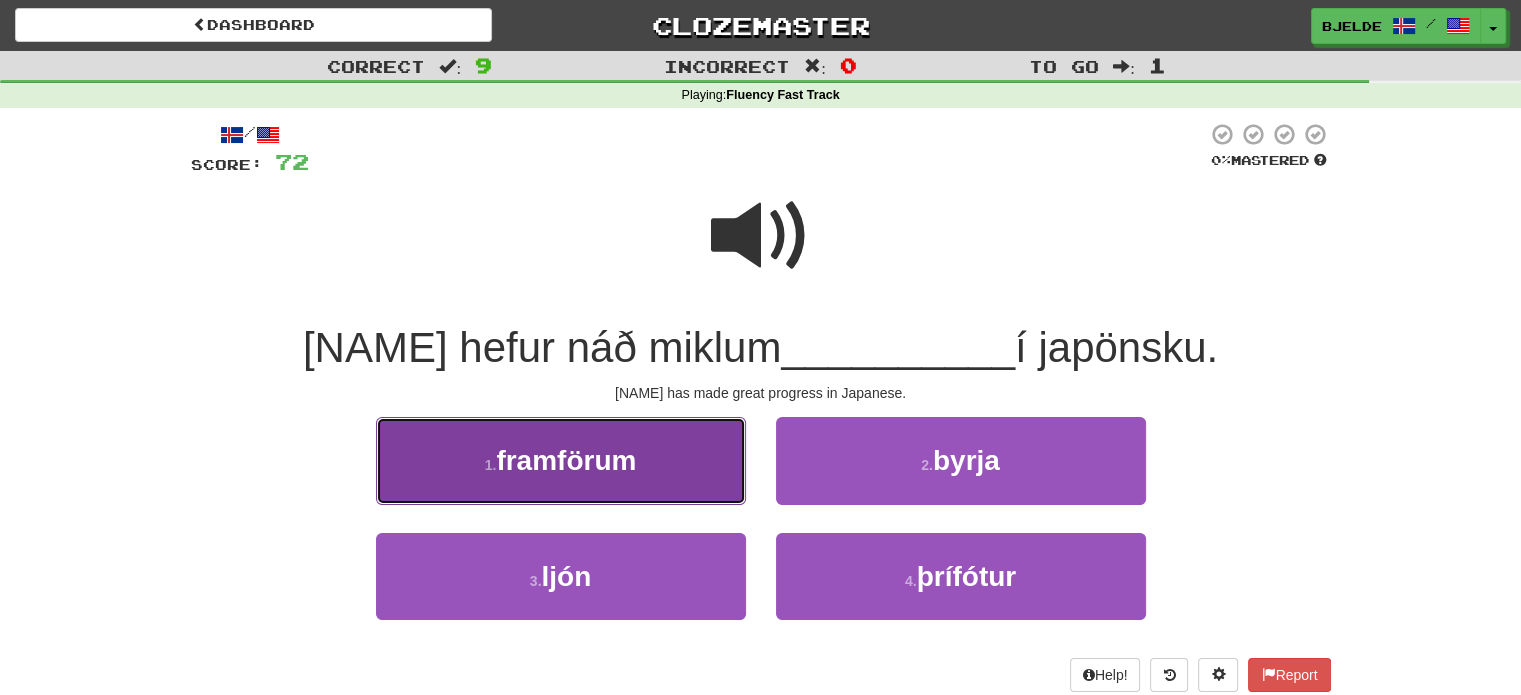 click on "framförum" at bounding box center (566, 460) 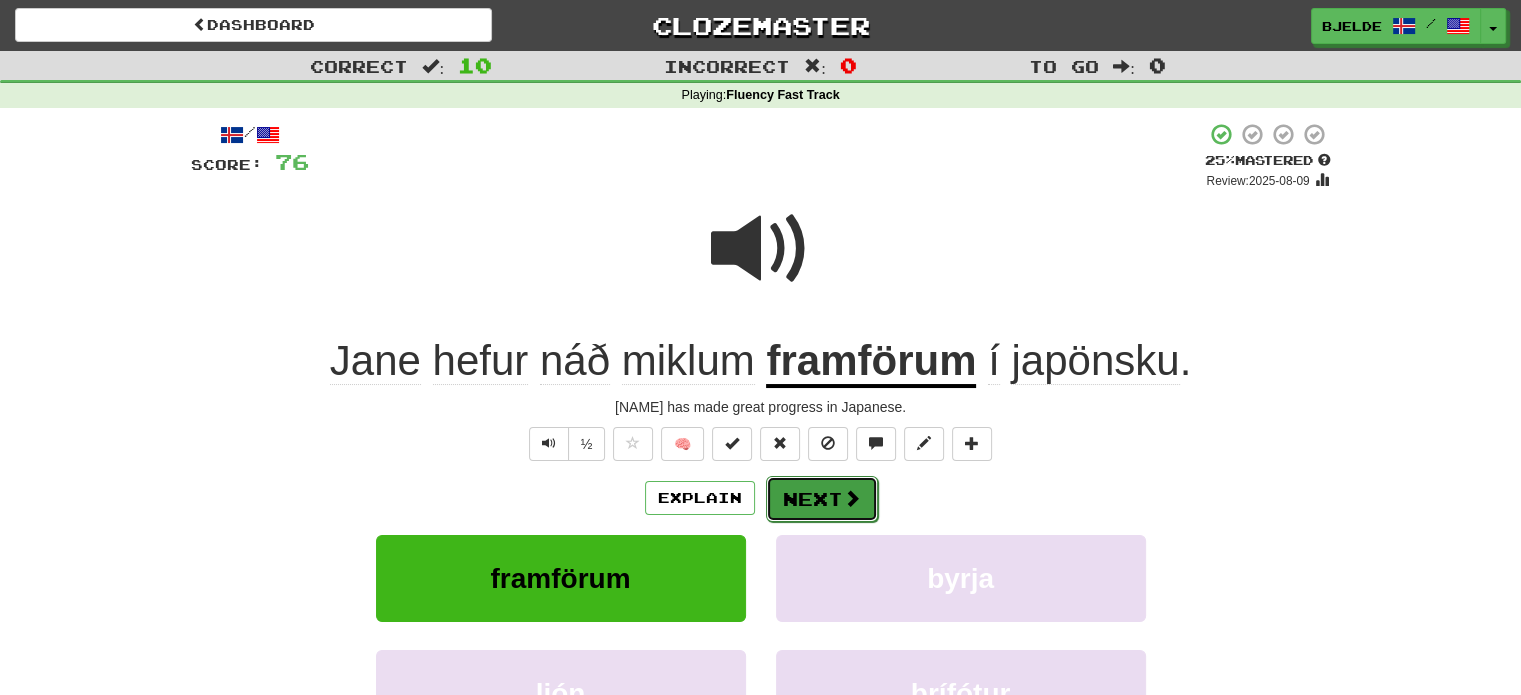 click on "Next" at bounding box center (822, 499) 